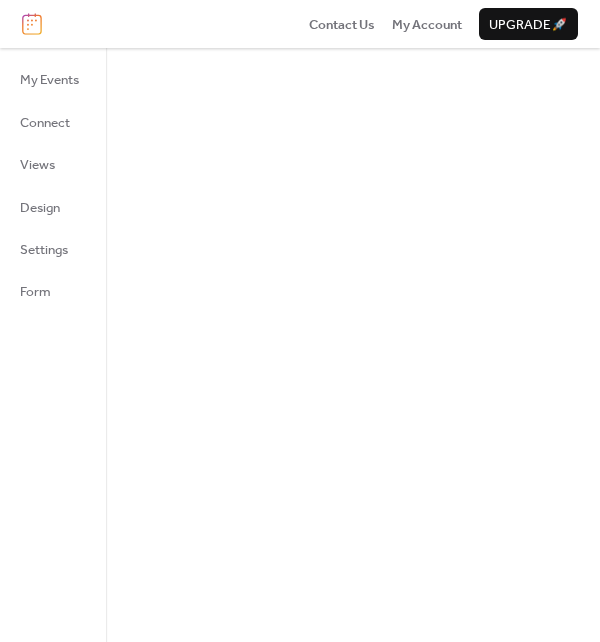 scroll, scrollTop: 0, scrollLeft: 0, axis: both 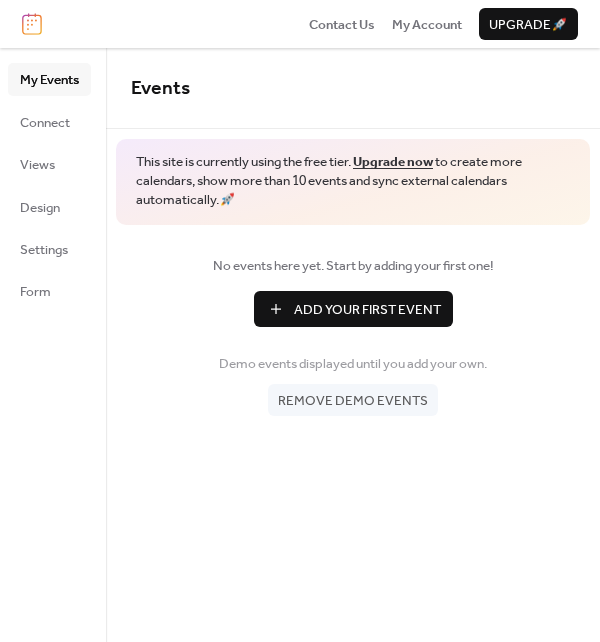 click on "Add Your First Event" at bounding box center (367, 310) 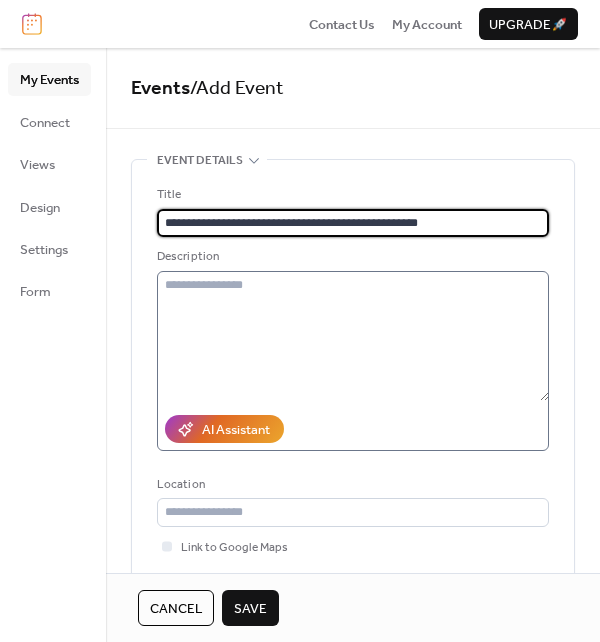 type on "**********" 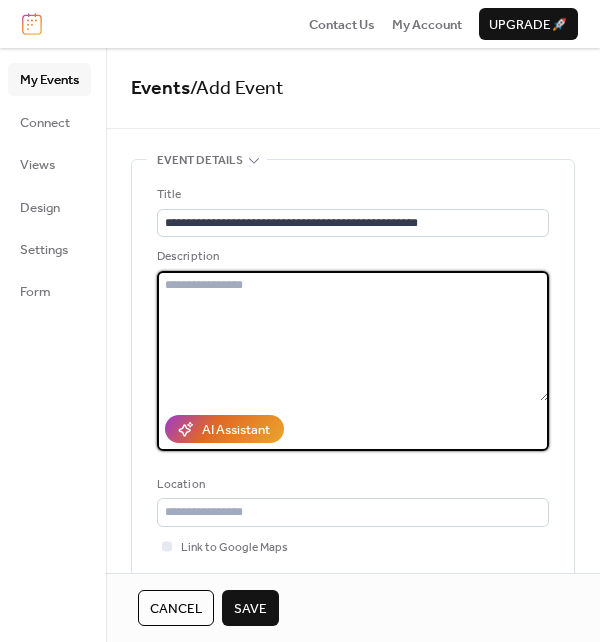click at bounding box center [353, 336] 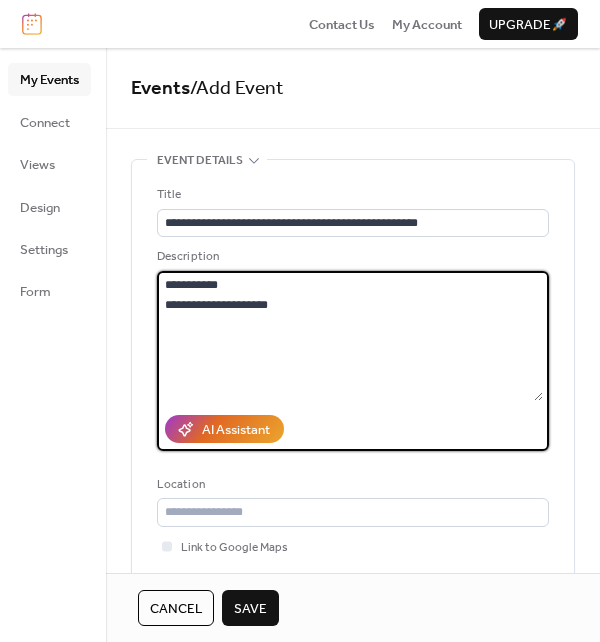 drag, startPoint x: 164, startPoint y: 283, endPoint x: 288, endPoint y: 302, distance: 125.4472 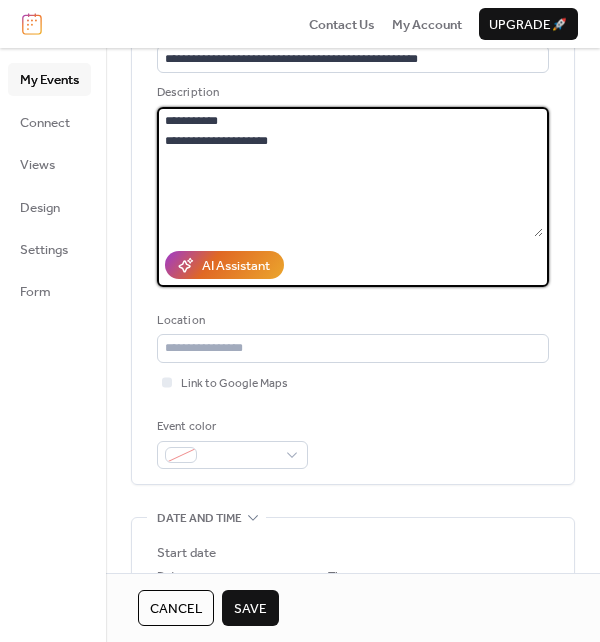 scroll, scrollTop: 200, scrollLeft: 0, axis: vertical 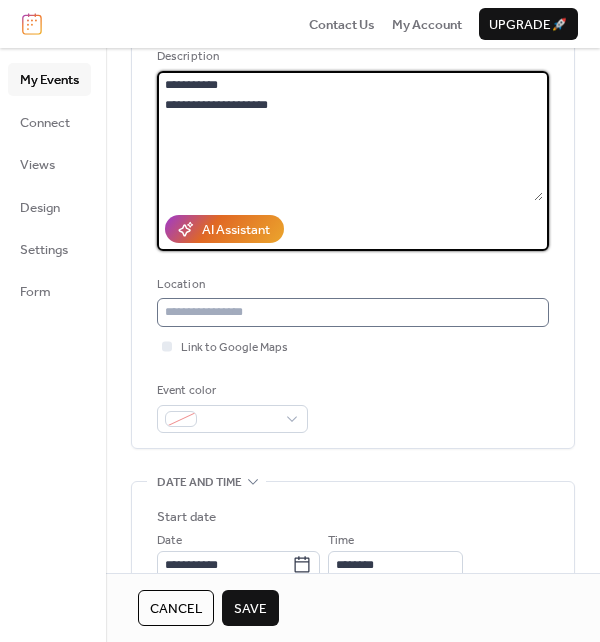 type on "**********" 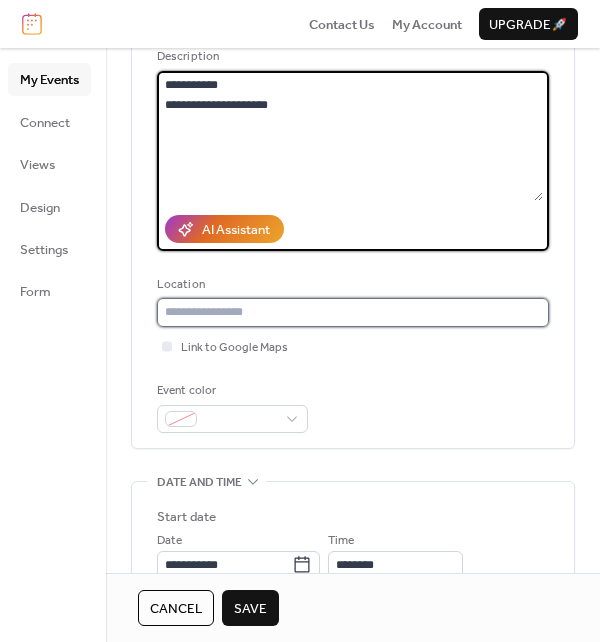 click at bounding box center (353, 312) 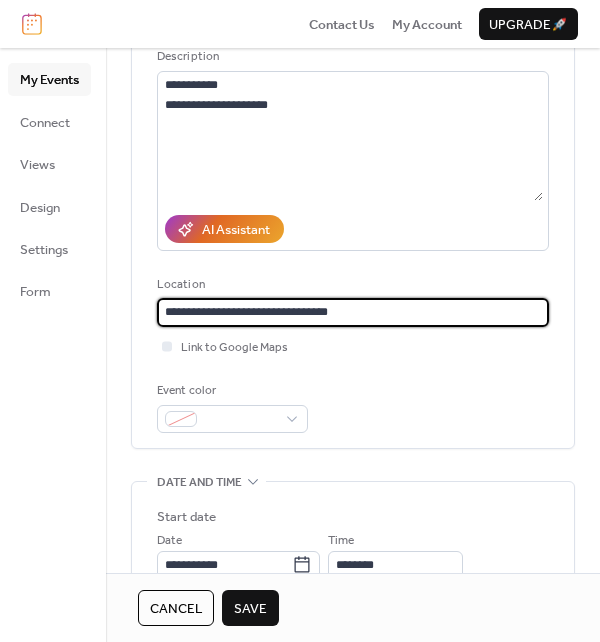 click on "**********" at bounding box center [353, 312] 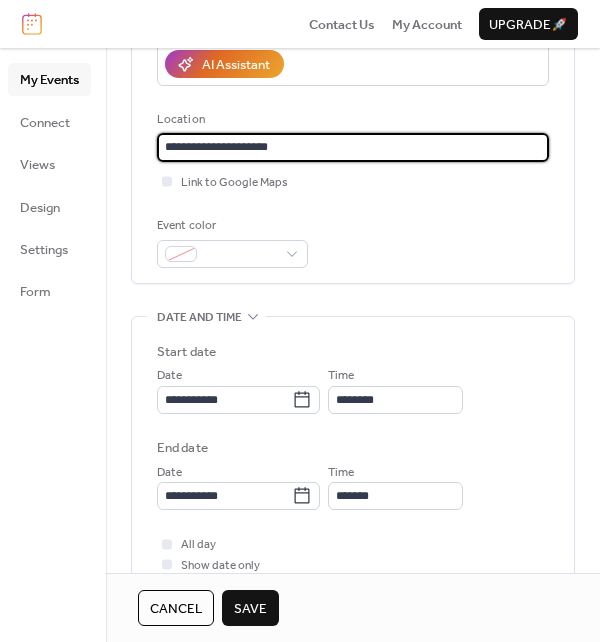 scroll, scrollTop: 400, scrollLeft: 0, axis: vertical 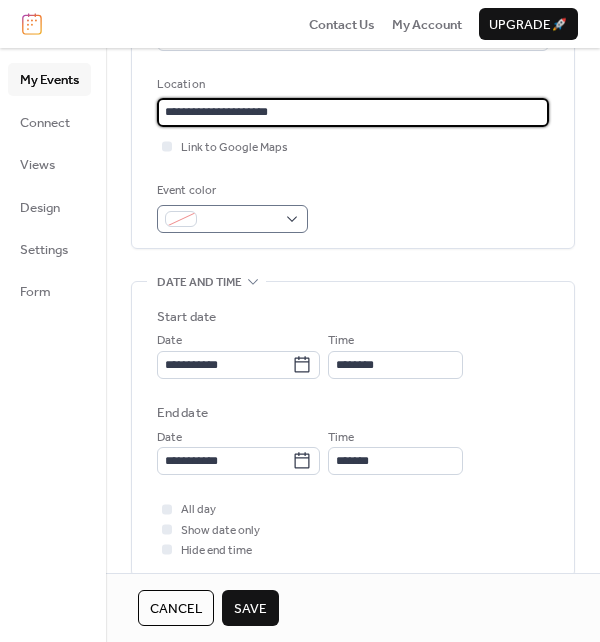 type on "**********" 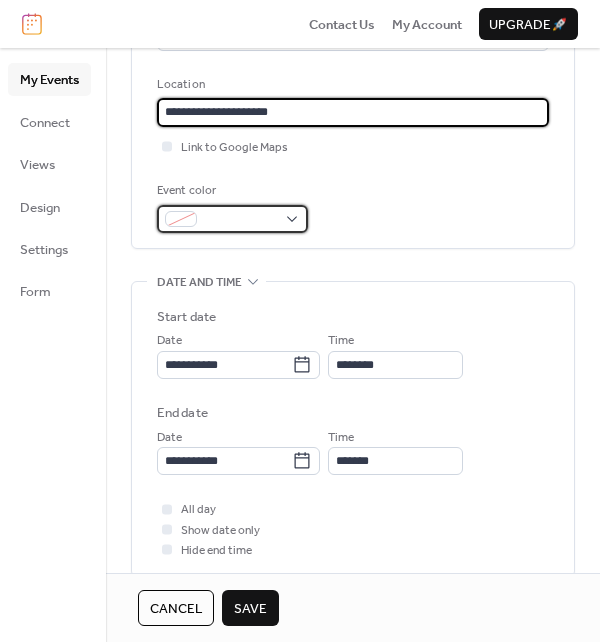click at bounding box center [232, 219] 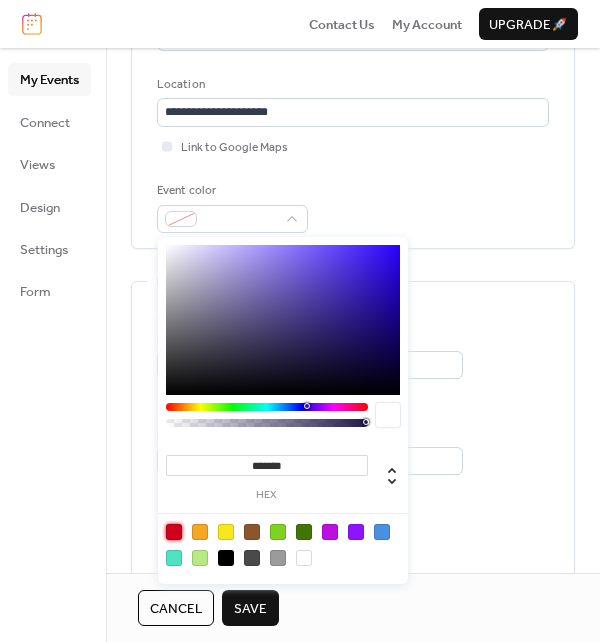 click at bounding box center [174, 532] 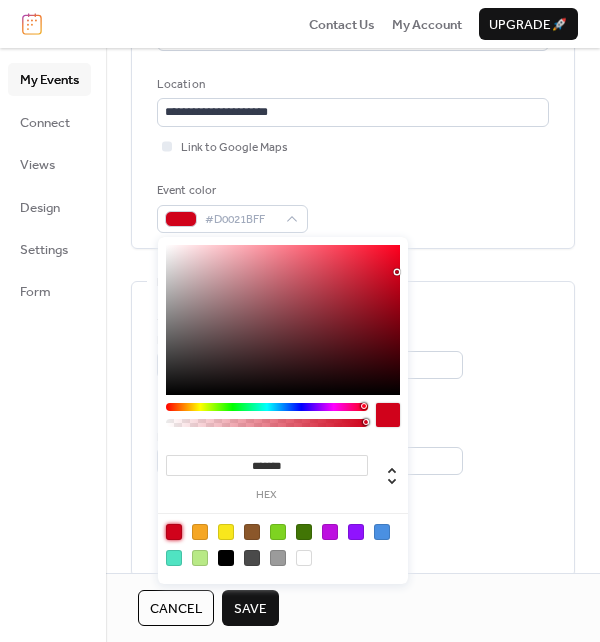 click on "Event color #D0021BFF" at bounding box center (353, 207) 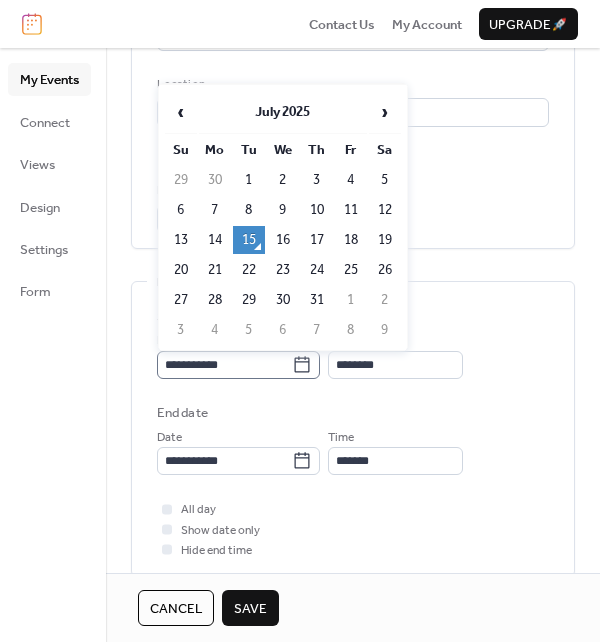 click 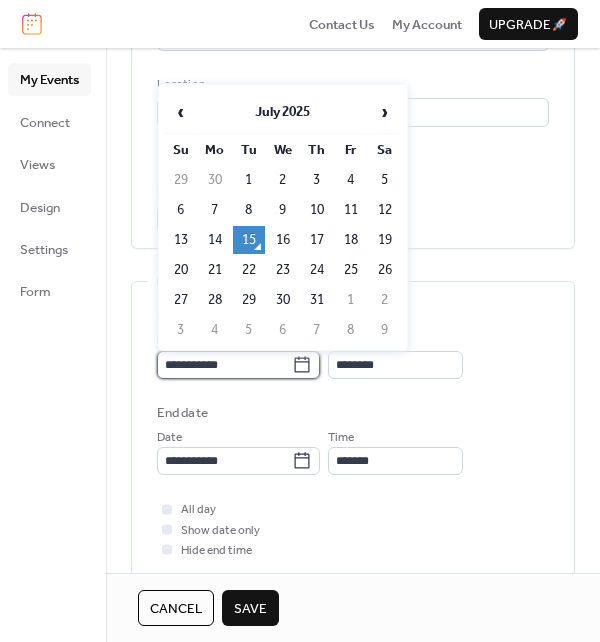 click on "**********" at bounding box center [224, 365] 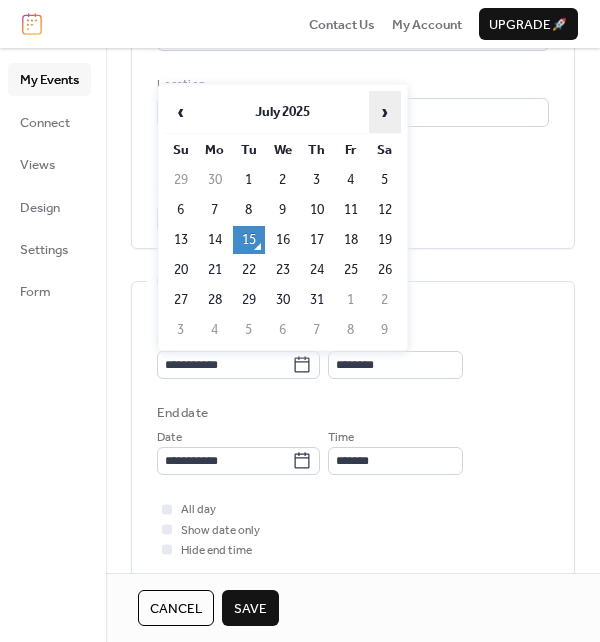 click on "›" at bounding box center (385, 112) 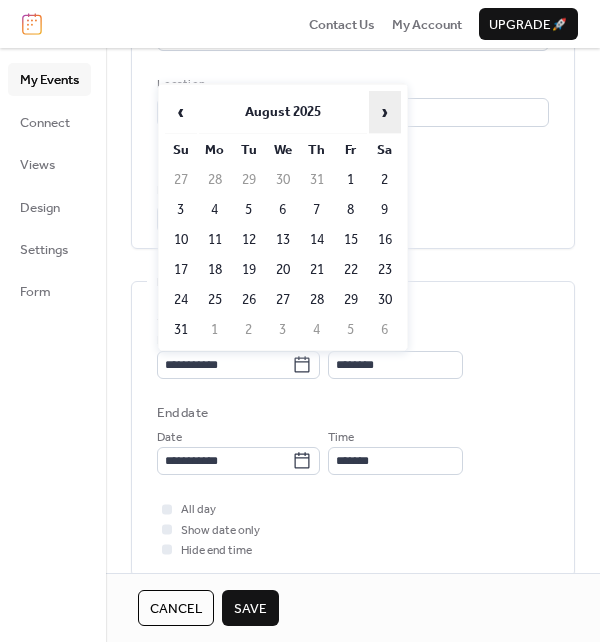 click on "›" at bounding box center [385, 112] 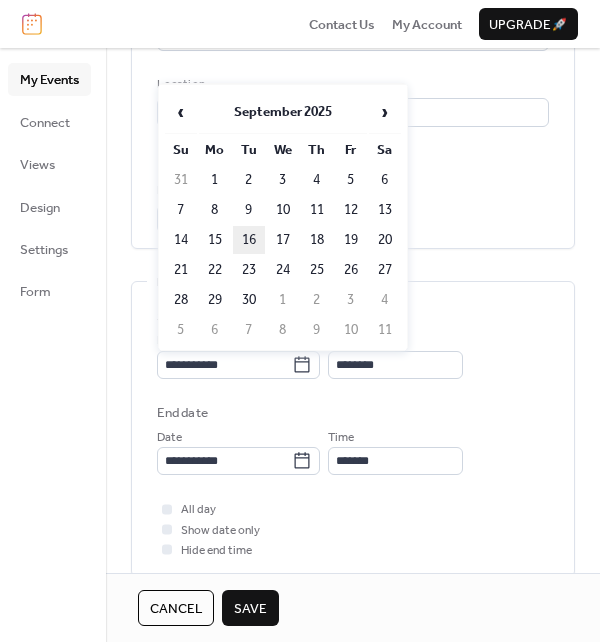 click on "16" at bounding box center [249, 240] 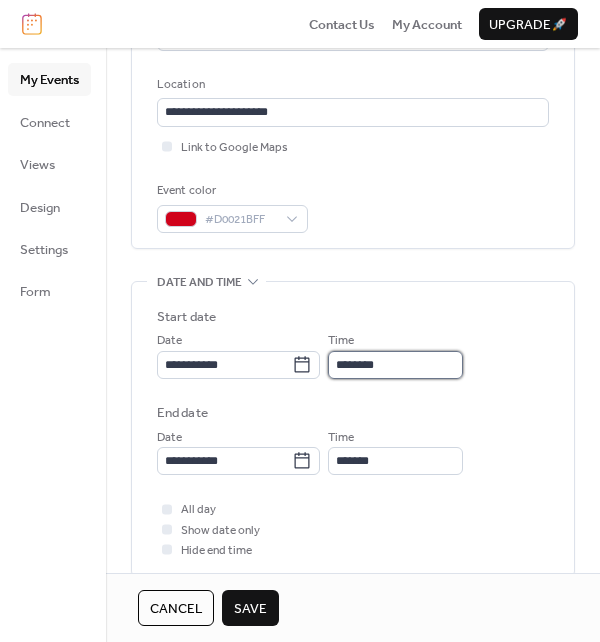 click on "********" at bounding box center (395, 365) 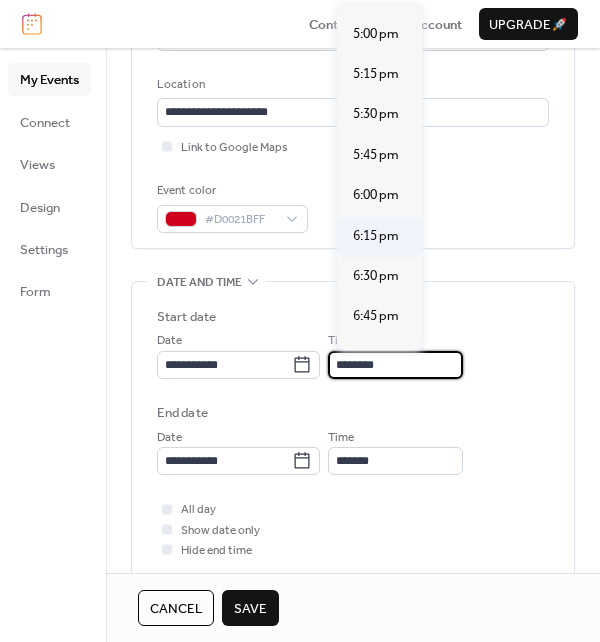 scroll, scrollTop: 2839, scrollLeft: 0, axis: vertical 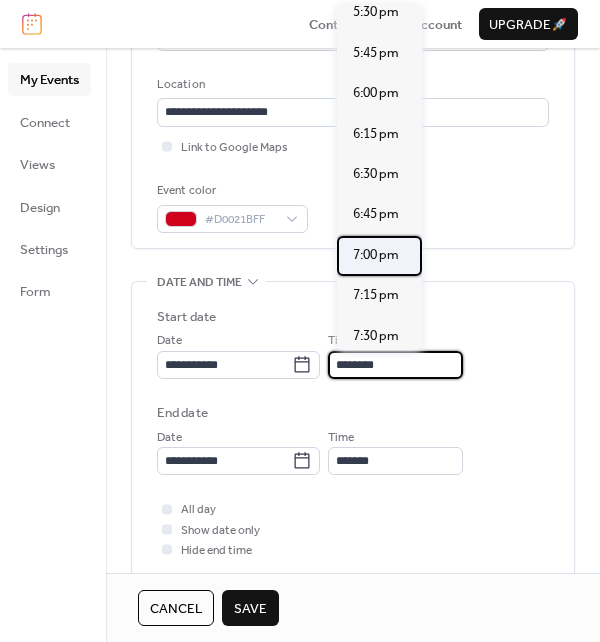 click on "7:00 pm" at bounding box center [376, 255] 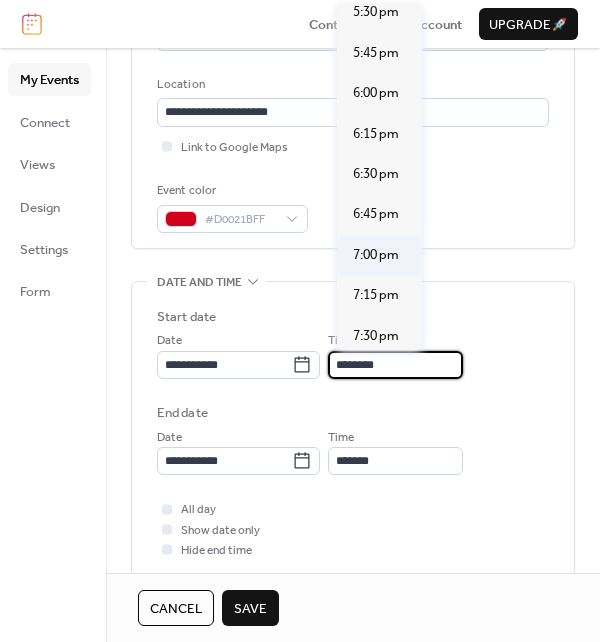 type on "*******" 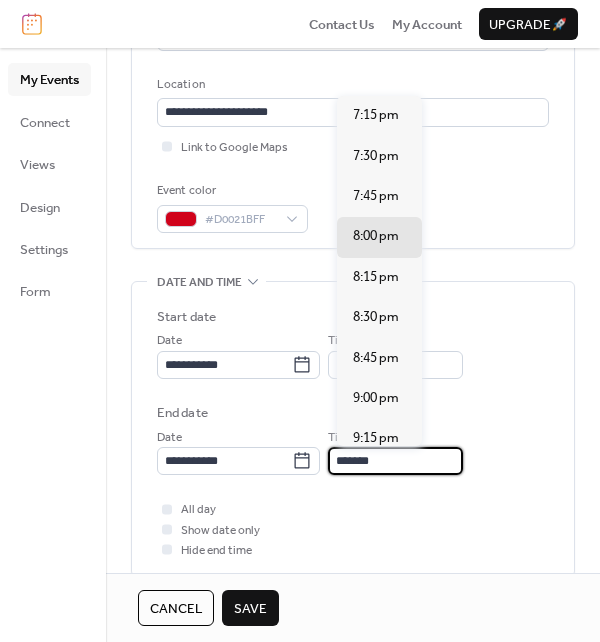 click on "*******" at bounding box center (395, 461) 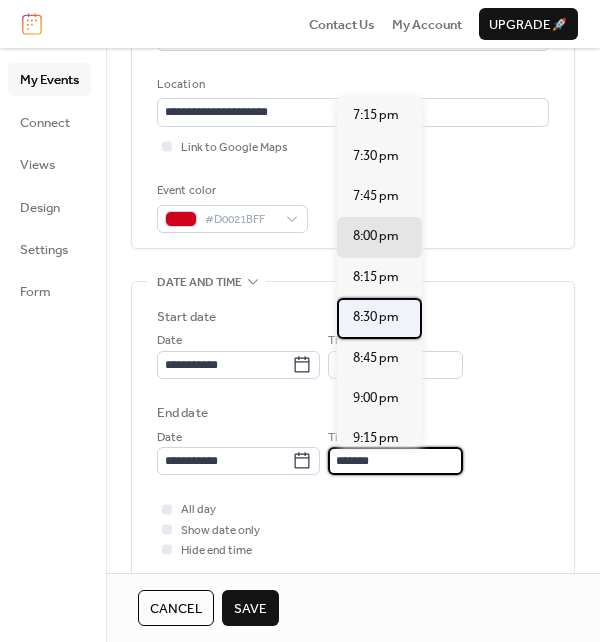 click on "8:30 pm" at bounding box center (376, 317) 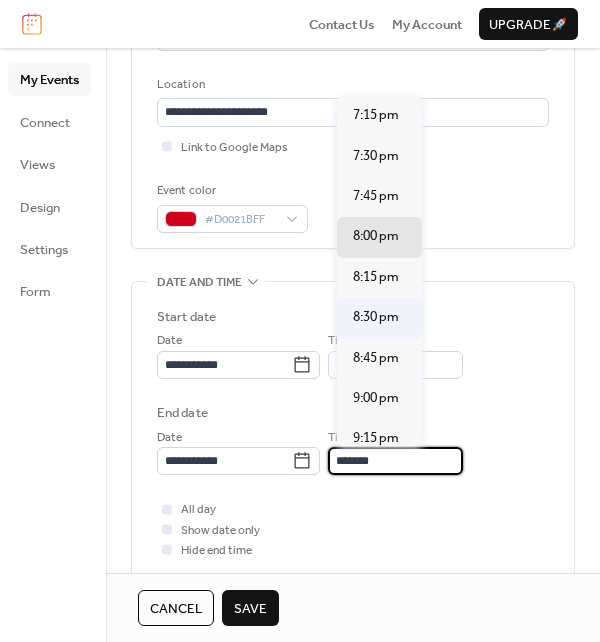 type on "*******" 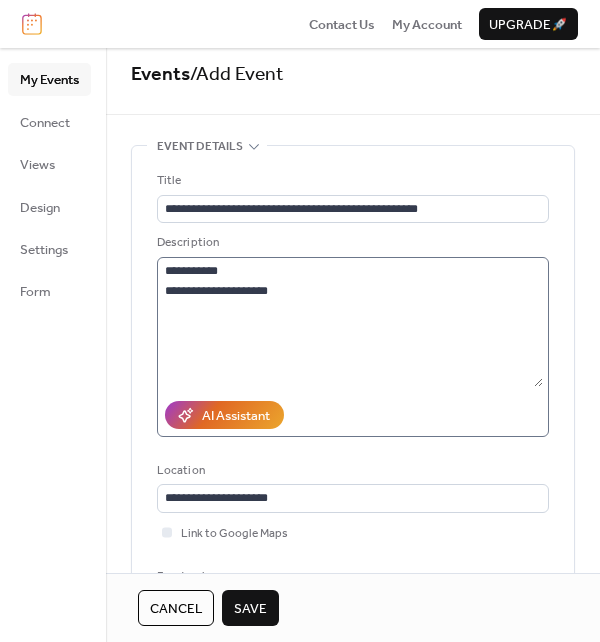 scroll, scrollTop: 0, scrollLeft: 0, axis: both 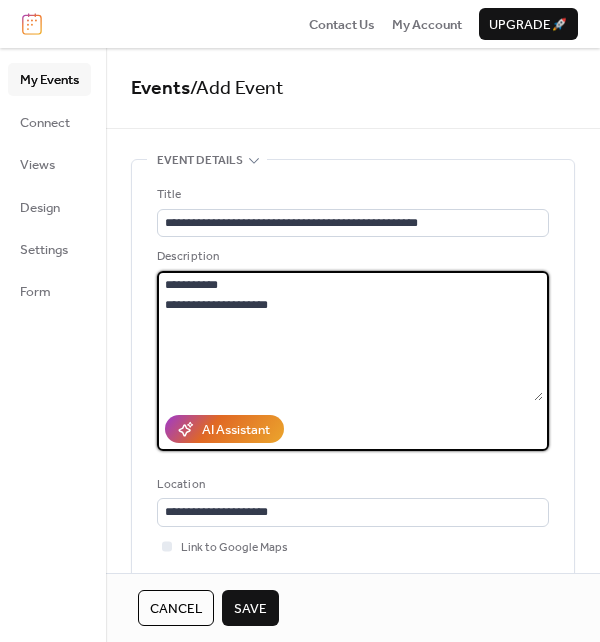 drag, startPoint x: 164, startPoint y: 285, endPoint x: 296, endPoint y: 303, distance: 133.22162 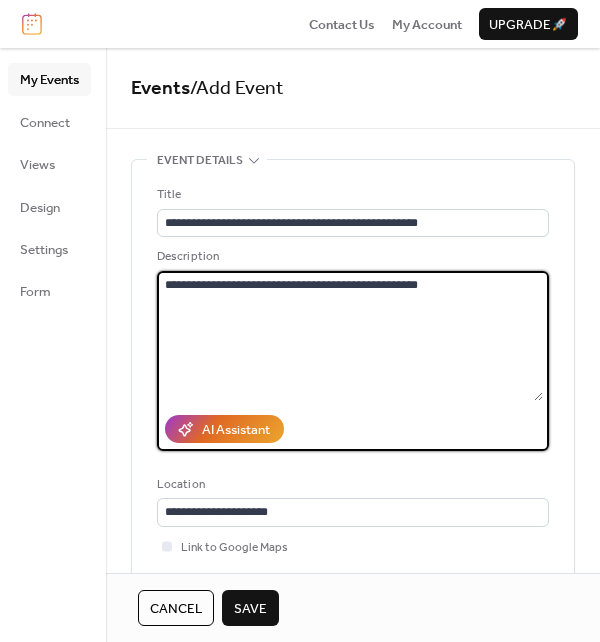 click on "**********" at bounding box center [350, 336] 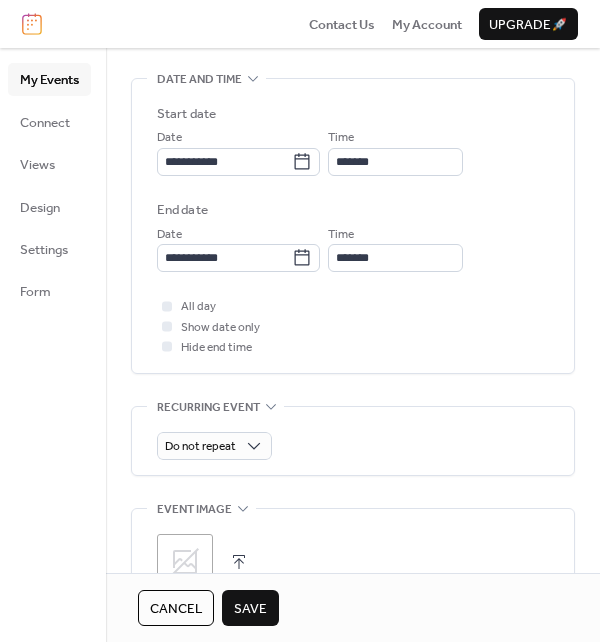 scroll, scrollTop: 700, scrollLeft: 0, axis: vertical 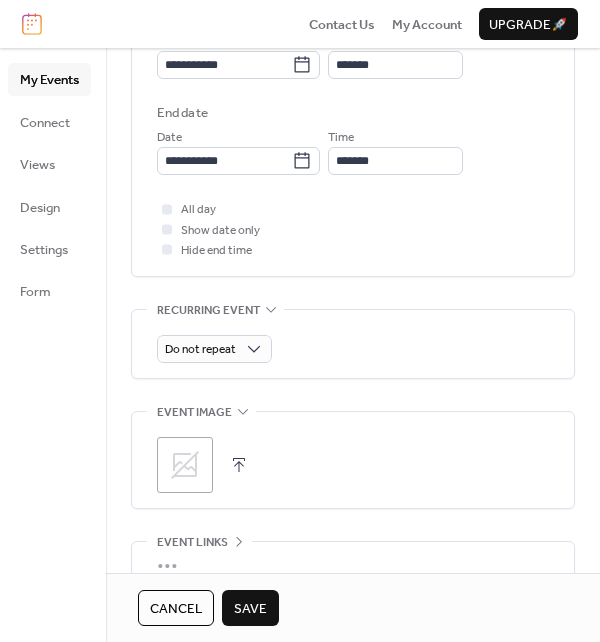 click at bounding box center (239, 465) 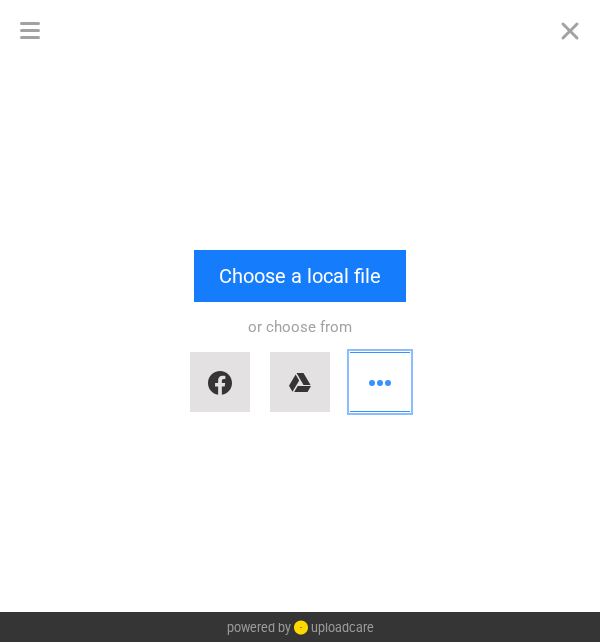 click at bounding box center (380, 382) 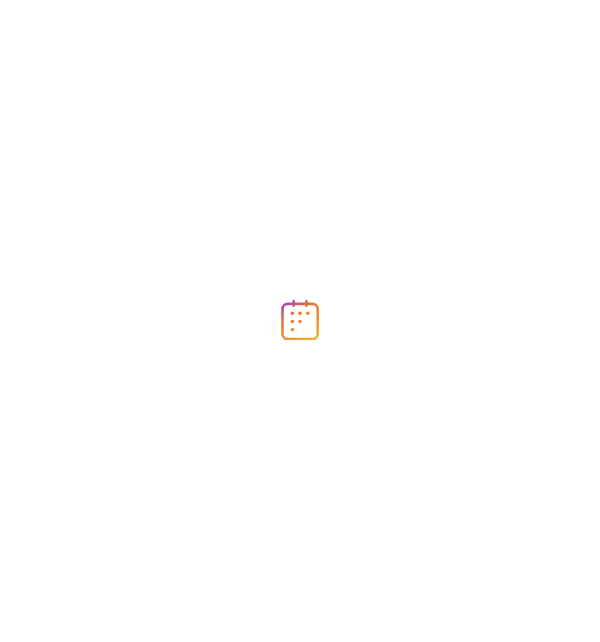 scroll, scrollTop: 0, scrollLeft: 0, axis: both 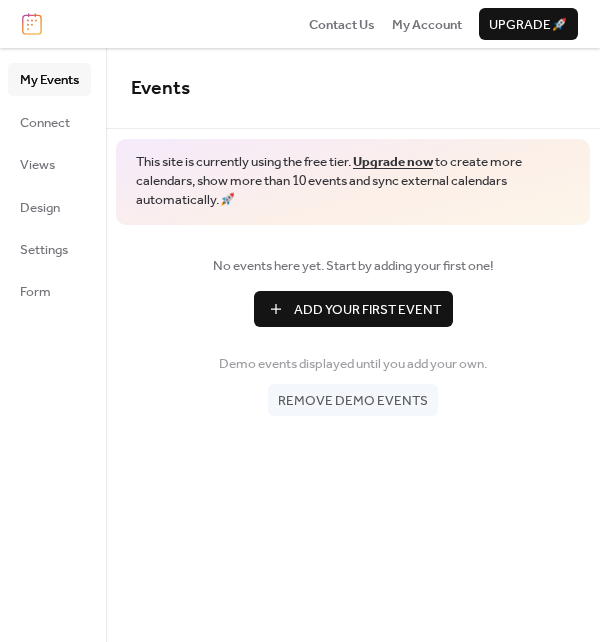 click on "Add Your First Event" at bounding box center (367, 310) 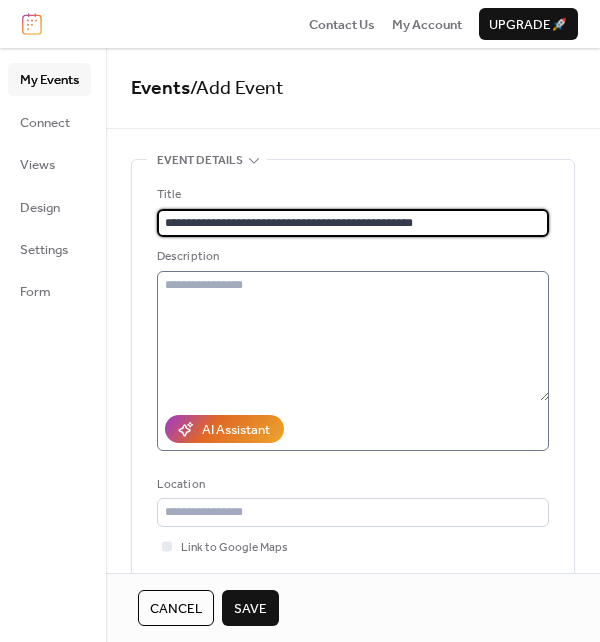 type on "**********" 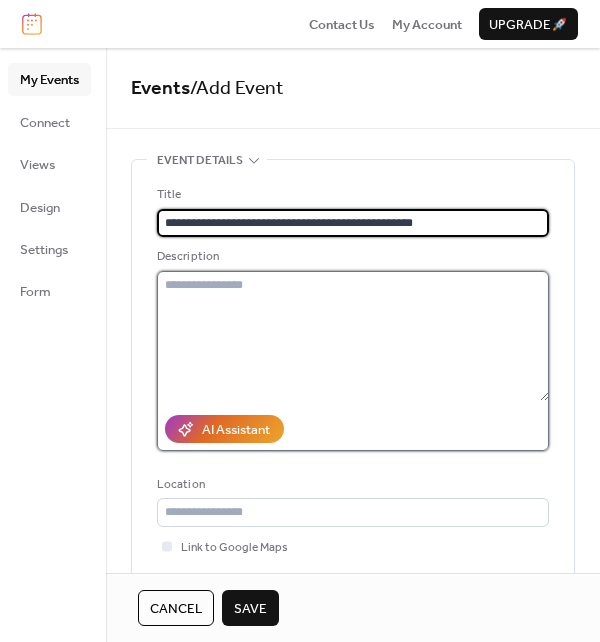click at bounding box center (353, 336) 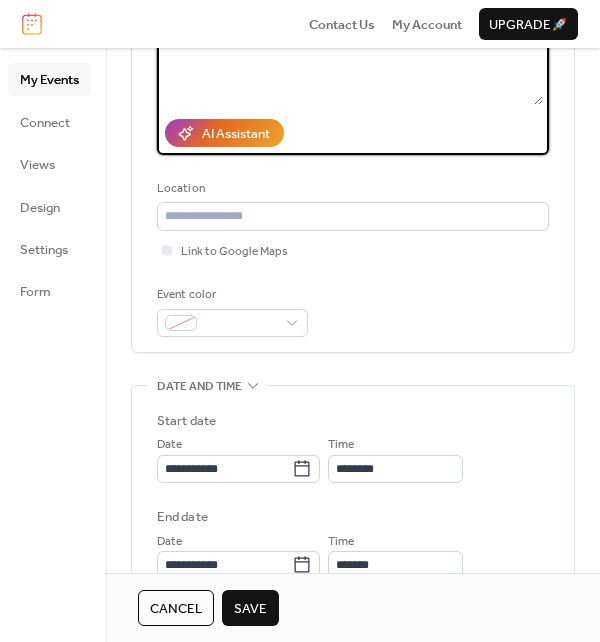 scroll, scrollTop: 300, scrollLeft: 0, axis: vertical 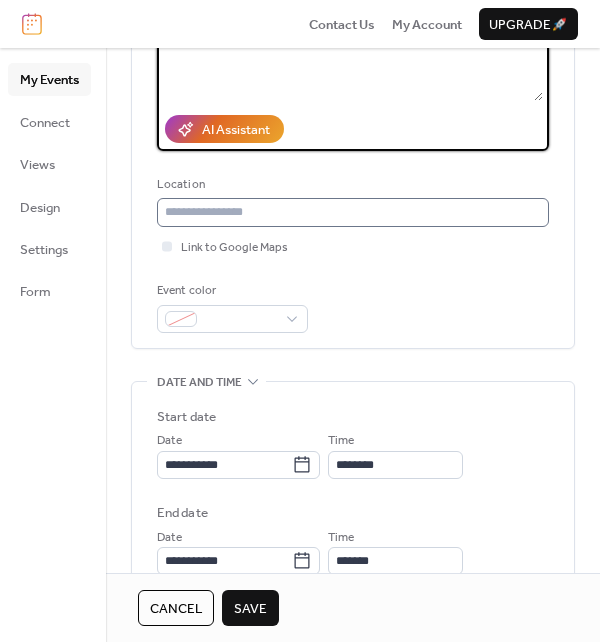 type on "**********" 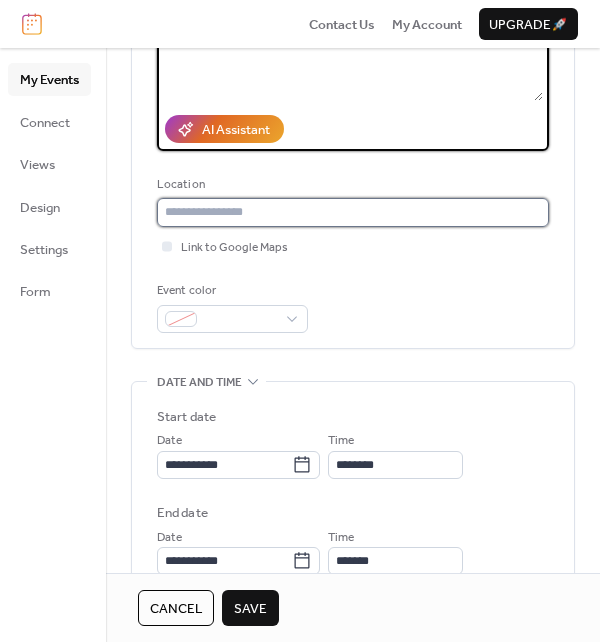 click at bounding box center [353, 212] 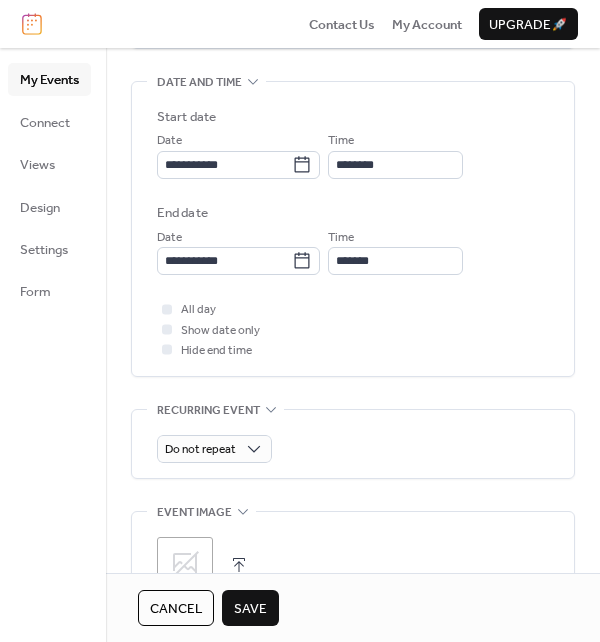 scroll, scrollTop: 400, scrollLeft: 0, axis: vertical 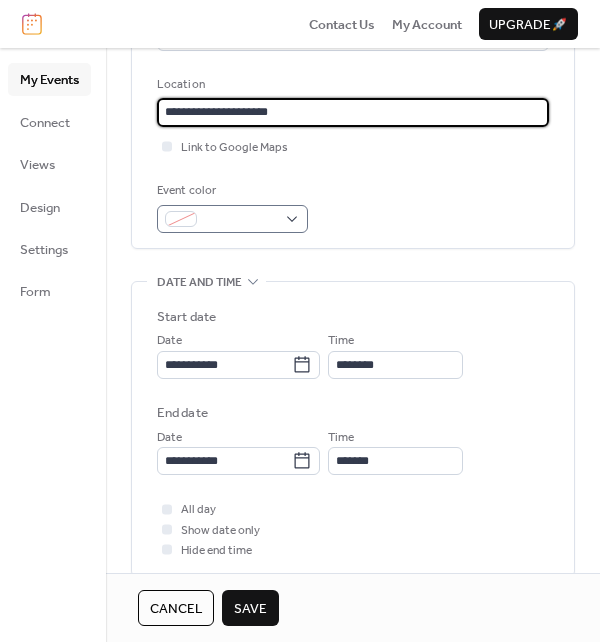 type on "**********" 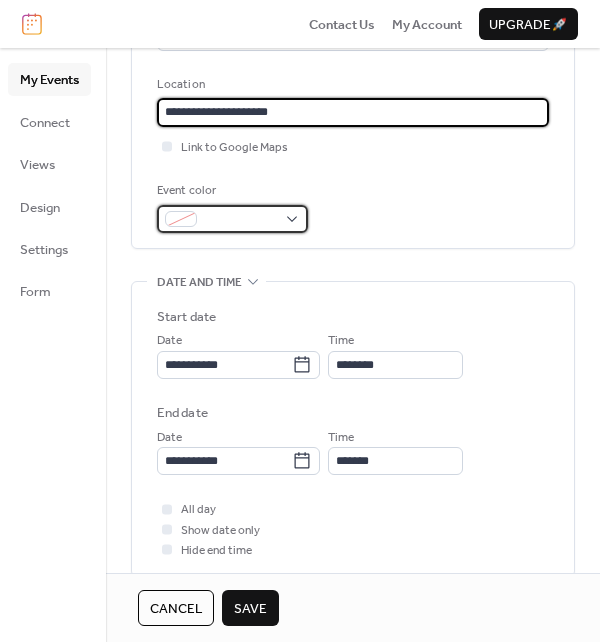 click at bounding box center (240, 220) 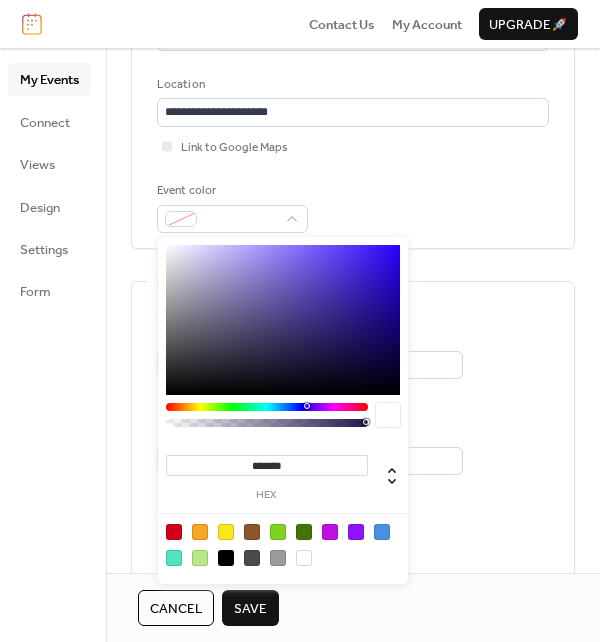 click at bounding box center (174, 532) 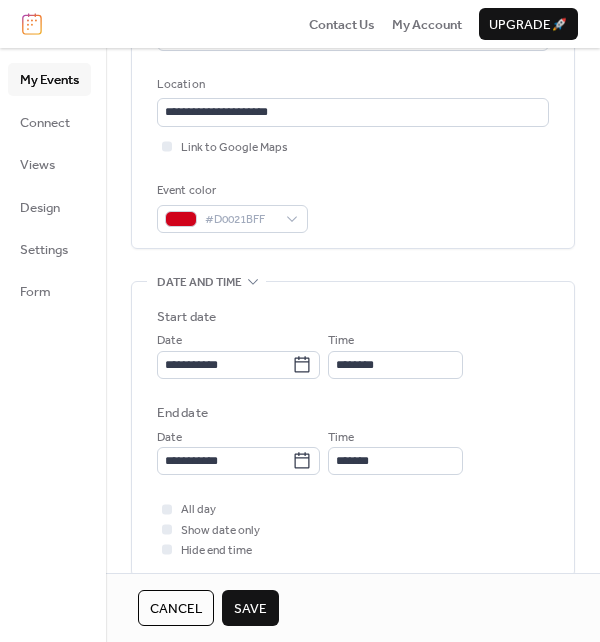 click on "**********" at bounding box center [353, 429] 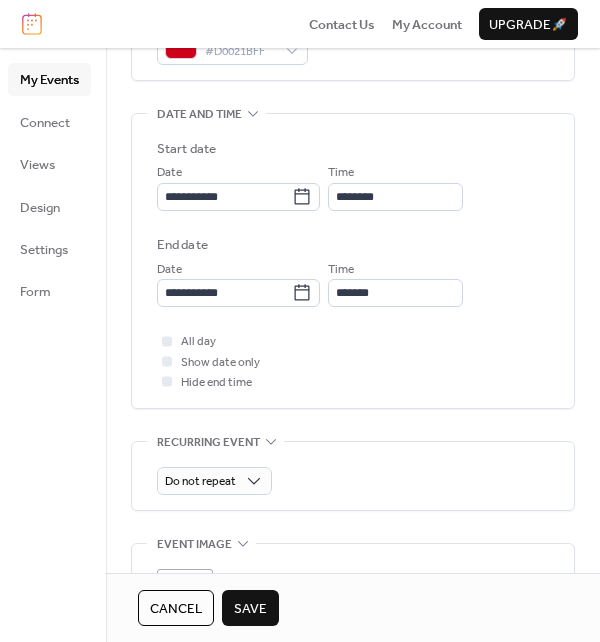 scroll, scrollTop: 600, scrollLeft: 0, axis: vertical 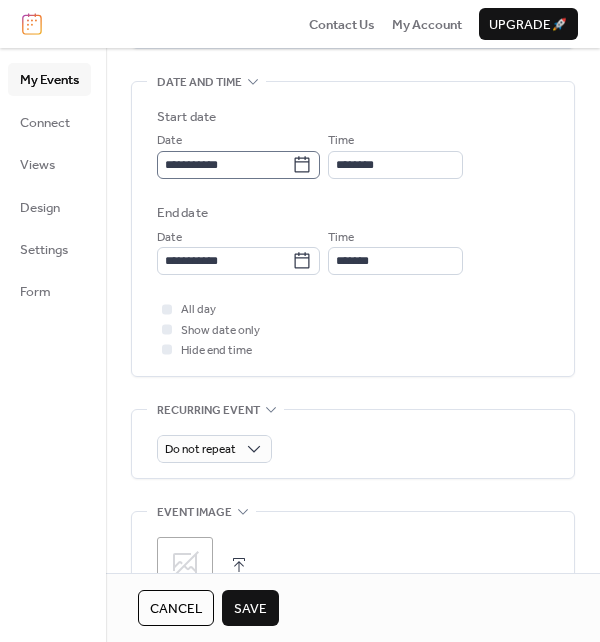click 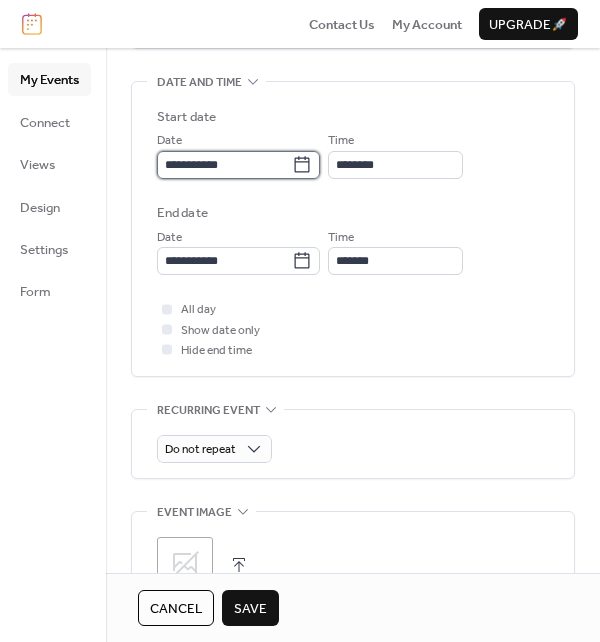 click on "**********" at bounding box center [224, 165] 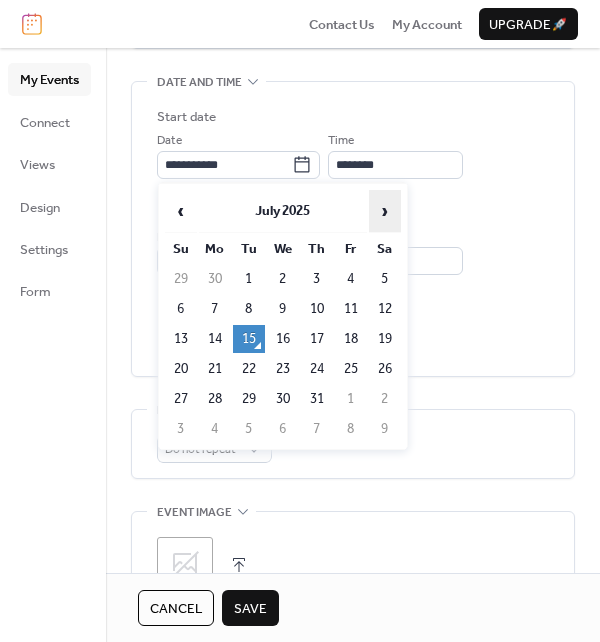 click on "›" at bounding box center (385, 211) 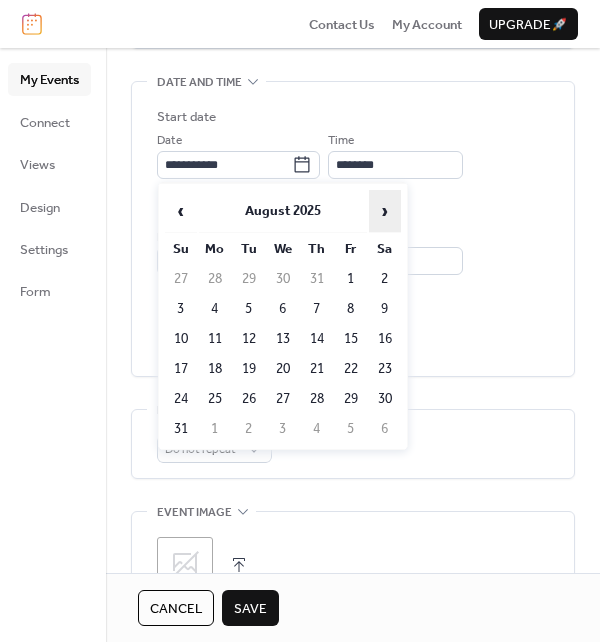 click on "›" at bounding box center [385, 211] 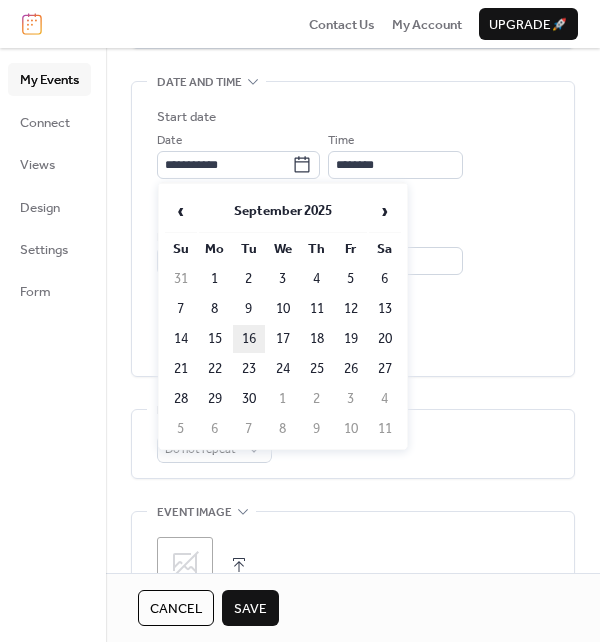 click on "16" at bounding box center [249, 339] 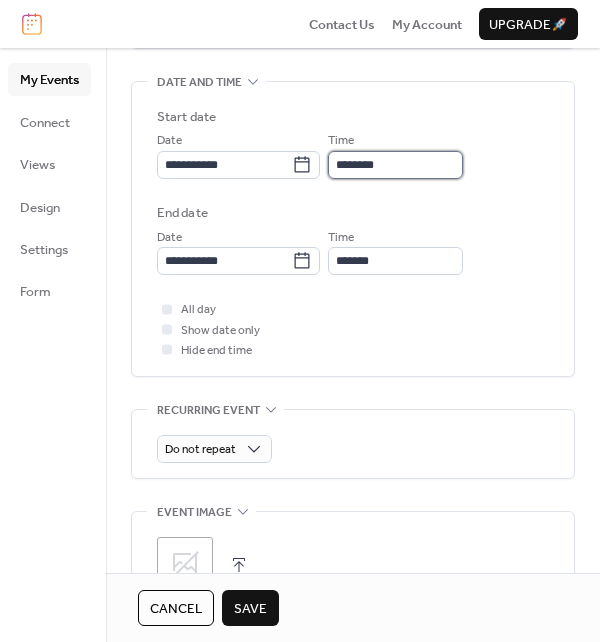 click on "********" at bounding box center [395, 165] 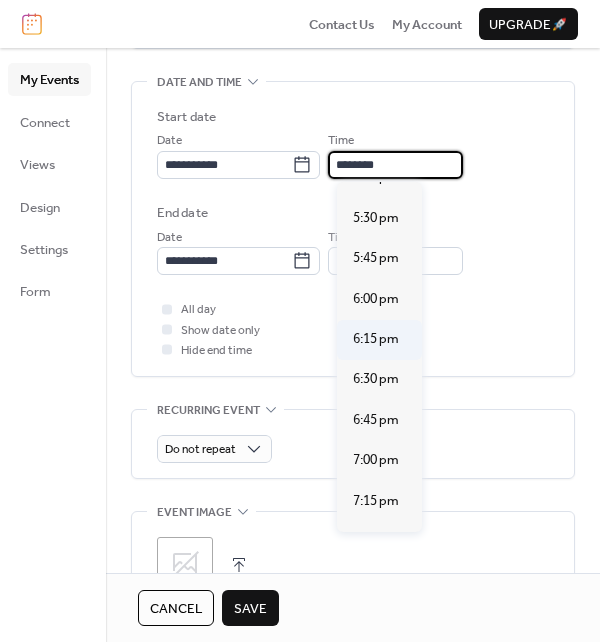 scroll, scrollTop: 2939, scrollLeft: 0, axis: vertical 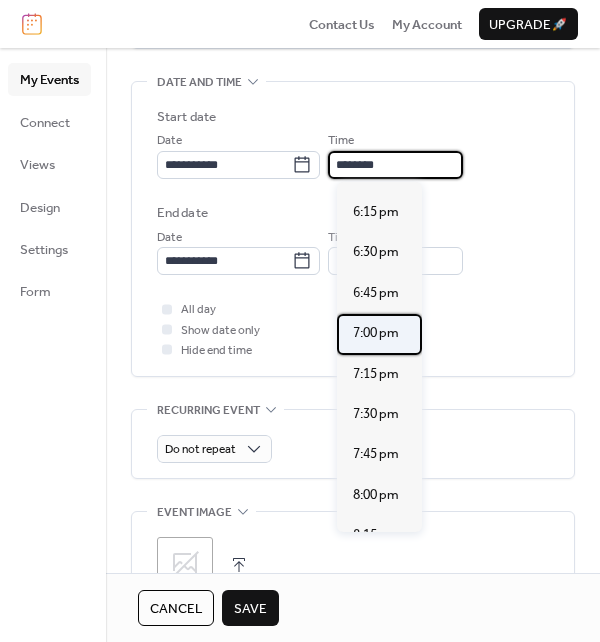 click on "7:00 pm" at bounding box center [376, 333] 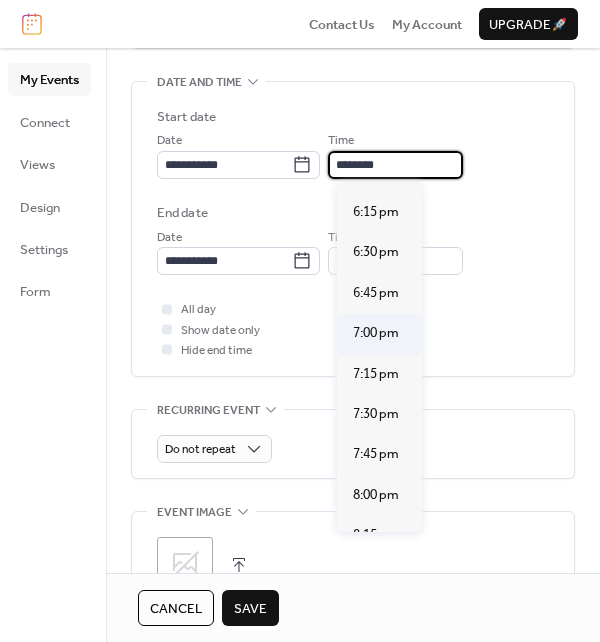 type on "*******" 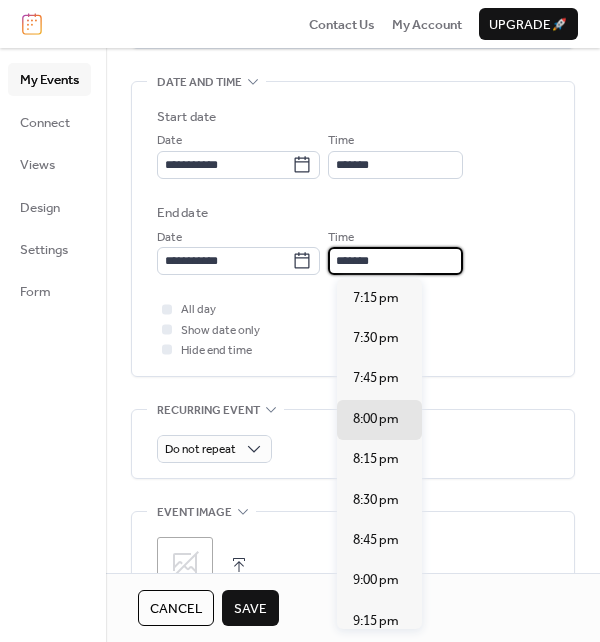 click on "*******" at bounding box center [395, 261] 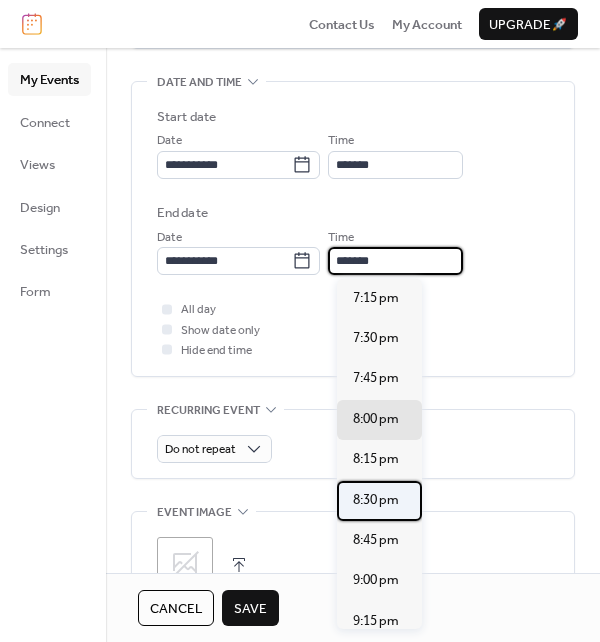 click on "8:30 pm" at bounding box center [376, 500] 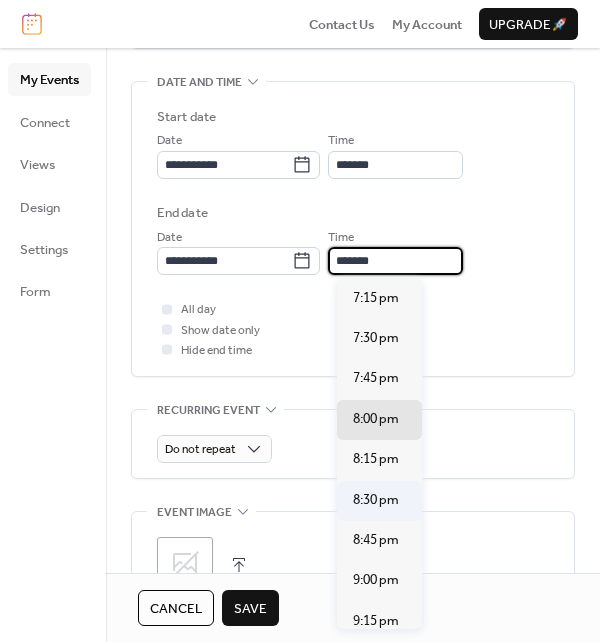type on "*******" 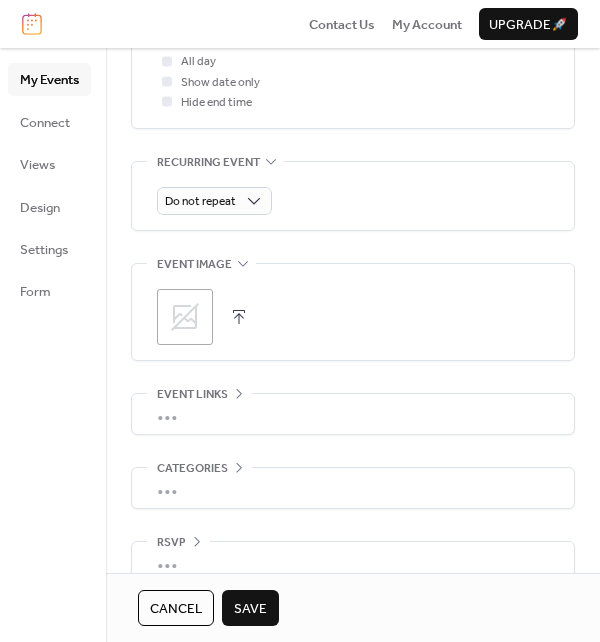 scroll, scrollTop: 875, scrollLeft: 0, axis: vertical 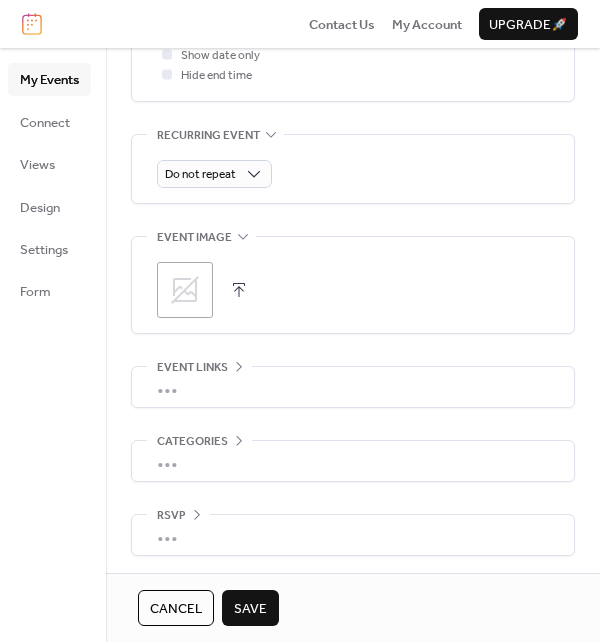 click on "Save" at bounding box center (250, 609) 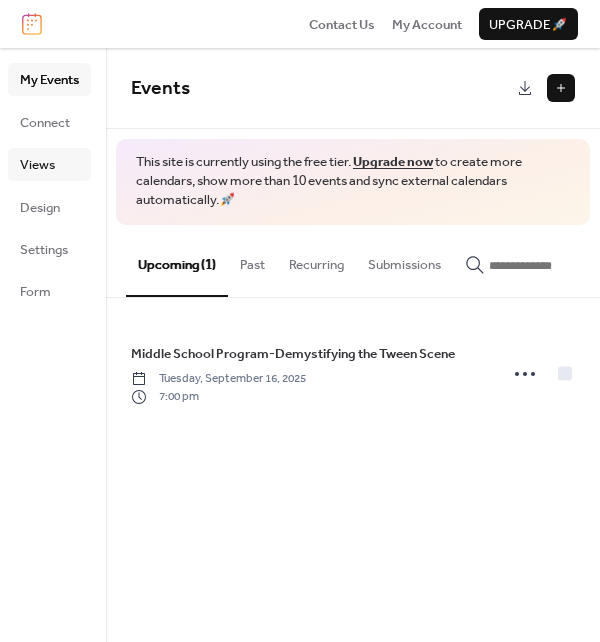 click on "Views" at bounding box center [37, 165] 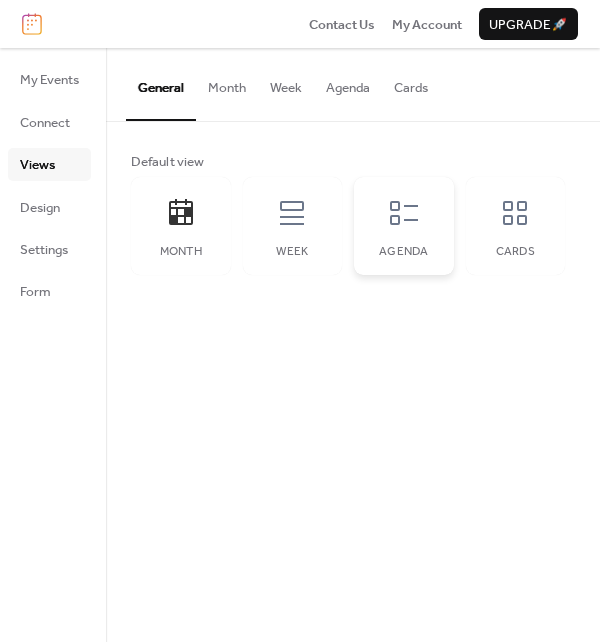 click on "Agenda" at bounding box center (404, 226) 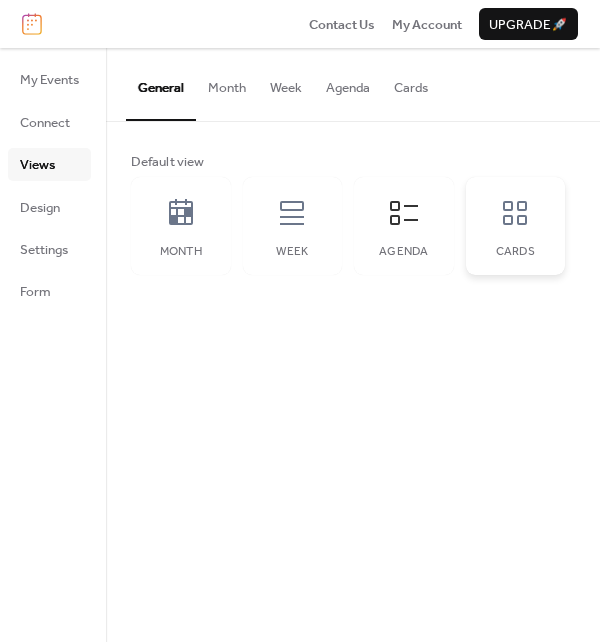 click on "Cards" at bounding box center [516, 226] 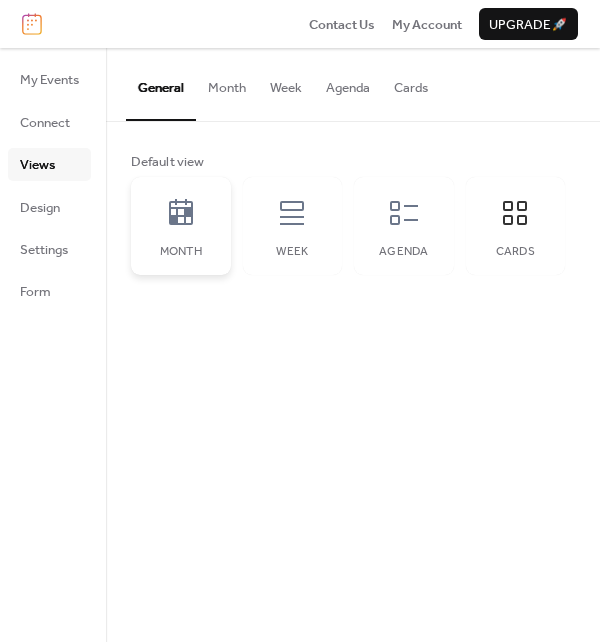 click 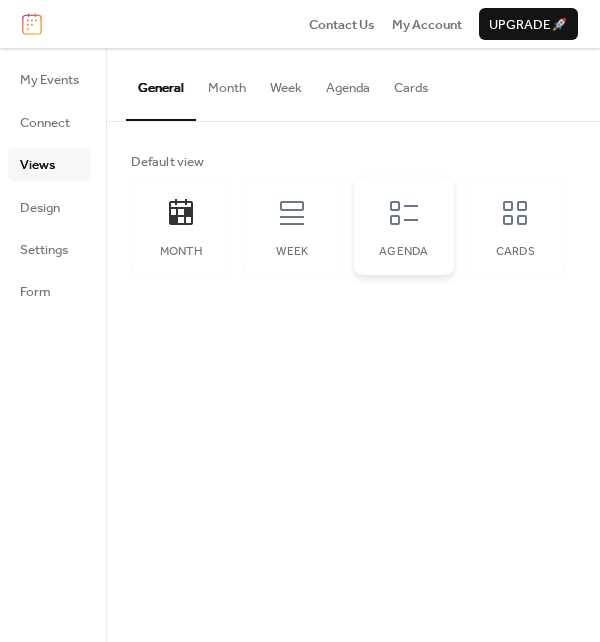 click on "Agenda" at bounding box center [404, 226] 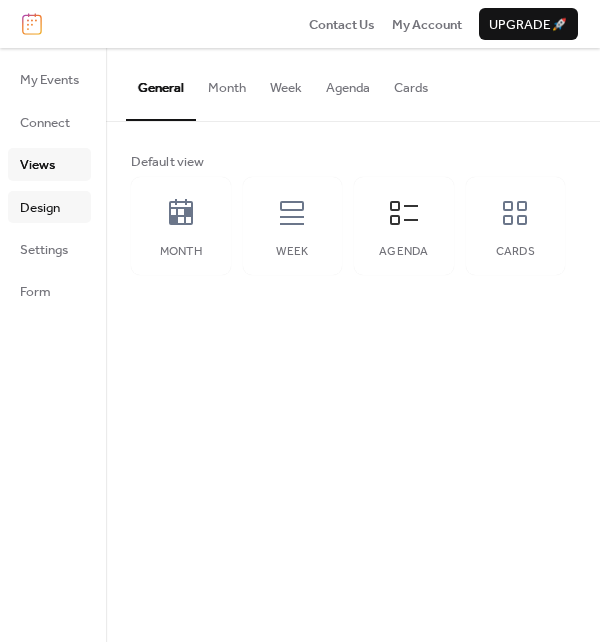 click on "Design" at bounding box center [49, 207] 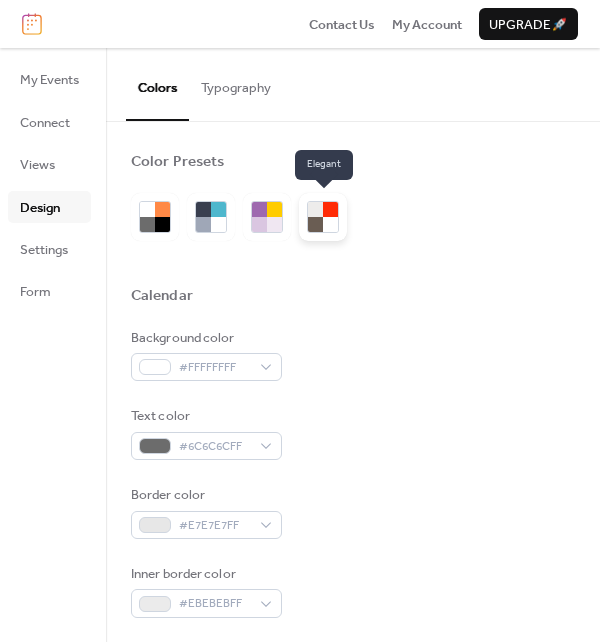 click at bounding box center (330, 224) 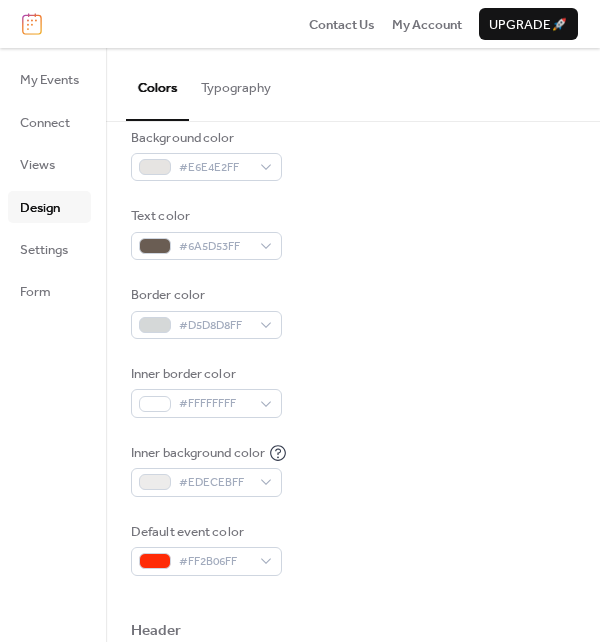 scroll, scrollTop: 100, scrollLeft: 0, axis: vertical 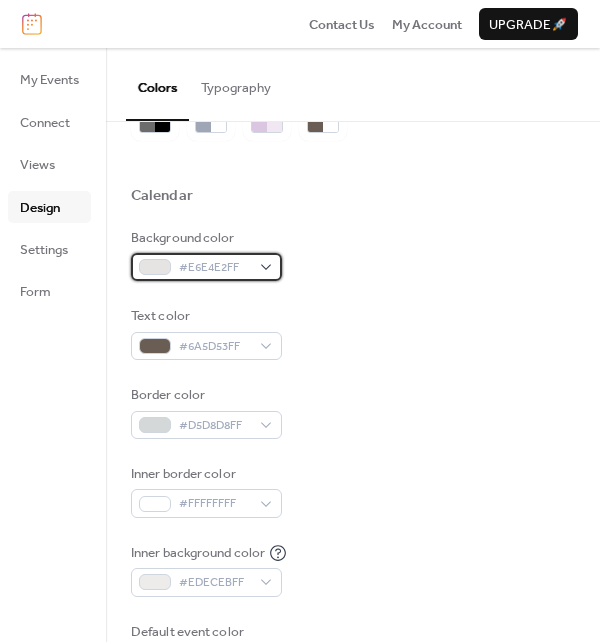 click on "#E6E4E2FF" at bounding box center [206, 267] 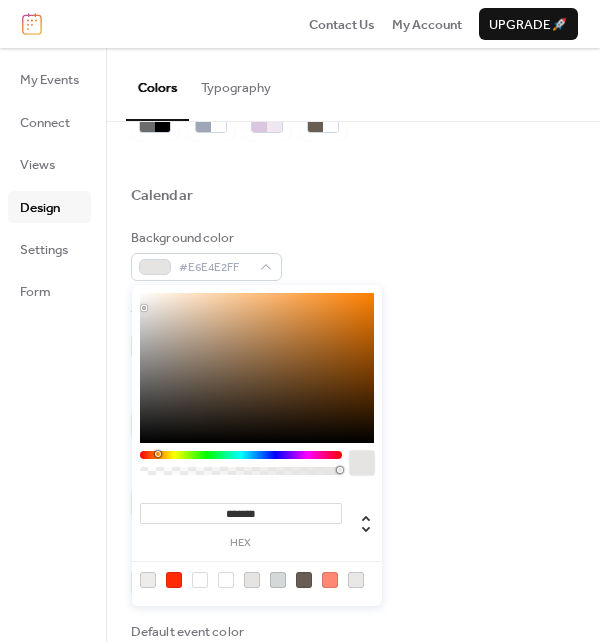 click at bounding box center (200, 580) 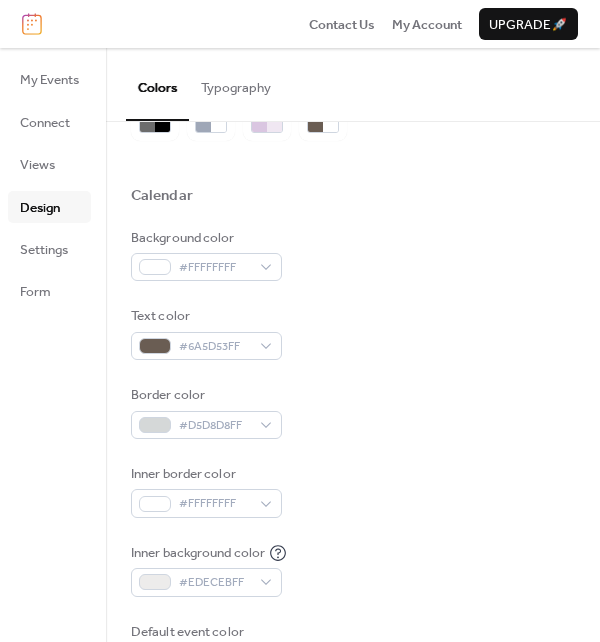 click at bounding box center (353, 220) 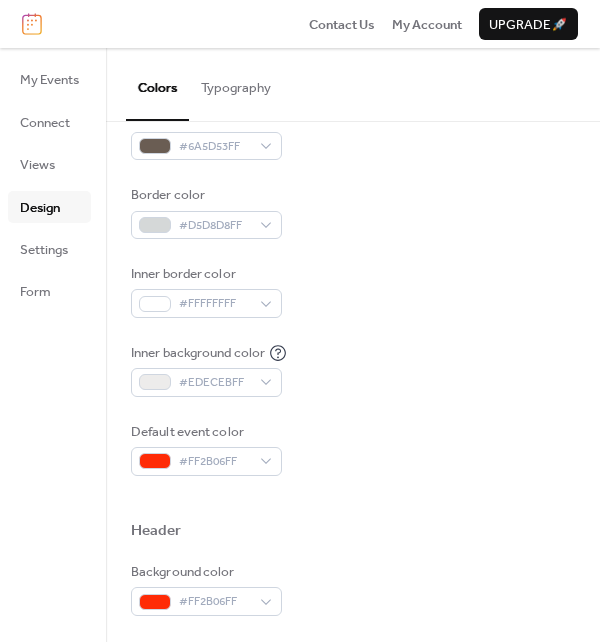 scroll, scrollTop: 200, scrollLeft: 0, axis: vertical 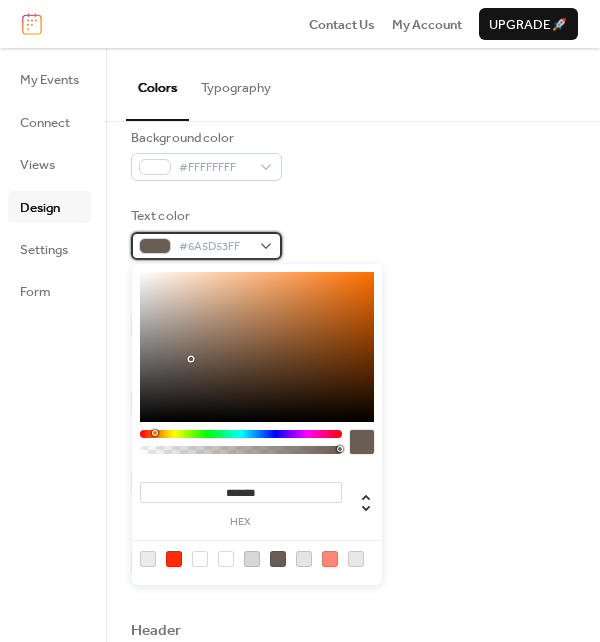 click on "#6A5D53FF" at bounding box center (206, 246) 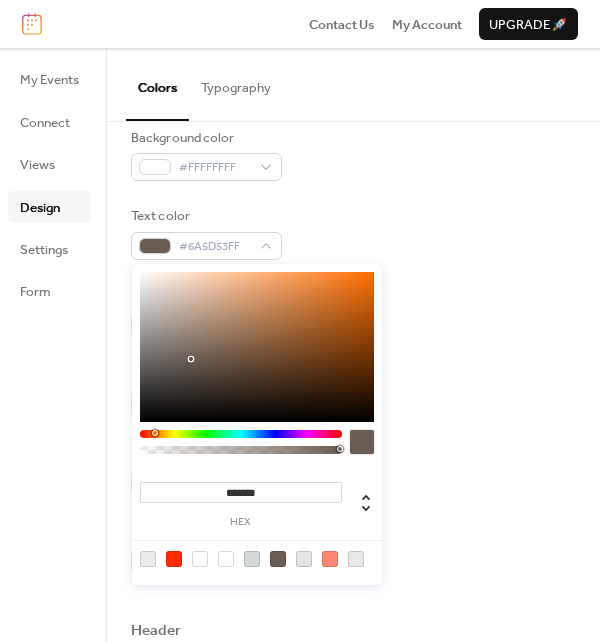 type on "*******" 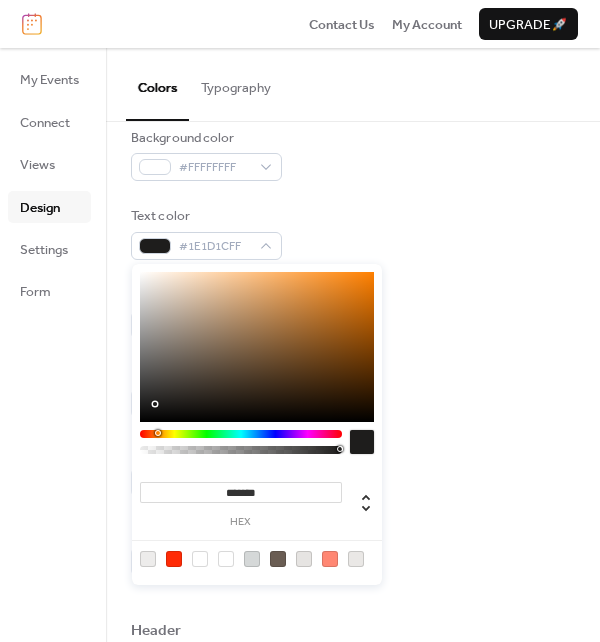 click at bounding box center [257, 347] 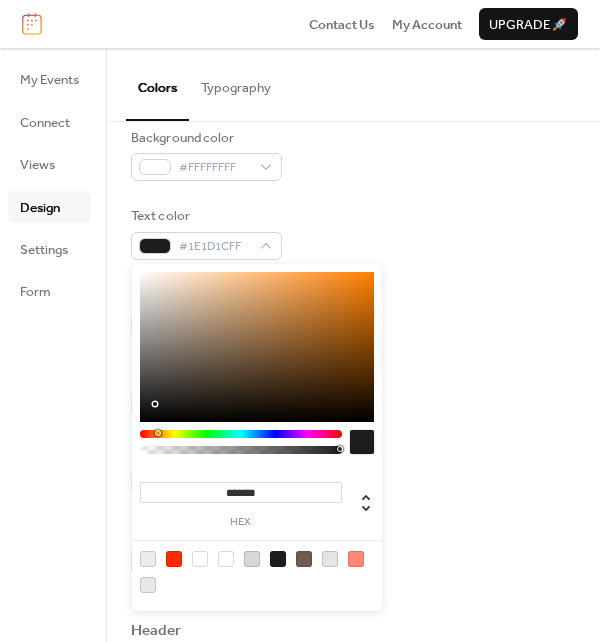 click on "Text color #1E1D1CFF" at bounding box center (353, 233) 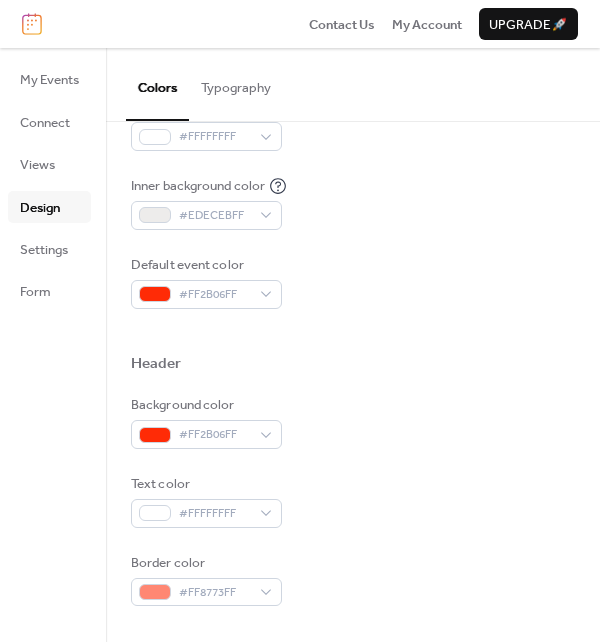 scroll, scrollTop: 500, scrollLeft: 0, axis: vertical 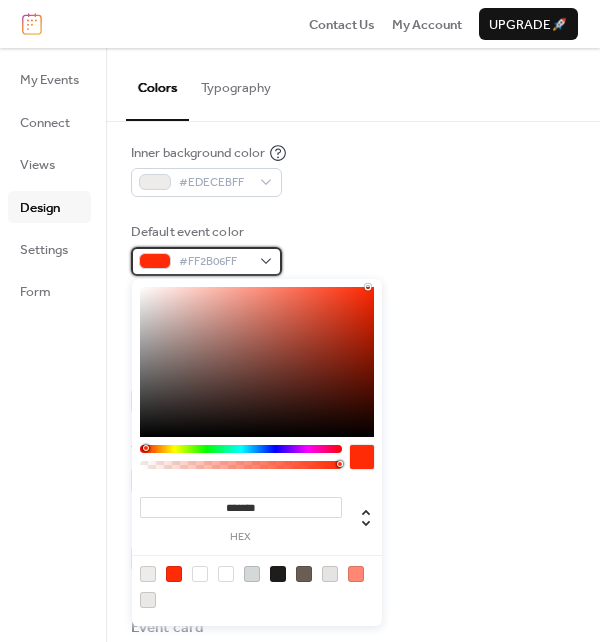 click on "#FF2B06FF" at bounding box center (206, 261) 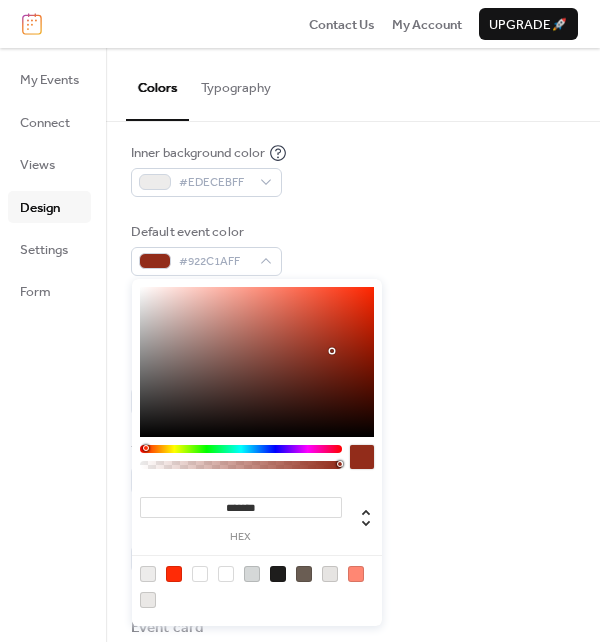 click at bounding box center (257, 362) 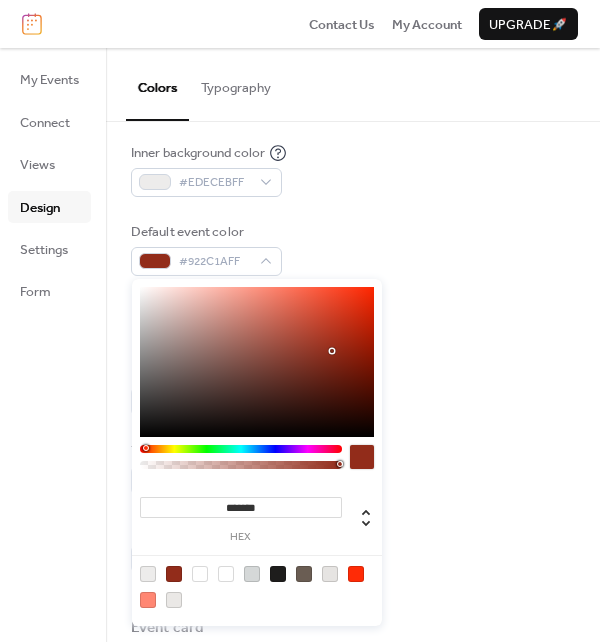 click at bounding box center (257, 362) 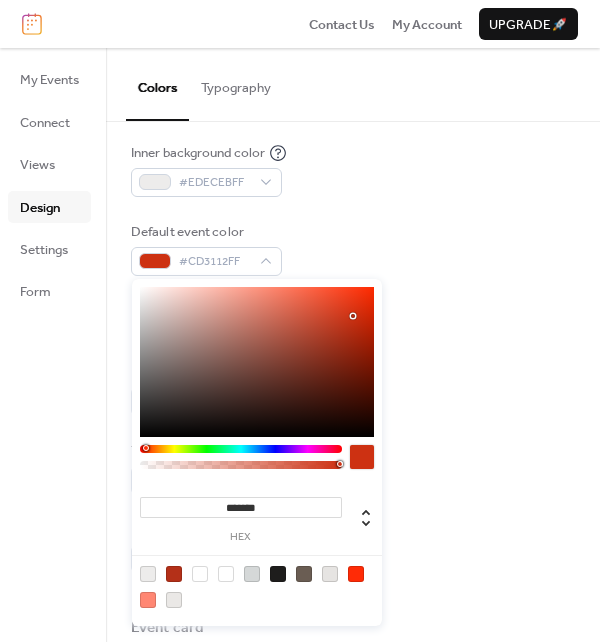 drag, startPoint x: 340, startPoint y: 329, endPoint x: 353, endPoint y: 316, distance: 18.384777 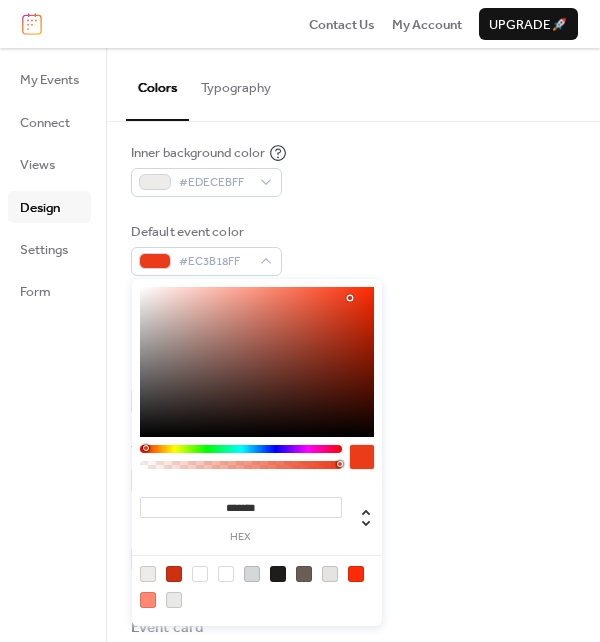 drag, startPoint x: 350, startPoint y: 311, endPoint x: 350, endPoint y: 298, distance: 13 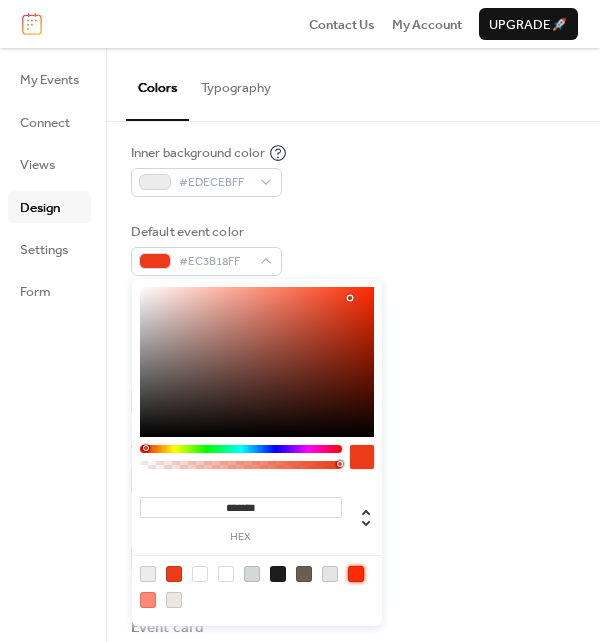 click at bounding box center [356, 574] 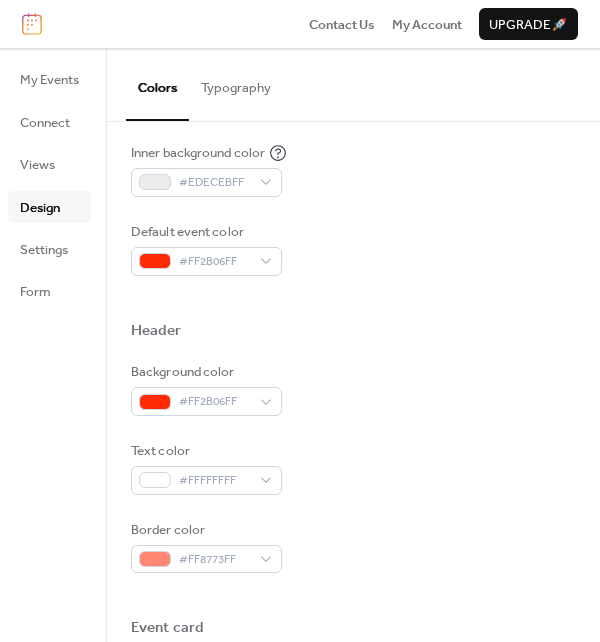click on "Header" at bounding box center [353, 333] 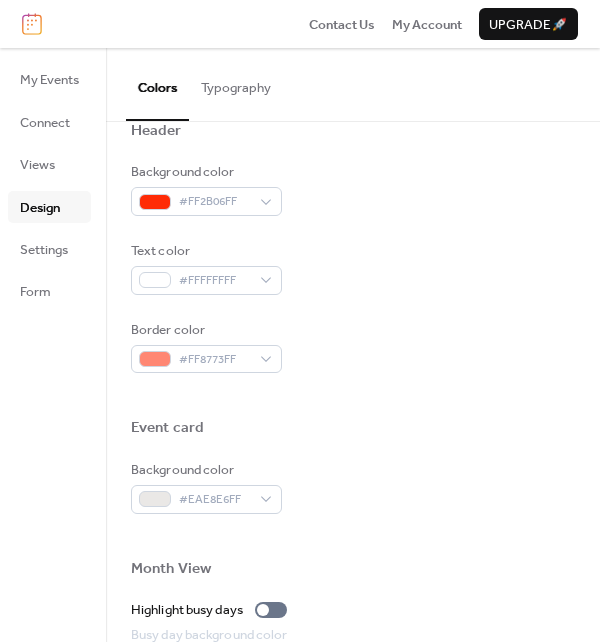 scroll, scrollTop: 800, scrollLeft: 0, axis: vertical 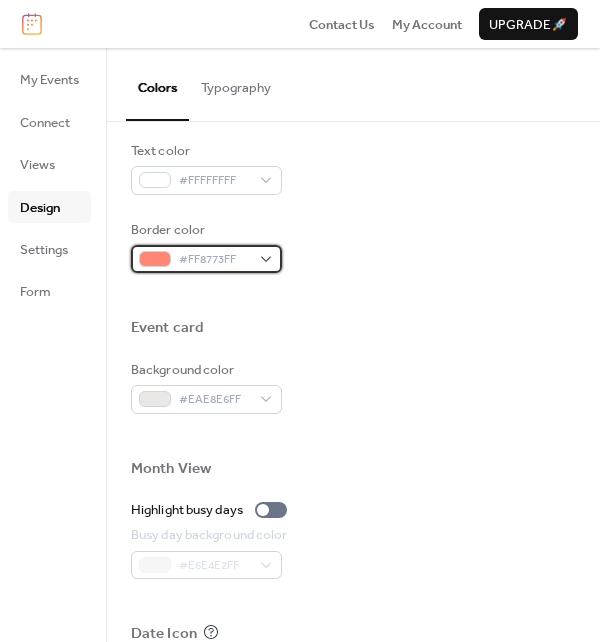 click on "#FF8773FF" at bounding box center [206, 259] 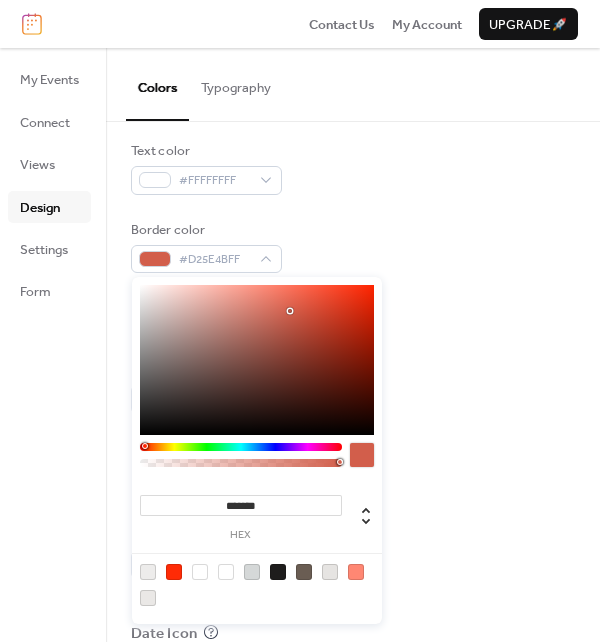 click at bounding box center (257, 360) 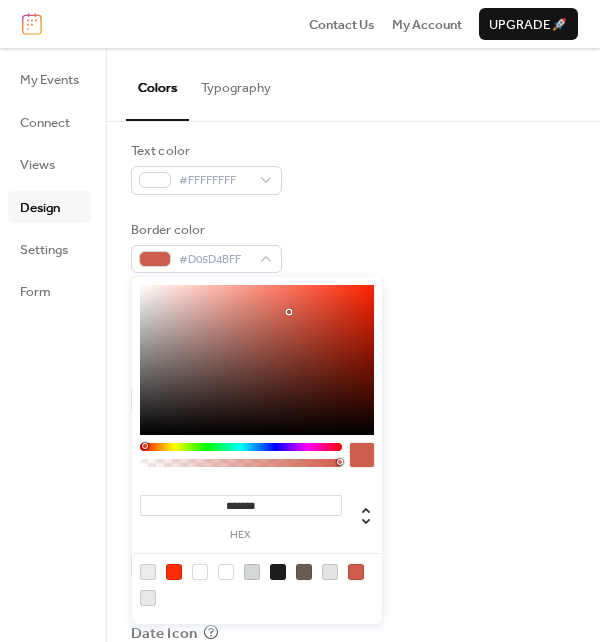 click at bounding box center (257, 360) 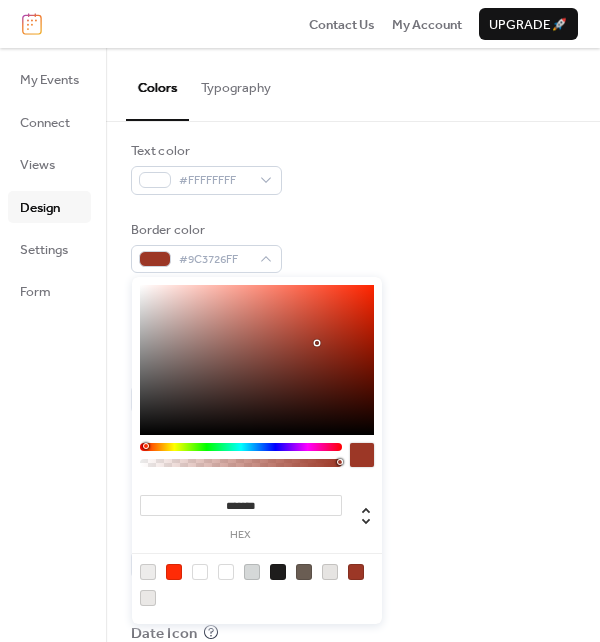 click at bounding box center [317, 343] 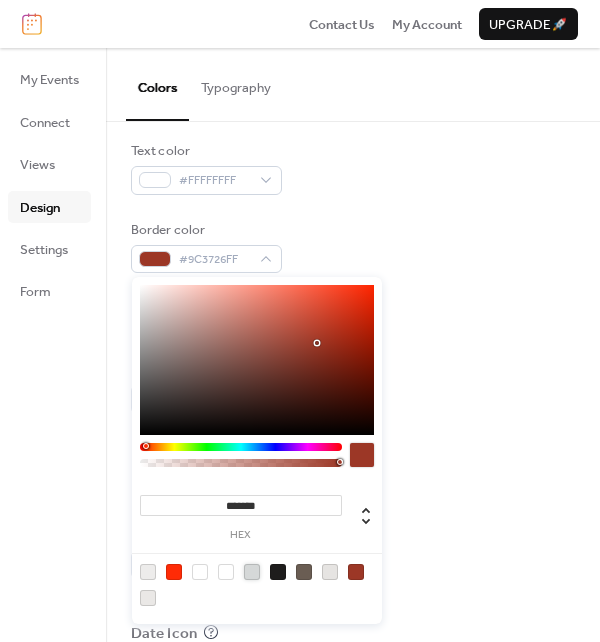 click at bounding box center (252, 572) 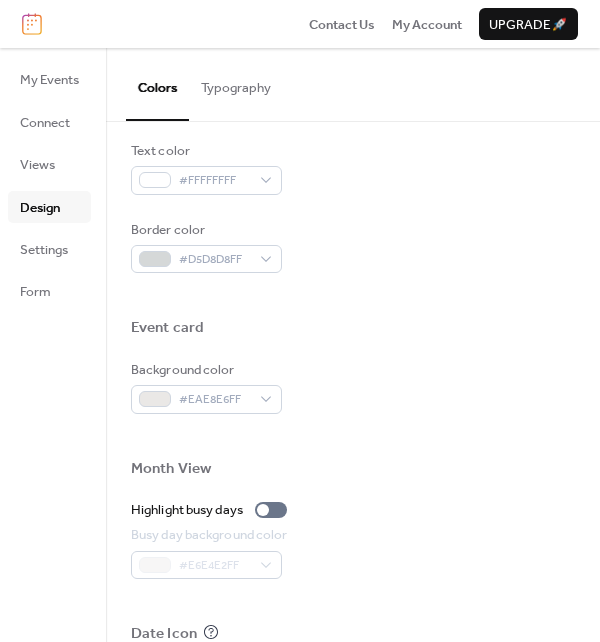 click at bounding box center (353, 295) 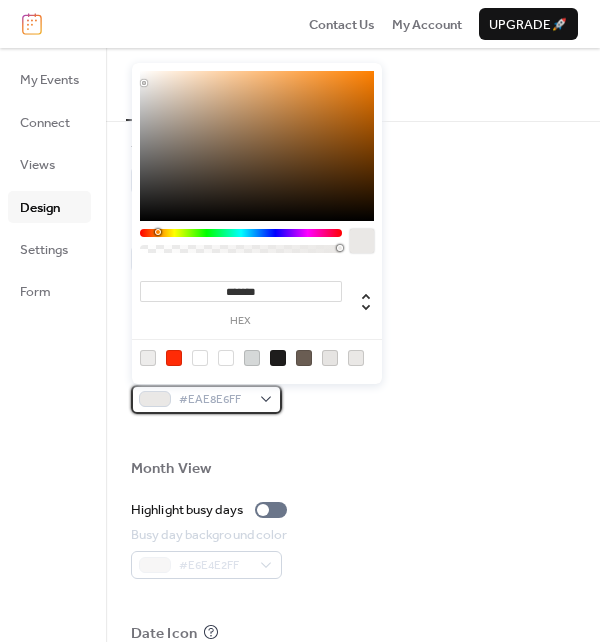 click on "#EAE8E6FF" at bounding box center (206, 399) 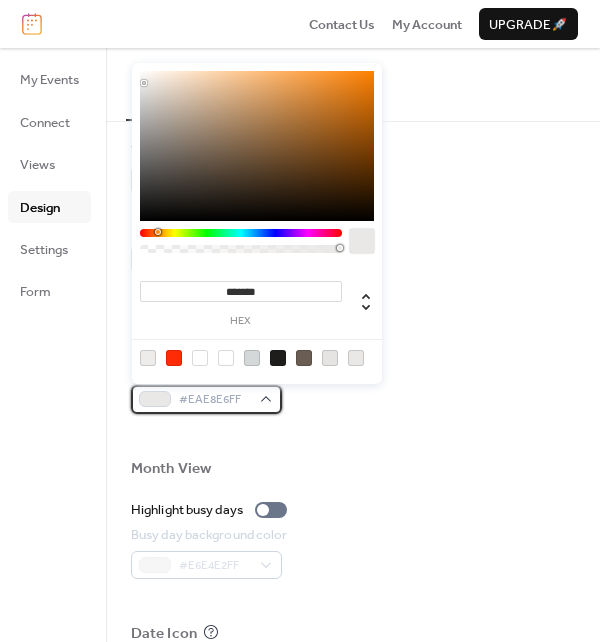 click on "#EAE8E6FF" at bounding box center (206, 399) 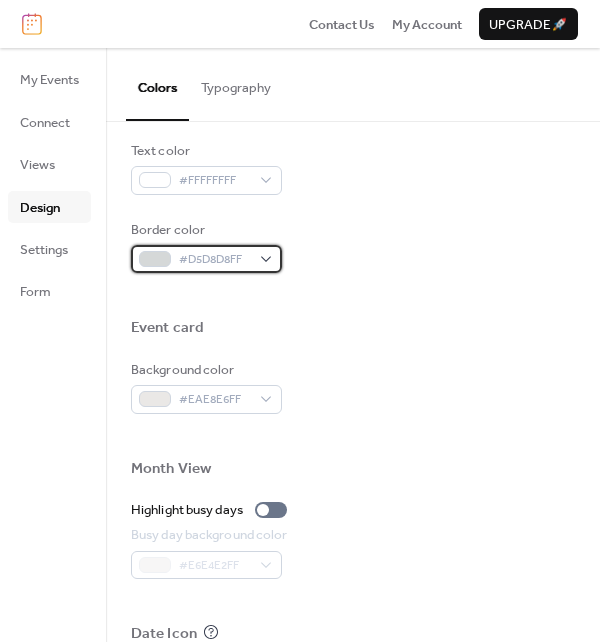 click on "#D5D8D8FF" at bounding box center [206, 259] 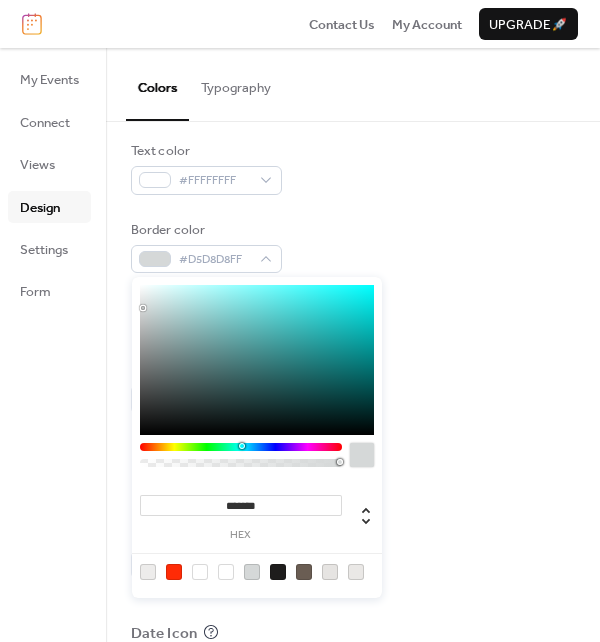 click at bounding box center (278, 572) 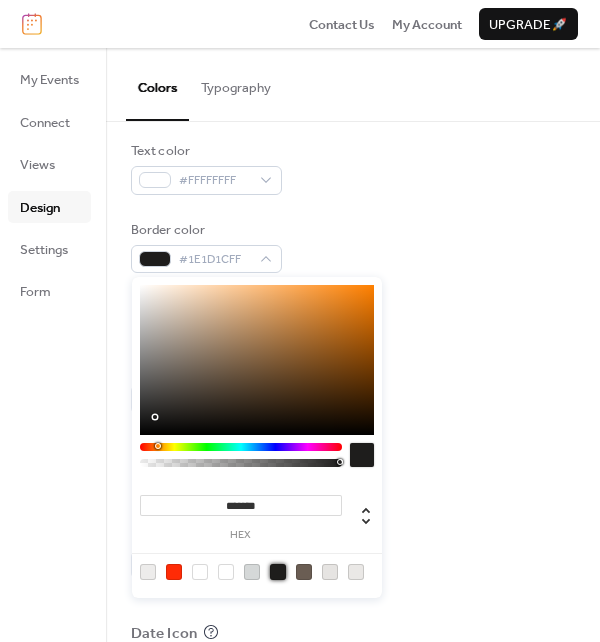 click on "Border color #1E1D1CFF" at bounding box center (353, 247) 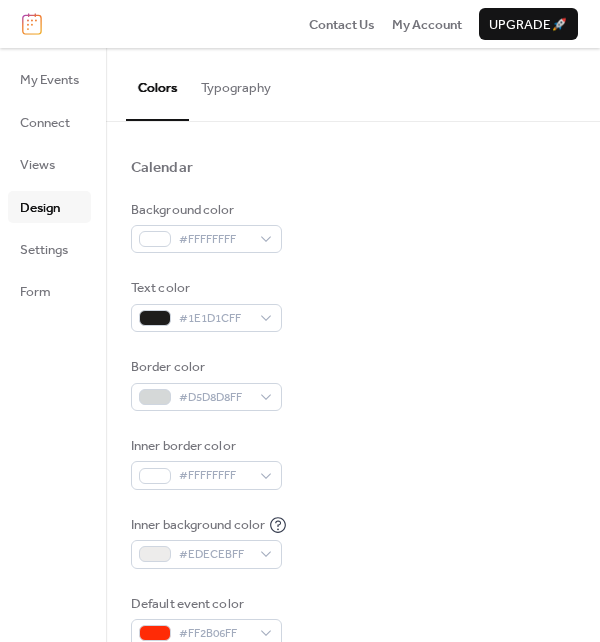 scroll, scrollTop: 0, scrollLeft: 0, axis: both 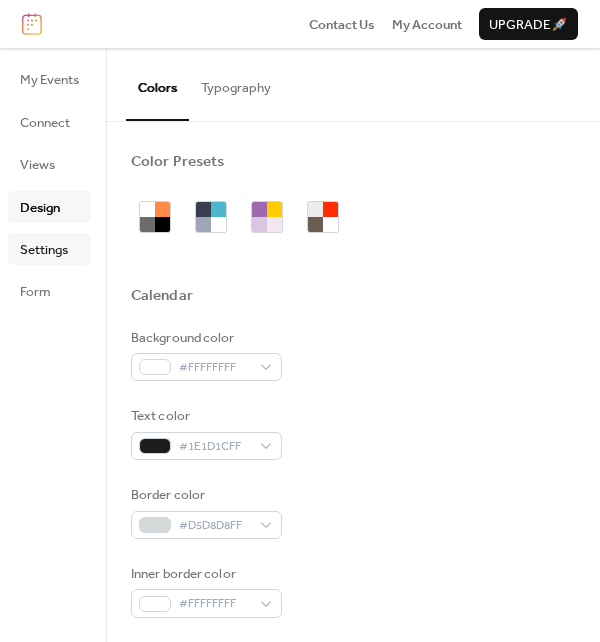 click on "Settings" at bounding box center (49, 249) 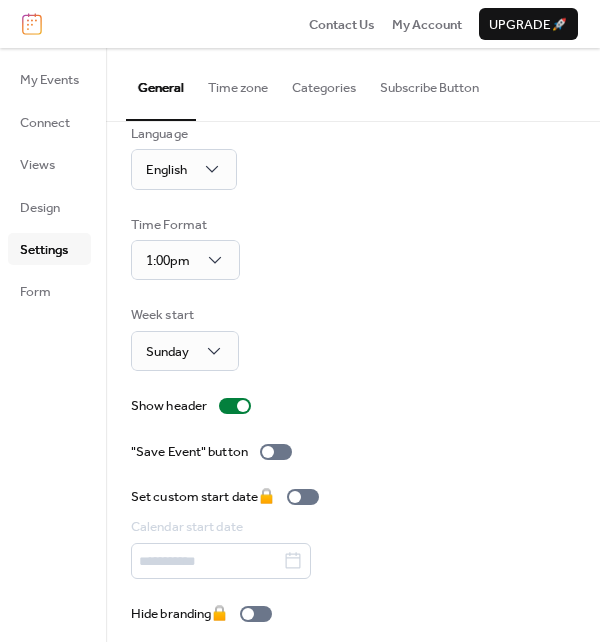 scroll, scrollTop: 39, scrollLeft: 0, axis: vertical 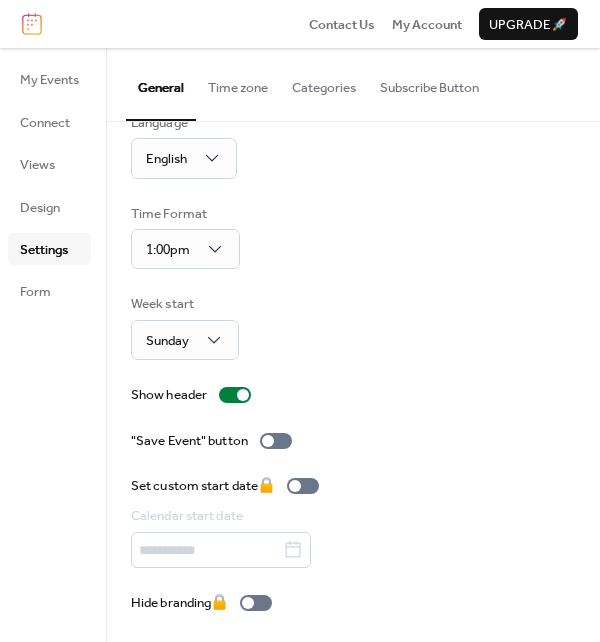 click on "Language English" at bounding box center (353, 146) 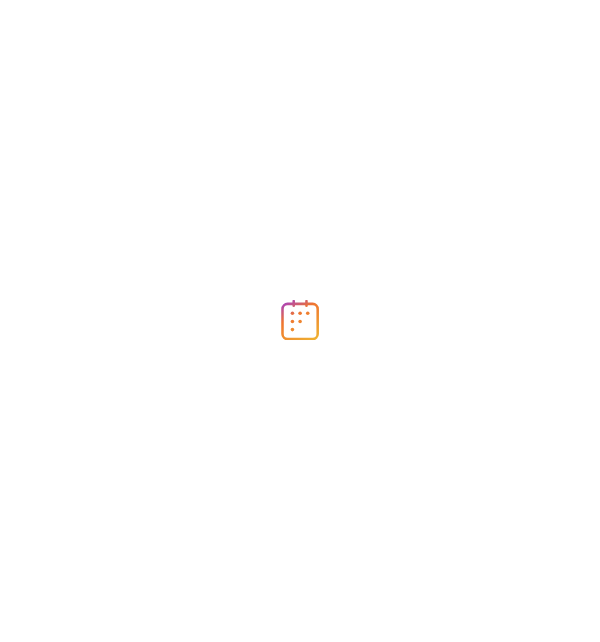 scroll, scrollTop: 0, scrollLeft: 0, axis: both 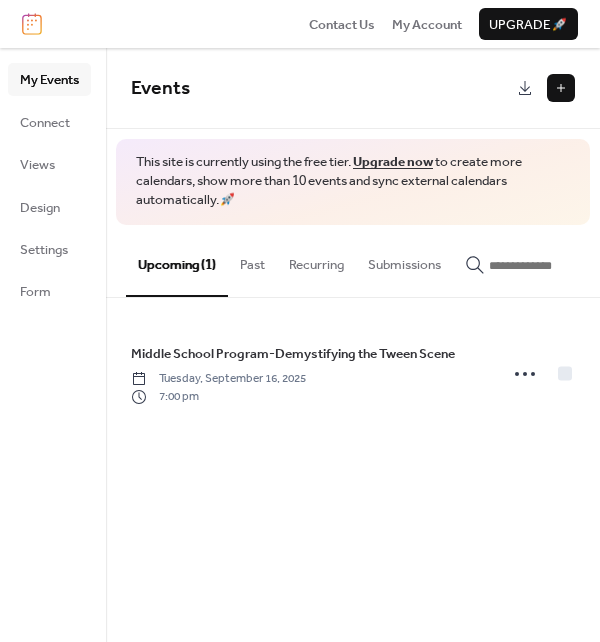click at bounding box center [561, 88] 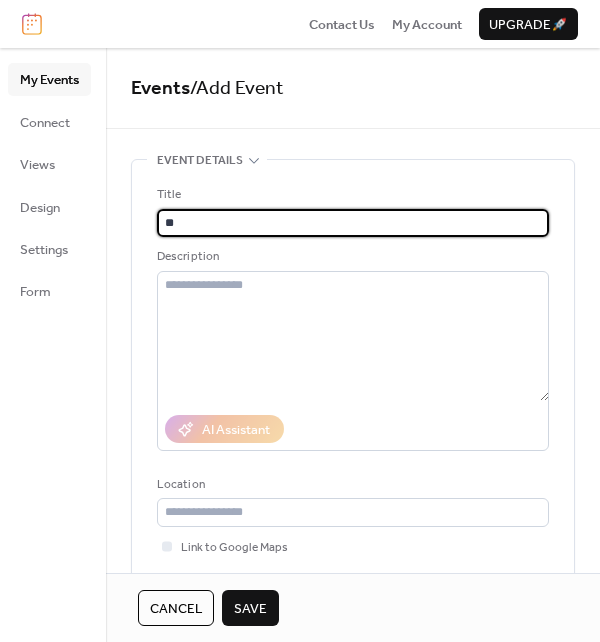 type on "*" 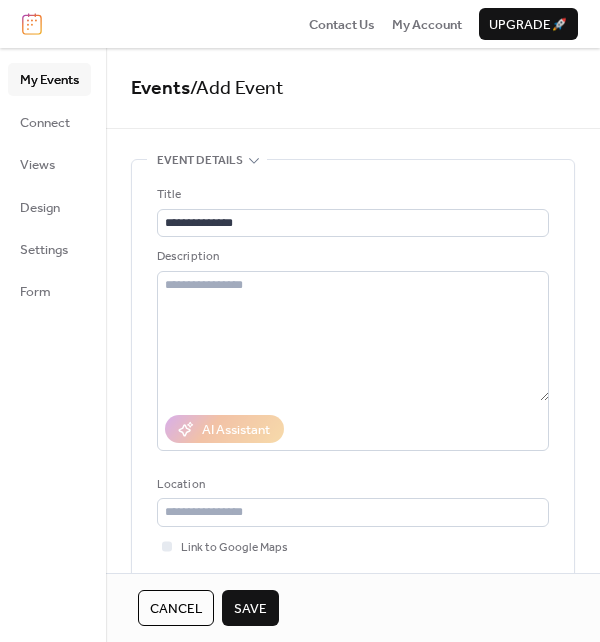 click on "Events  /  Add Event" at bounding box center (353, 89) 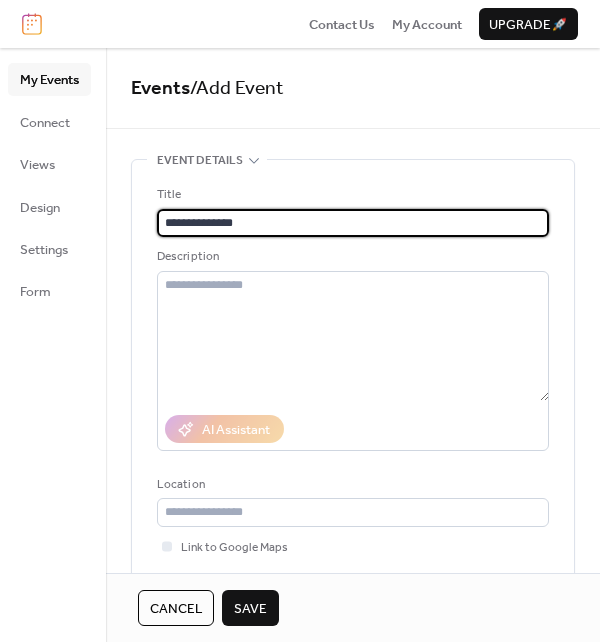click on "**********" at bounding box center [353, 223] 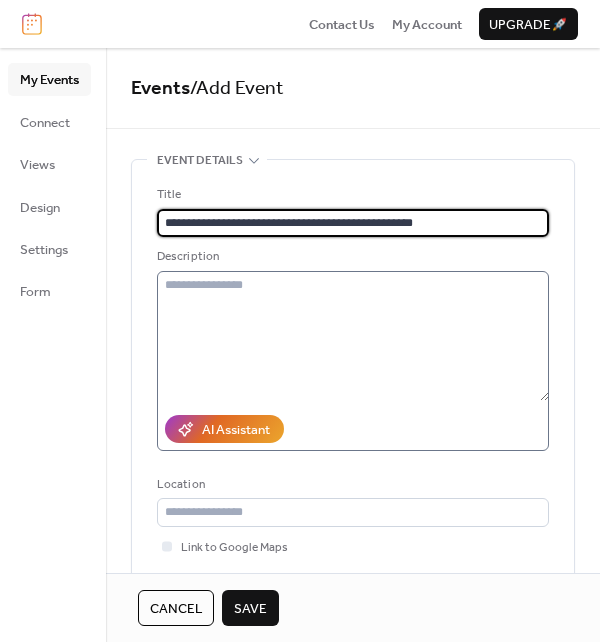 scroll, scrollTop: 300, scrollLeft: 0, axis: vertical 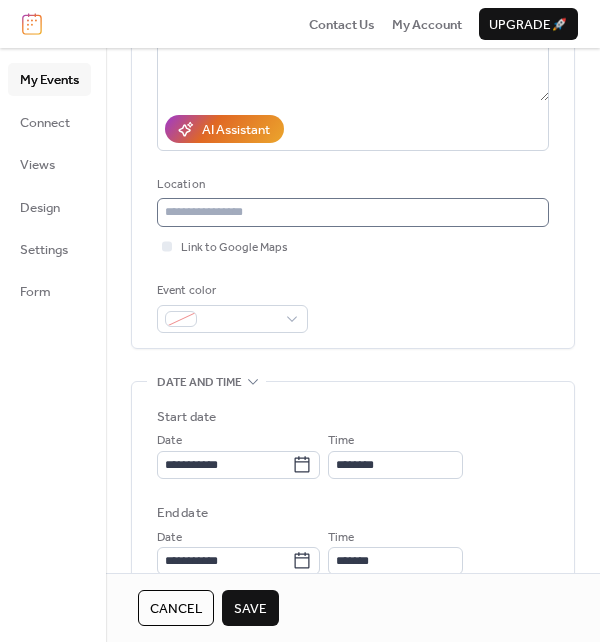 type on "**********" 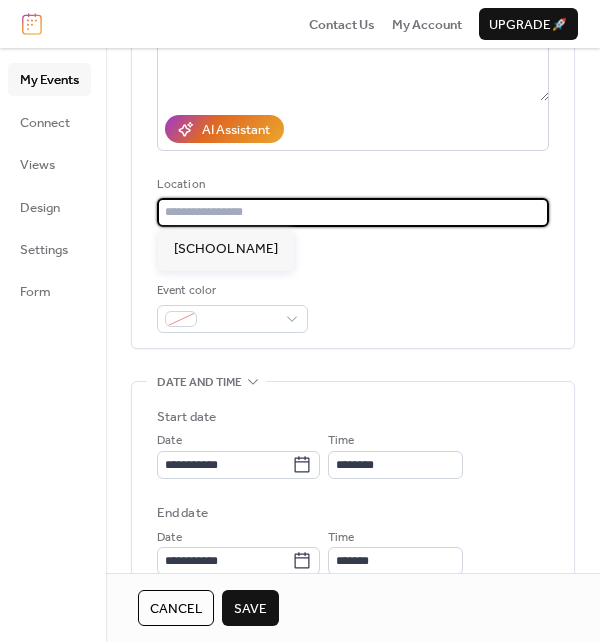 click at bounding box center (353, 212) 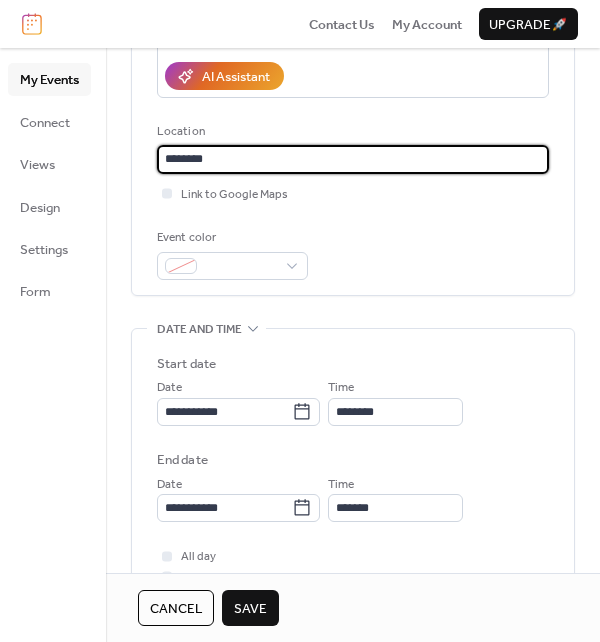 scroll, scrollTop: 400, scrollLeft: 0, axis: vertical 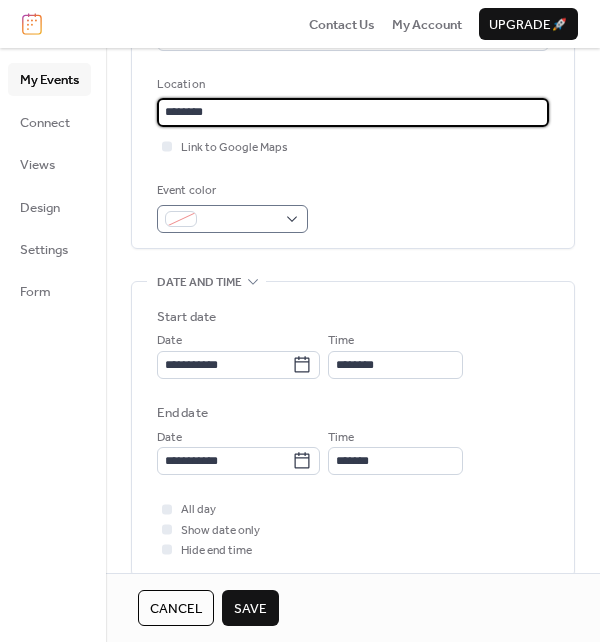 type on "********" 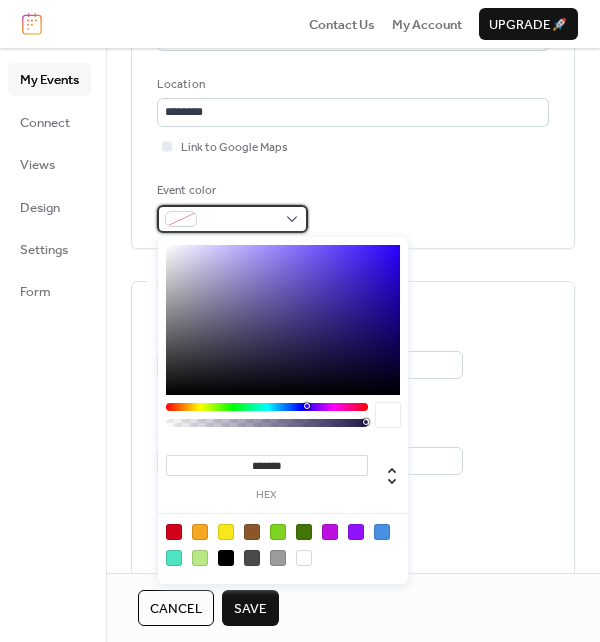 click at bounding box center [232, 219] 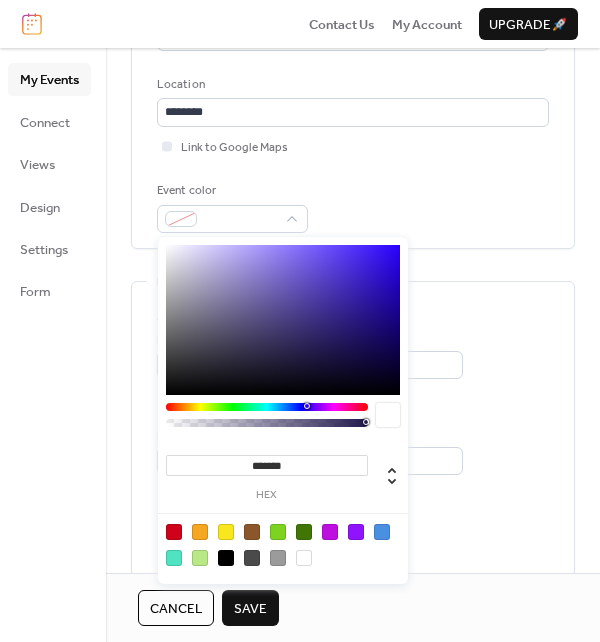 click at bounding box center (174, 532) 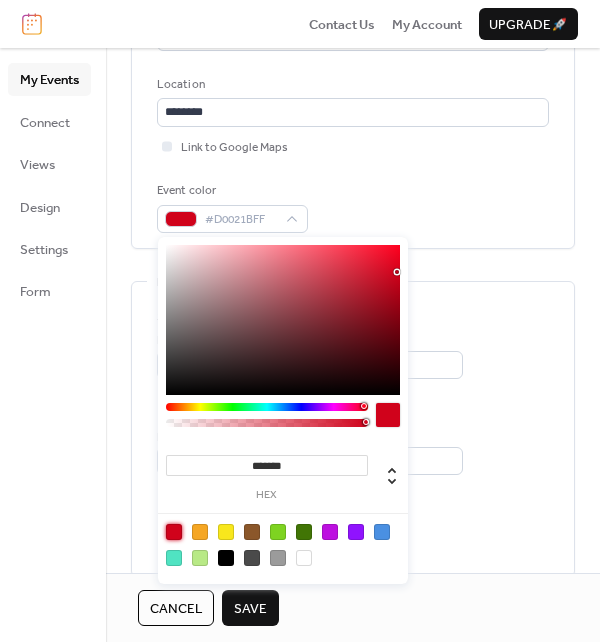 click on "**********" at bounding box center [353, 9] 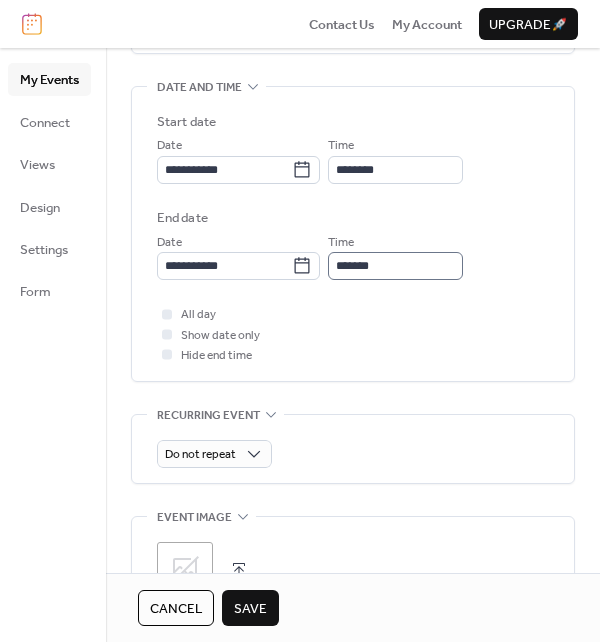 scroll, scrollTop: 600, scrollLeft: 0, axis: vertical 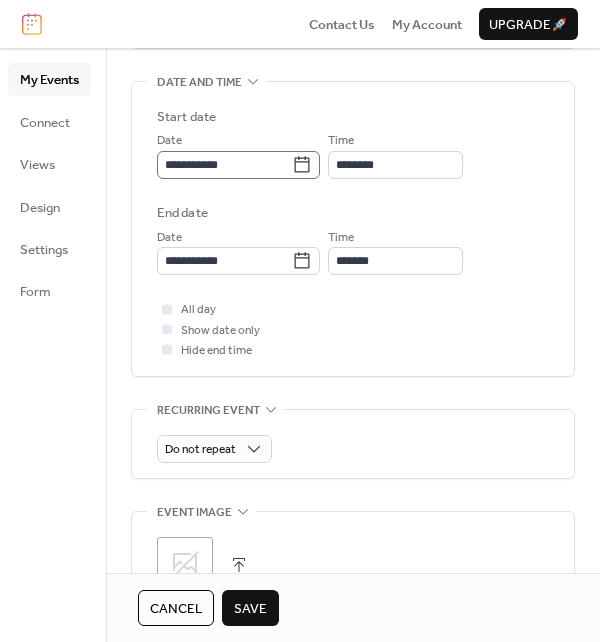 click 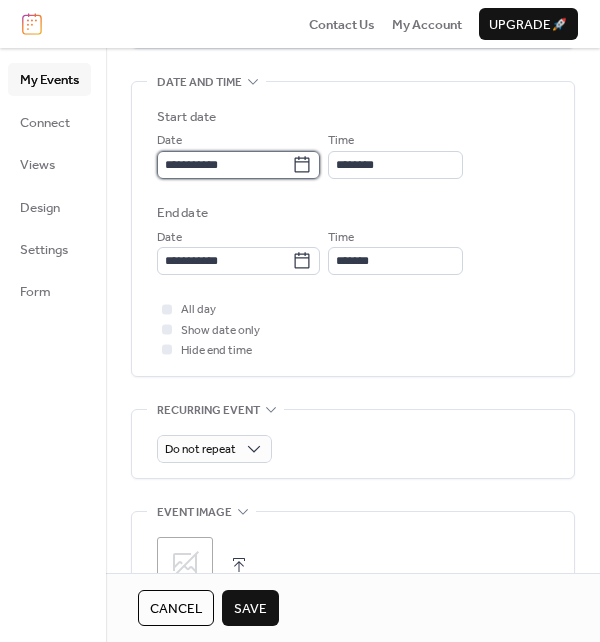 click on "**********" at bounding box center (224, 165) 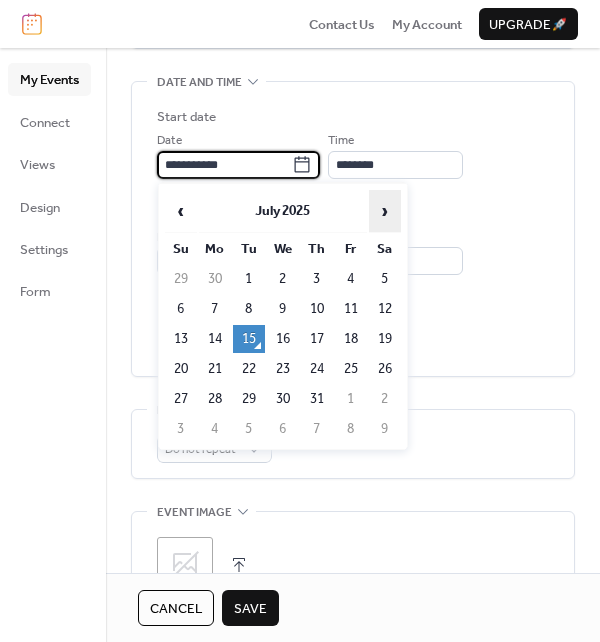 click on "›" at bounding box center (385, 211) 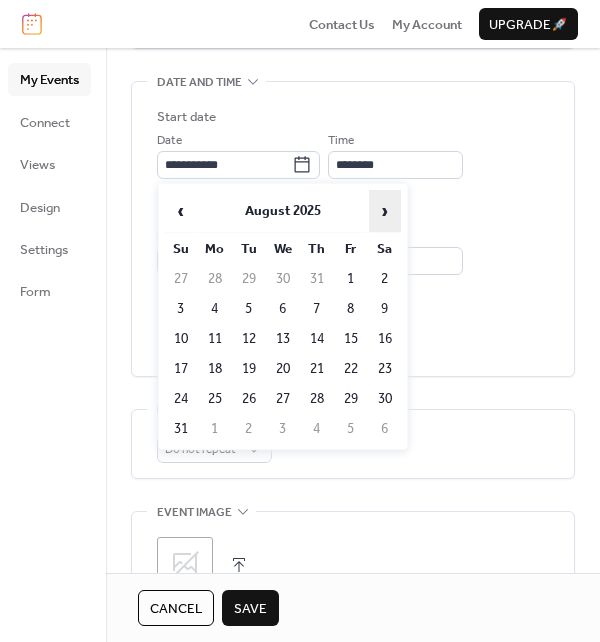 click on "›" at bounding box center (385, 211) 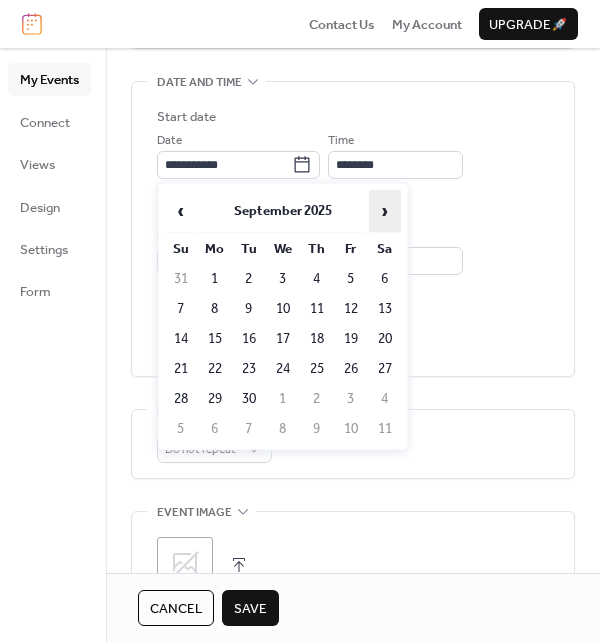 click on "›" at bounding box center [385, 211] 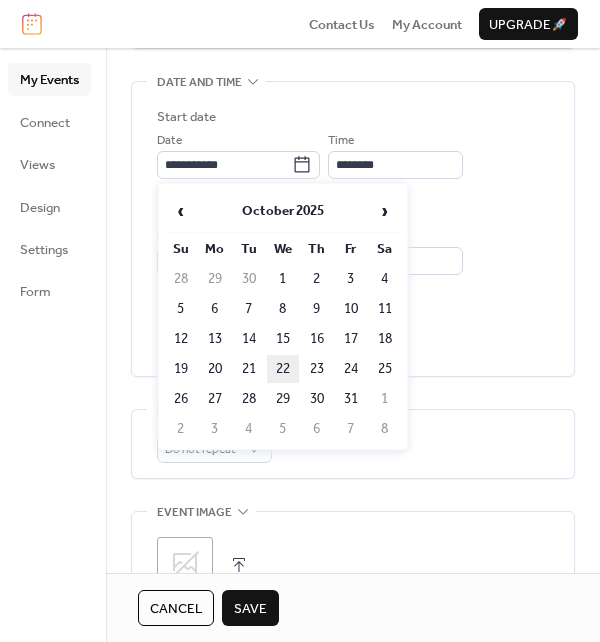 click on "22" at bounding box center [283, 369] 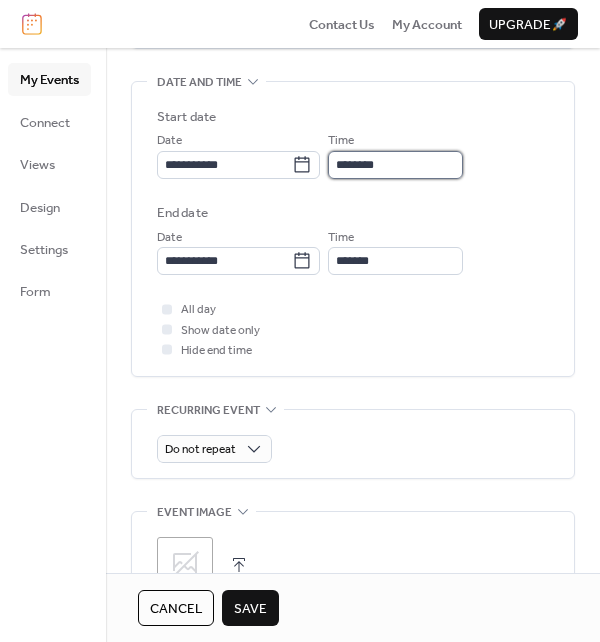 click on "********" at bounding box center [395, 165] 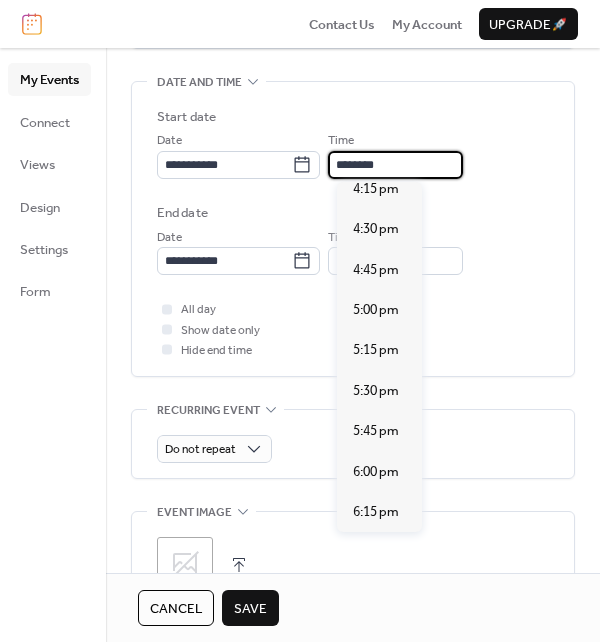 scroll, scrollTop: 2939, scrollLeft: 0, axis: vertical 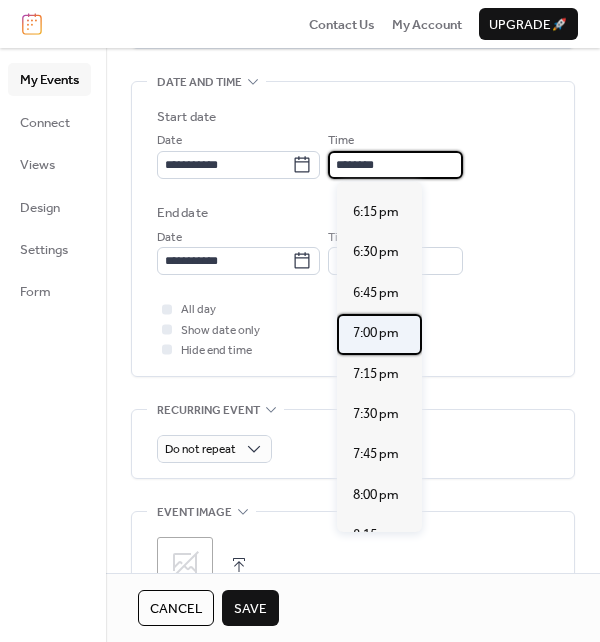 click on "7:00 pm" at bounding box center [376, 333] 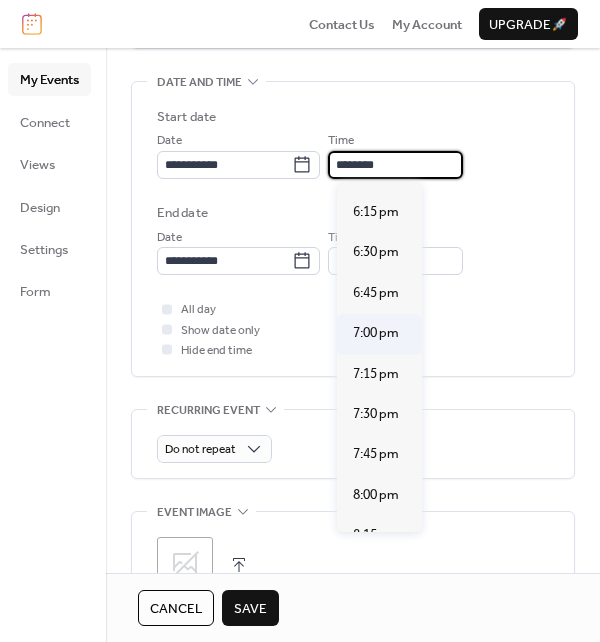 type on "*******" 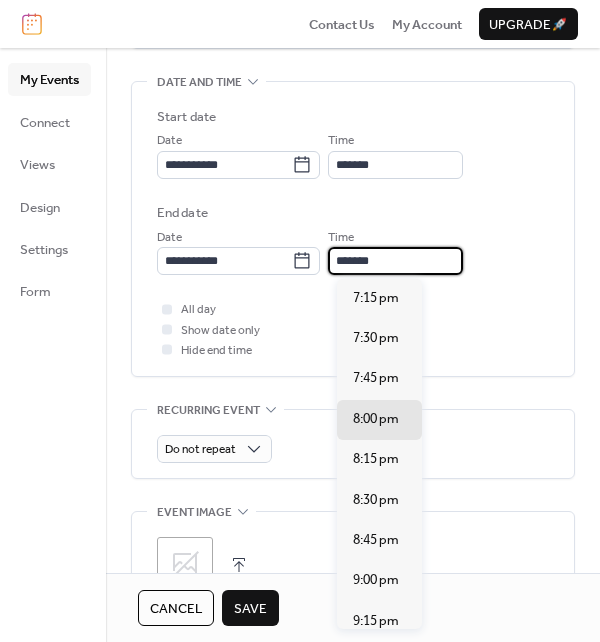 click on "*******" at bounding box center (395, 261) 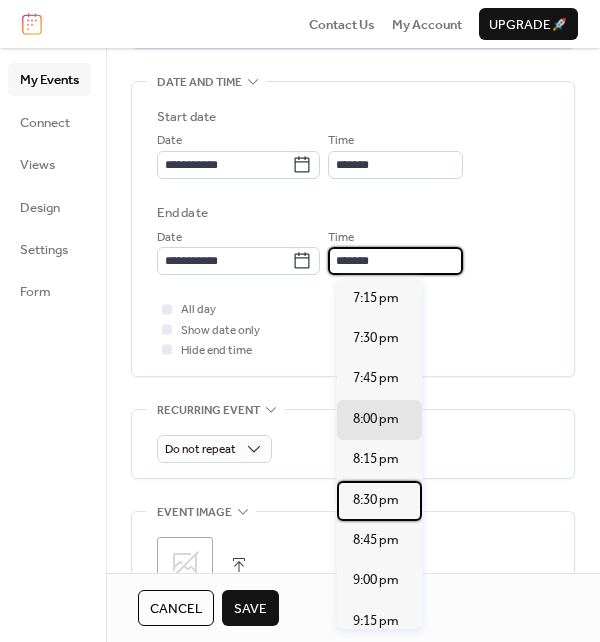 click on "8:30 pm" at bounding box center [376, 500] 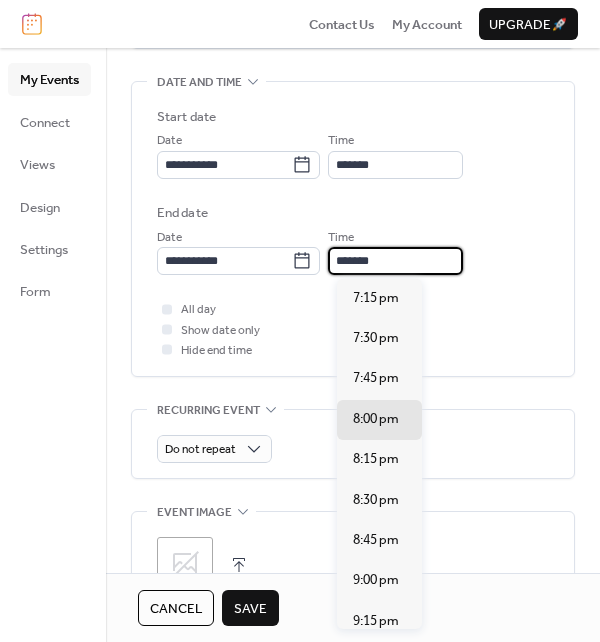 type on "*******" 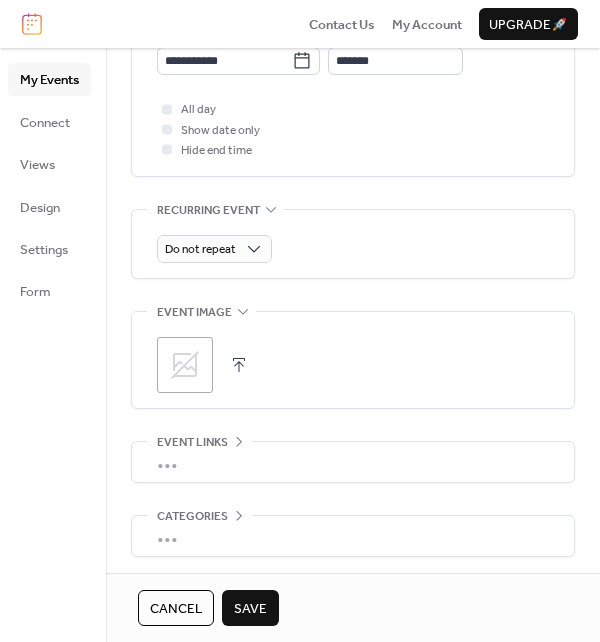 scroll, scrollTop: 875, scrollLeft: 0, axis: vertical 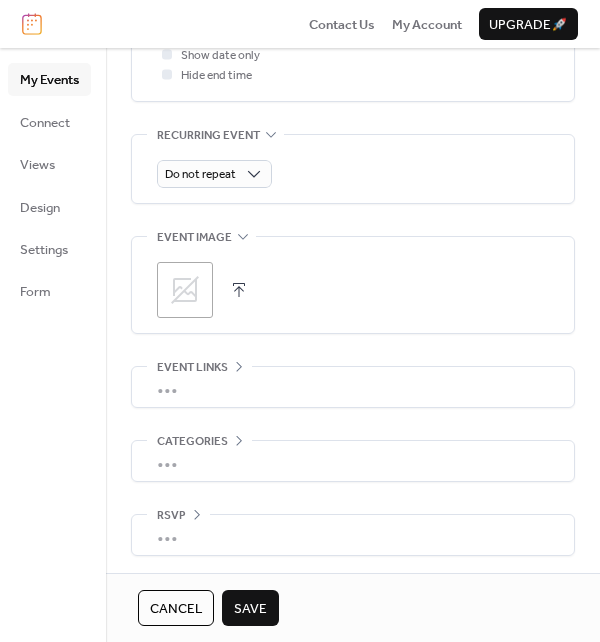 click on "Save" at bounding box center [250, 609] 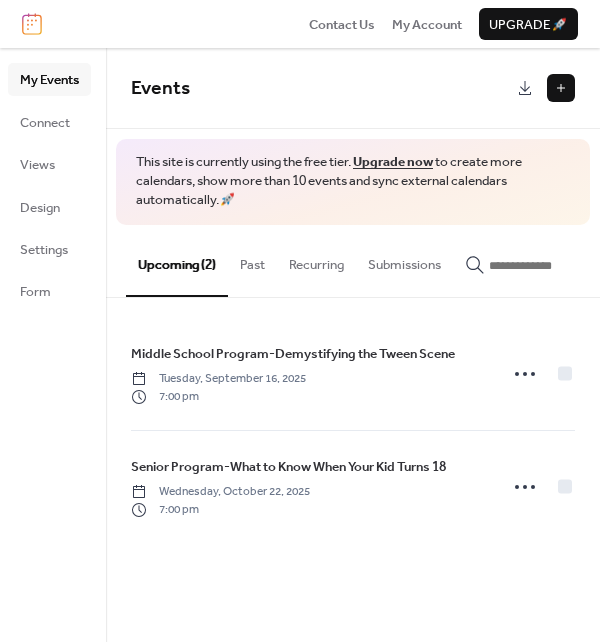 click at bounding box center [561, 88] 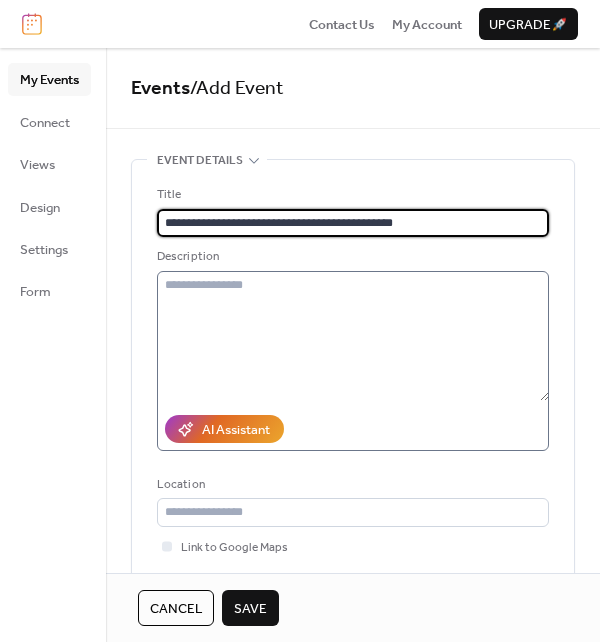 type on "**********" 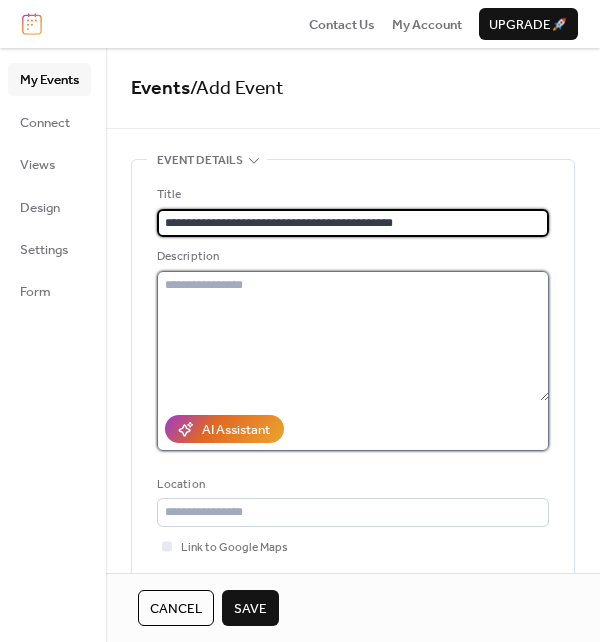 click at bounding box center (353, 336) 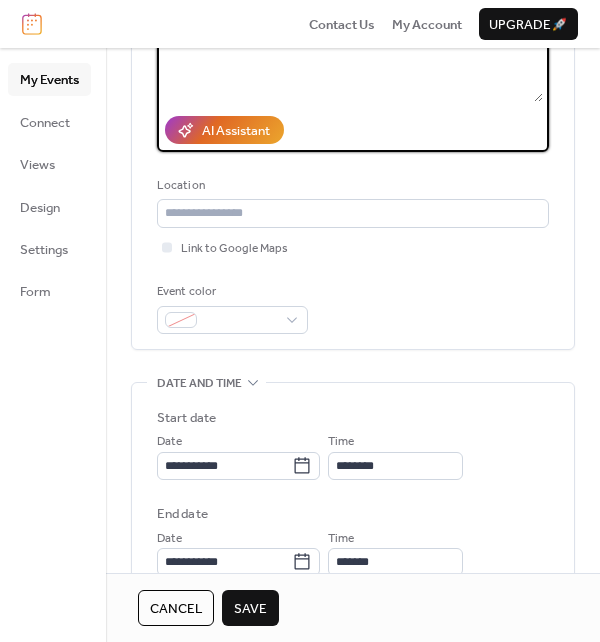scroll, scrollTop: 300, scrollLeft: 0, axis: vertical 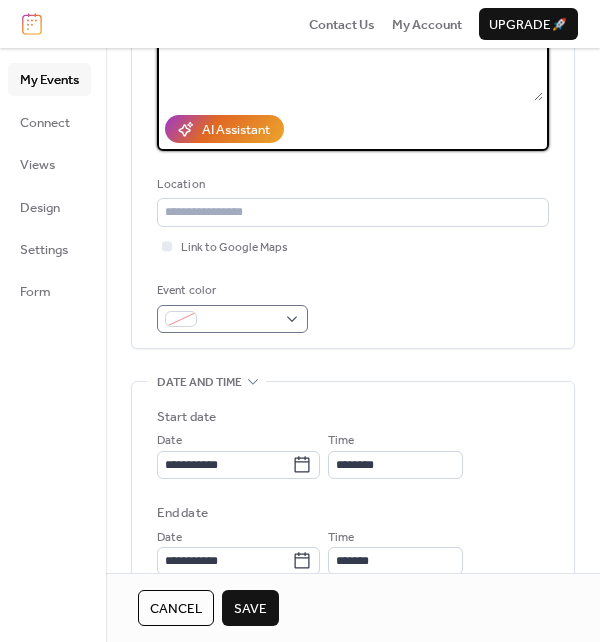 type on "**********" 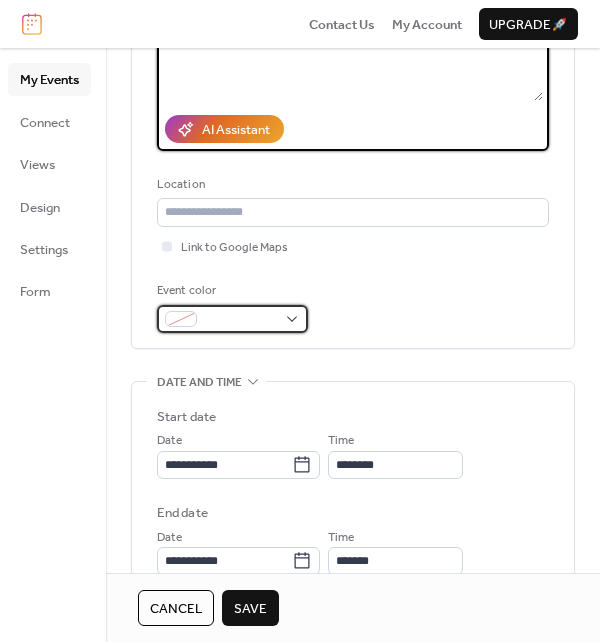 click at bounding box center (240, 320) 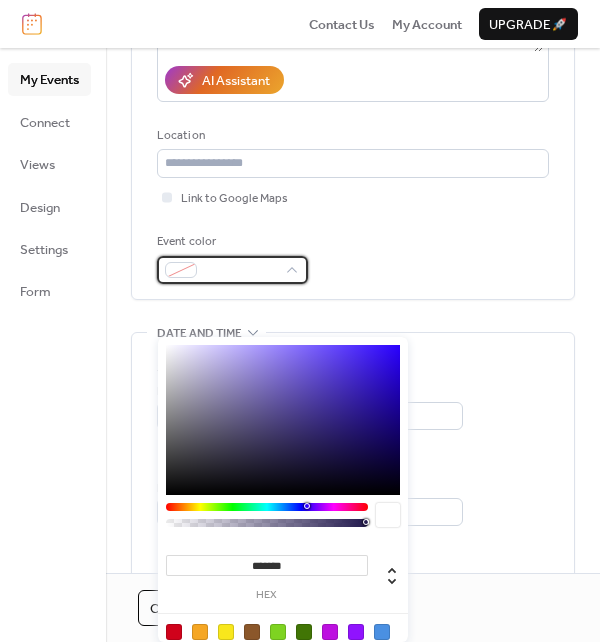 scroll, scrollTop: 300, scrollLeft: 0, axis: vertical 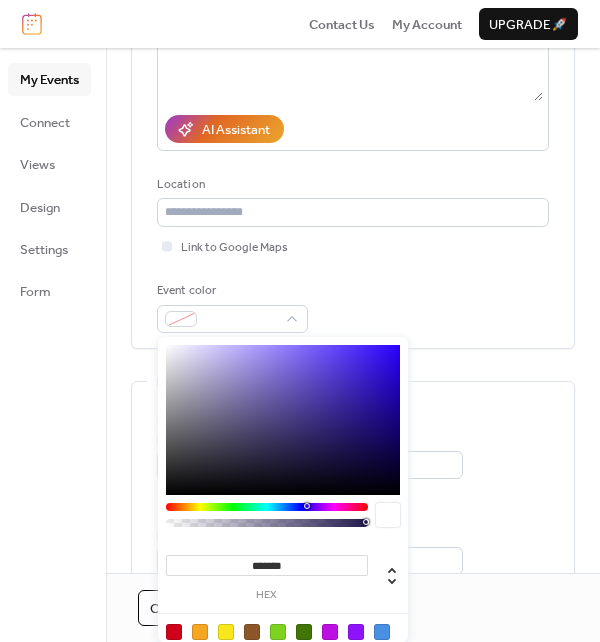 click at bounding box center [200, 632] 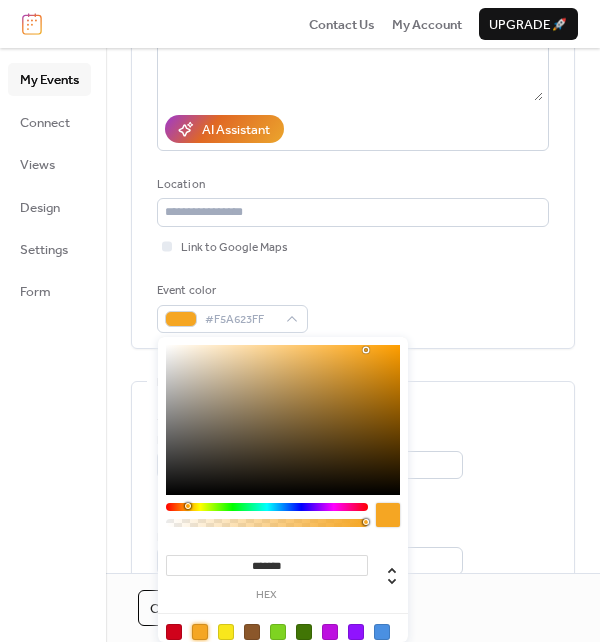 click on "**********" at bounding box center [353, 104] 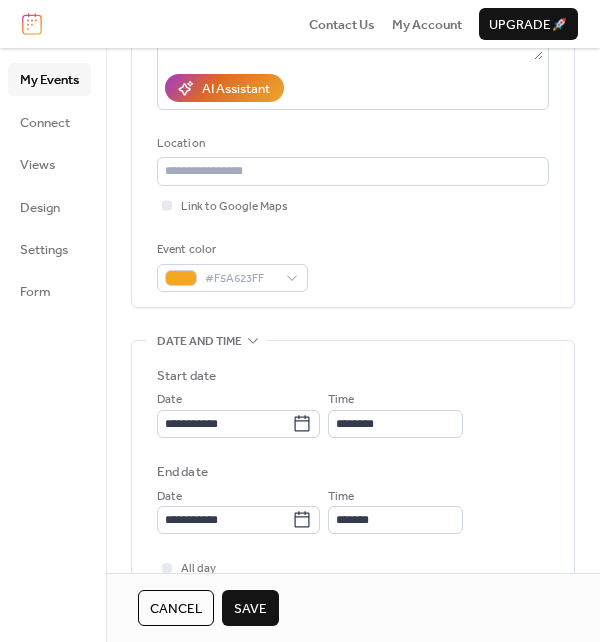scroll, scrollTop: 375, scrollLeft: 0, axis: vertical 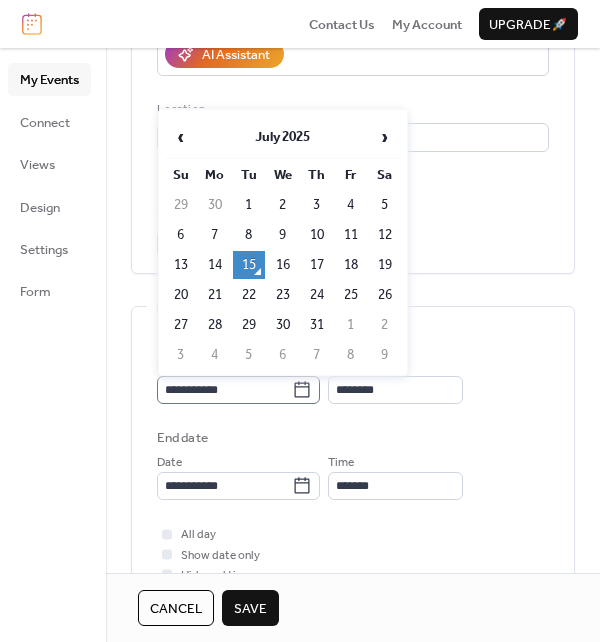 click 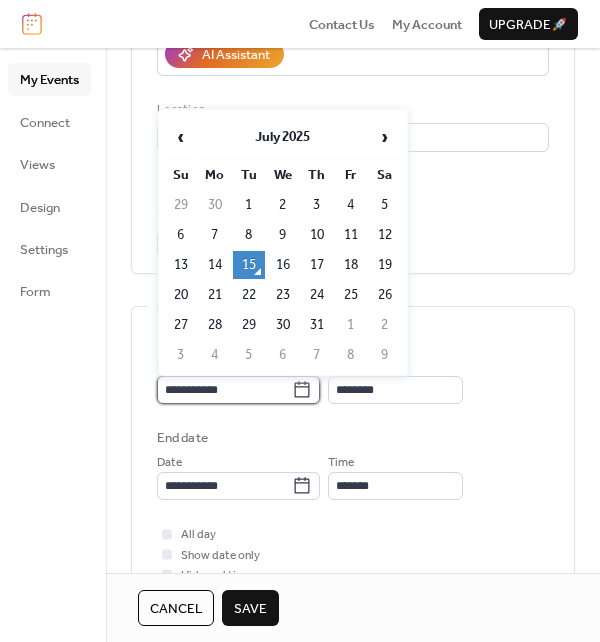 click on "**********" at bounding box center [224, 390] 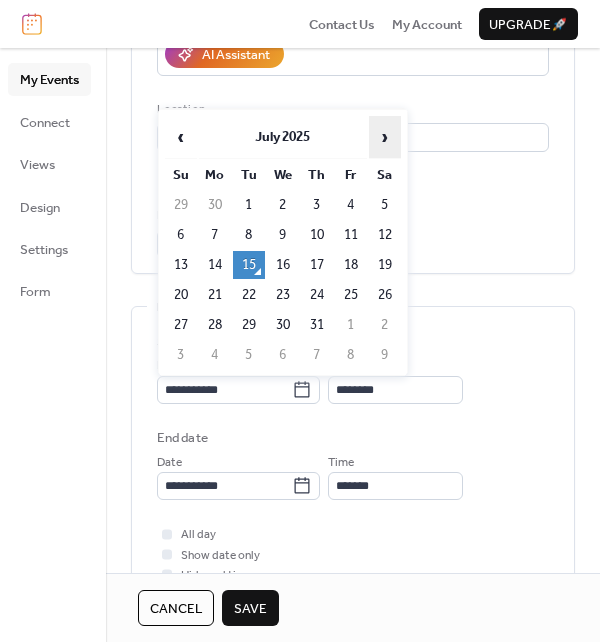 click on "›" at bounding box center [385, 137] 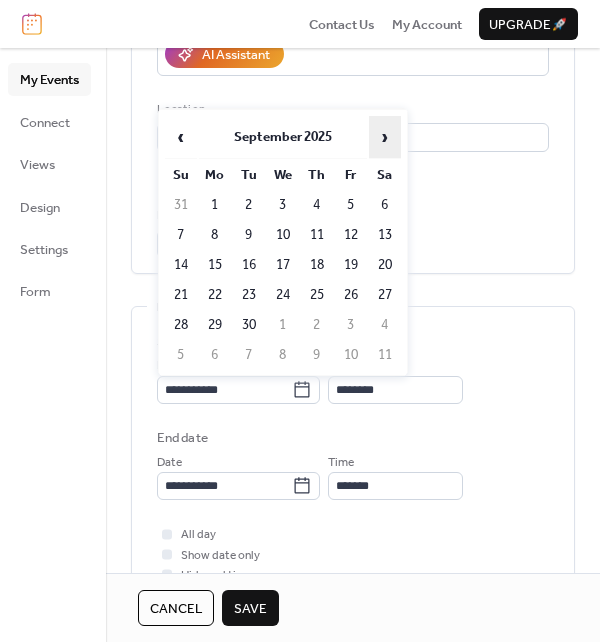 click on "›" at bounding box center (385, 137) 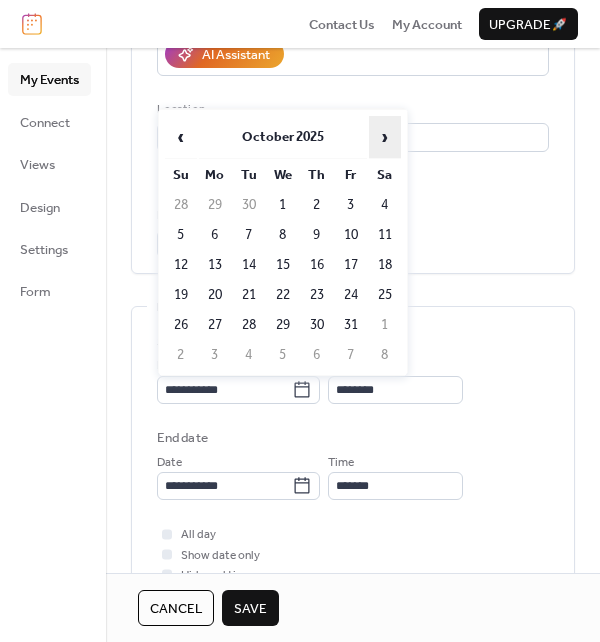 click on "›" at bounding box center [385, 137] 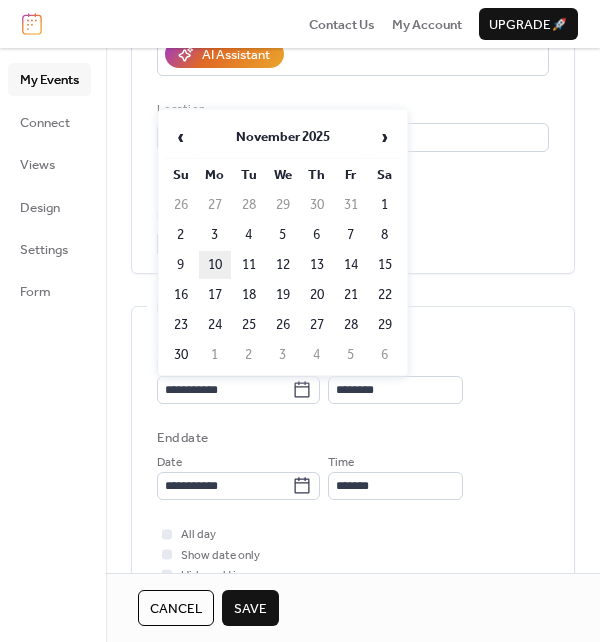 click on "10" at bounding box center [215, 265] 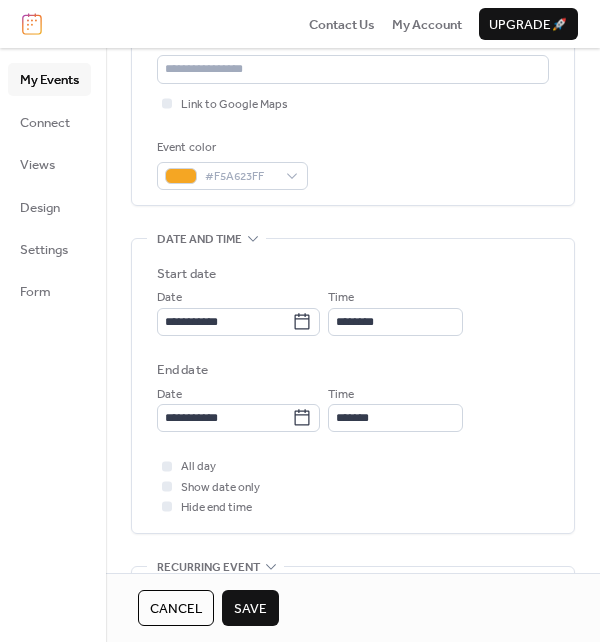scroll, scrollTop: 475, scrollLeft: 0, axis: vertical 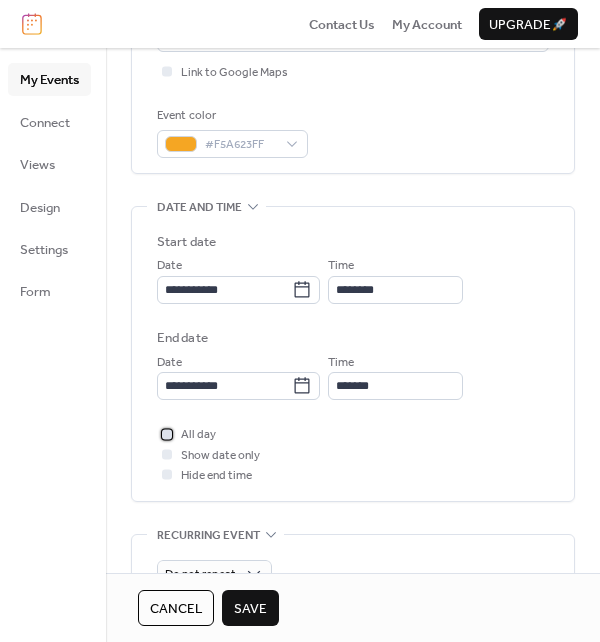 click at bounding box center (167, 434) 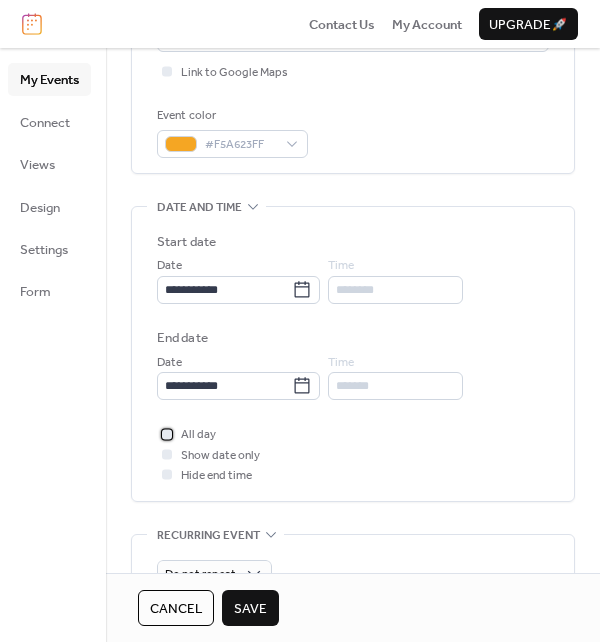 scroll, scrollTop: 0, scrollLeft: 0, axis: both 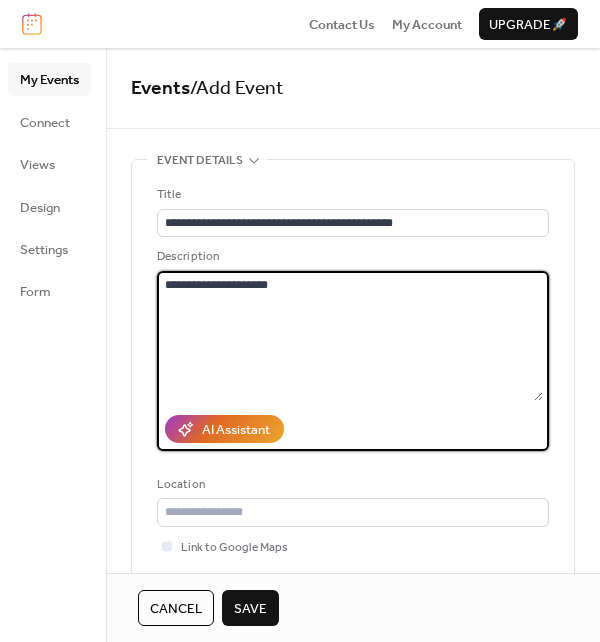 click on "**********" at bounding box center [350, 336] 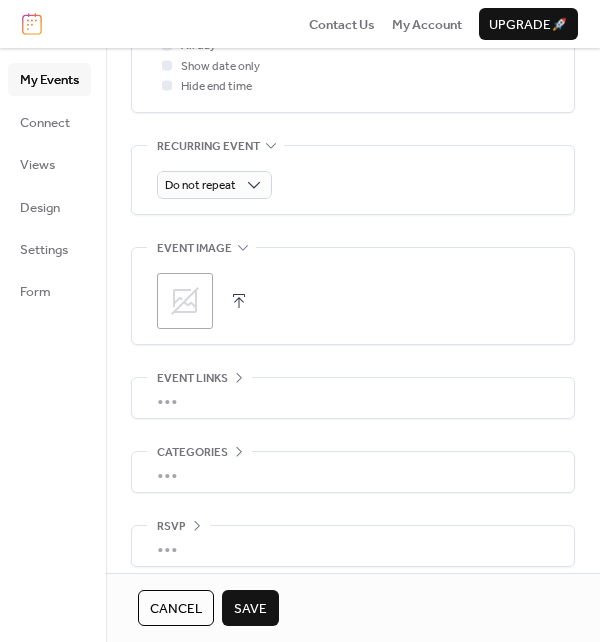 scroll, scrollTop: 875, scrollLeft: 0, axis: vertical 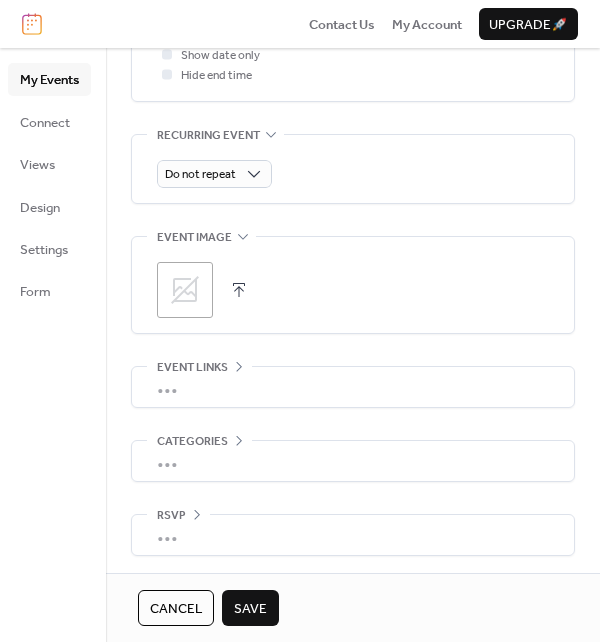 type on "**********" 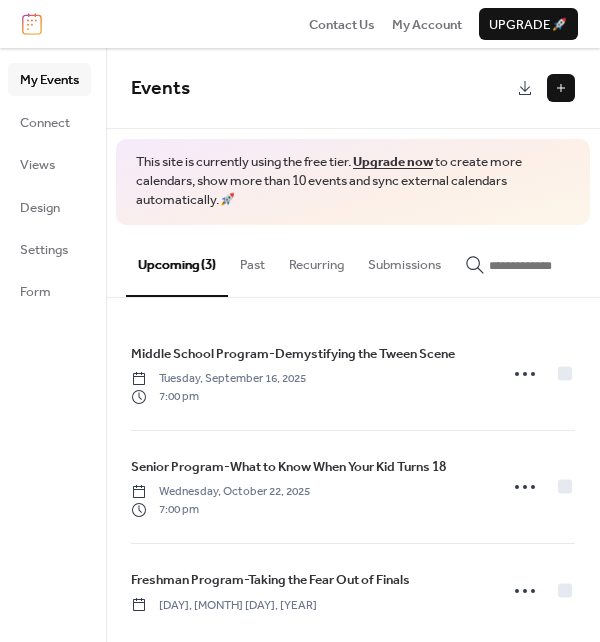 click at bounding box center (561, 88) 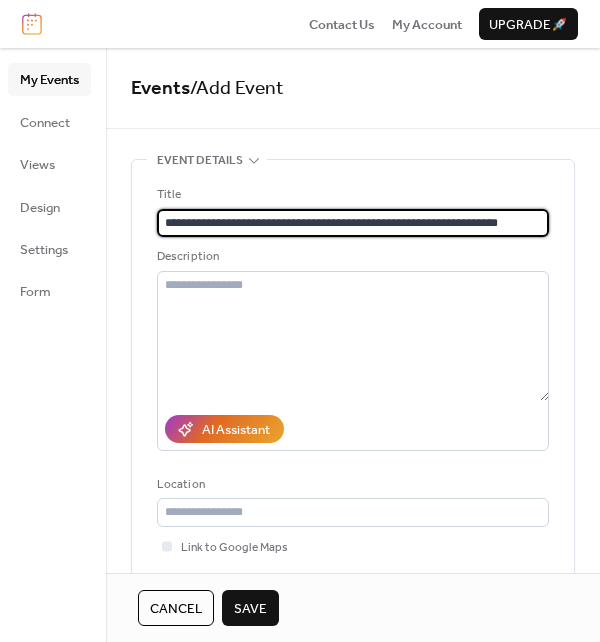 scroll, scrollTop: 0, scrollLeft: 5, axis: horizontal 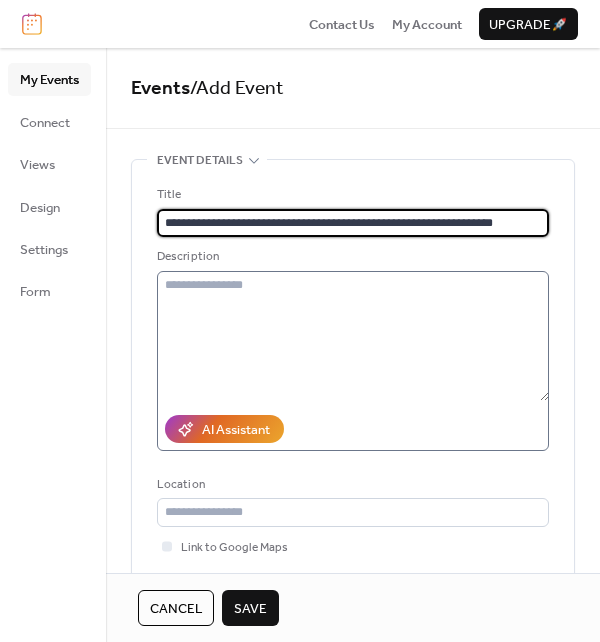 type on "**********" 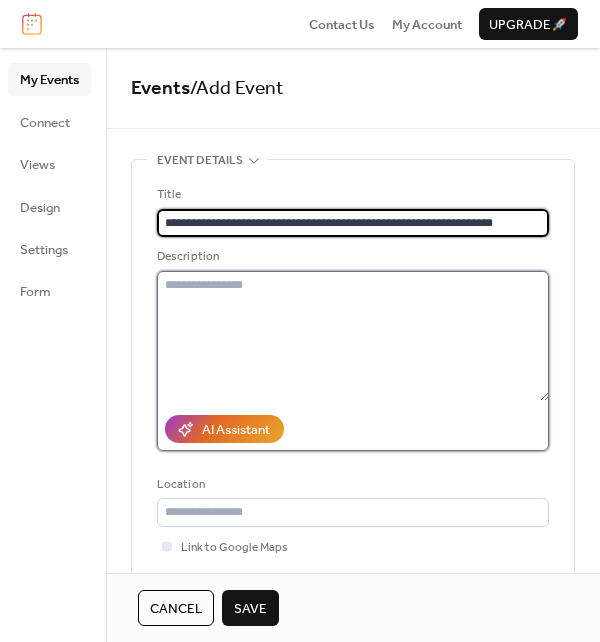 click at bounding box center [353, 336] 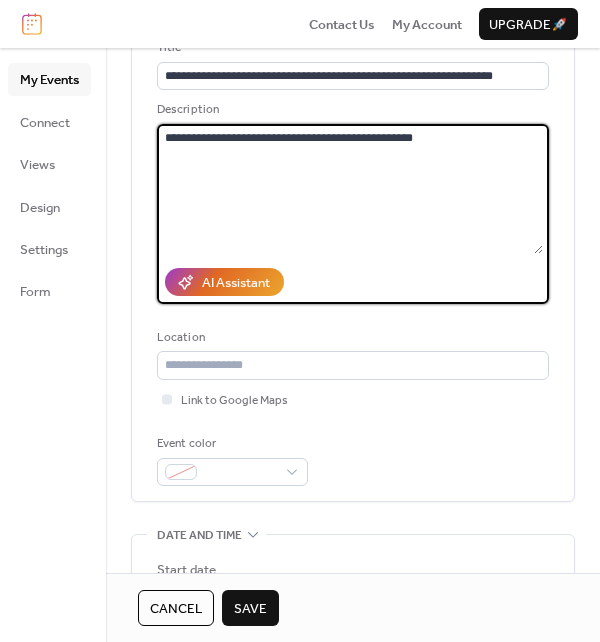 scroll, scrollTop: 300, scrollLeft: 0, axis: vertical 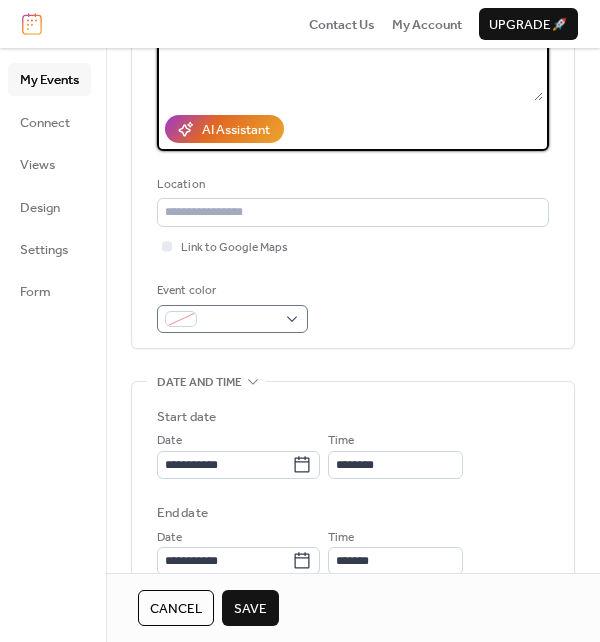 type on "**********" 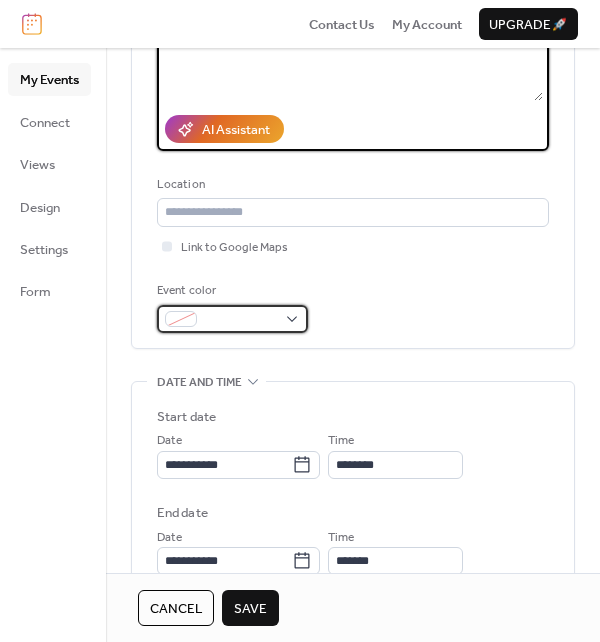click at bounding box center [232, 319] 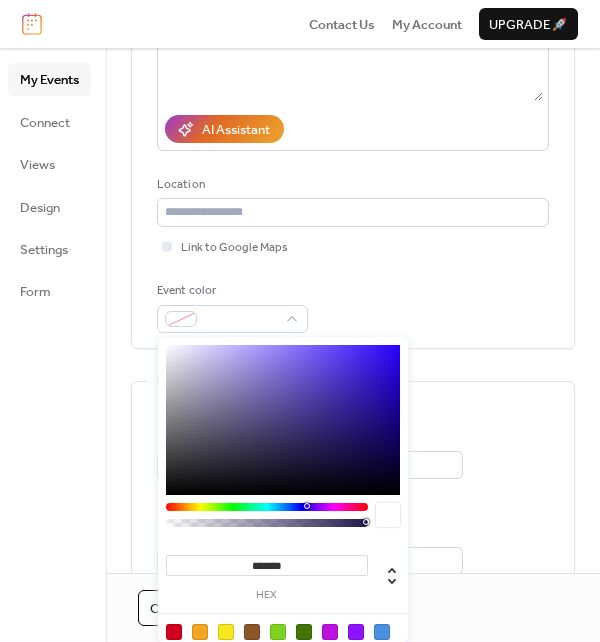 click at bounding box center [174, 632] 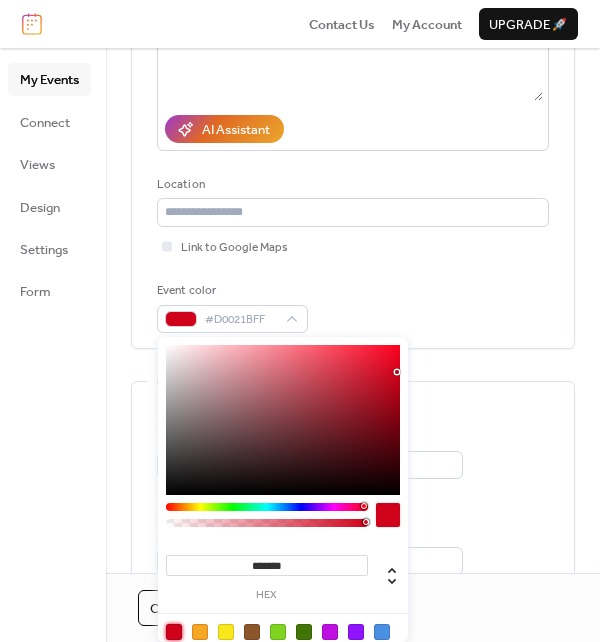 click on "**********" at bounding box center [353, 109] 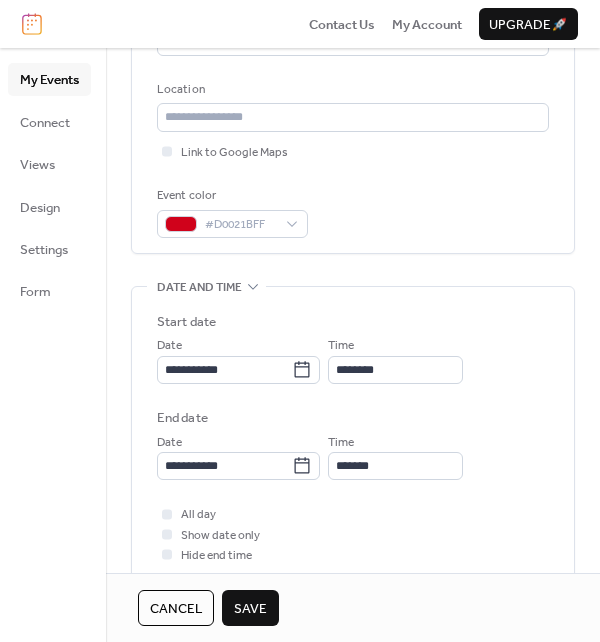 scroll, scrollTop: 500, scrollLeft: 0, axis: vertical 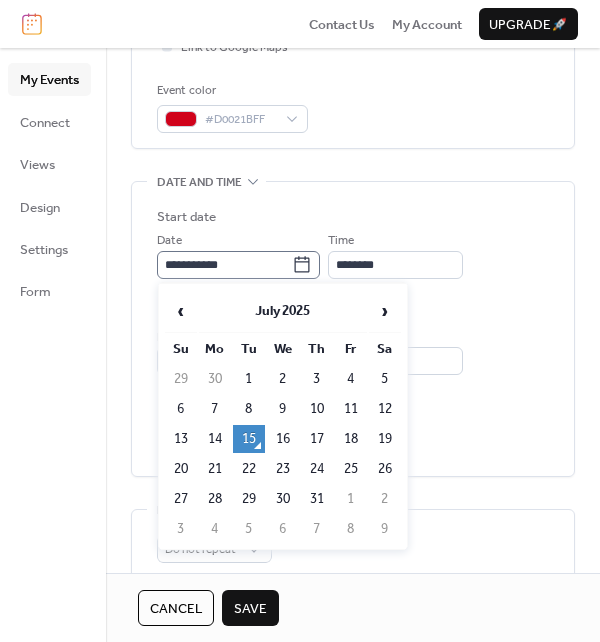 click 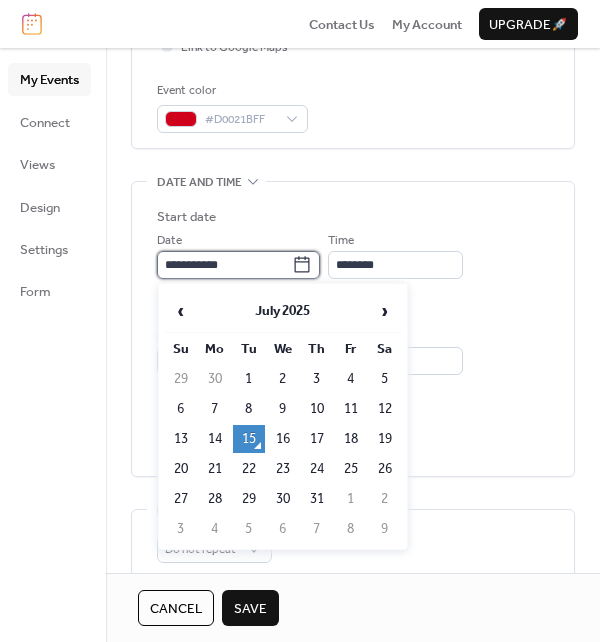 click on "**********" at bounding box center (224, 265) 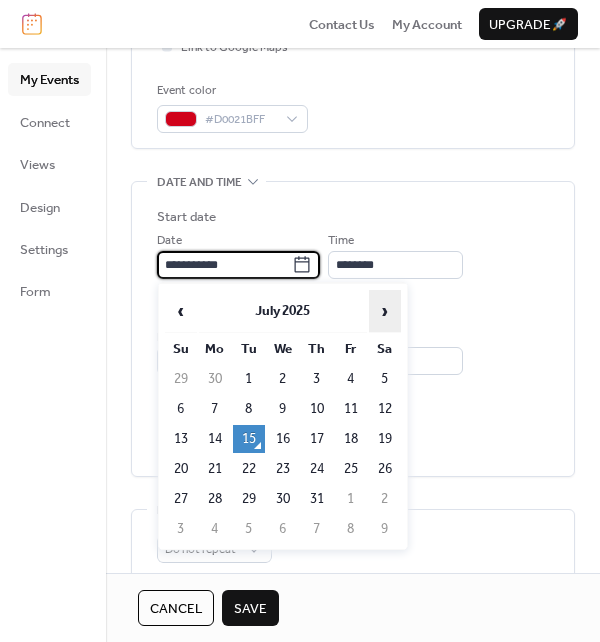 click on "›" at bounding box center (385, 311) 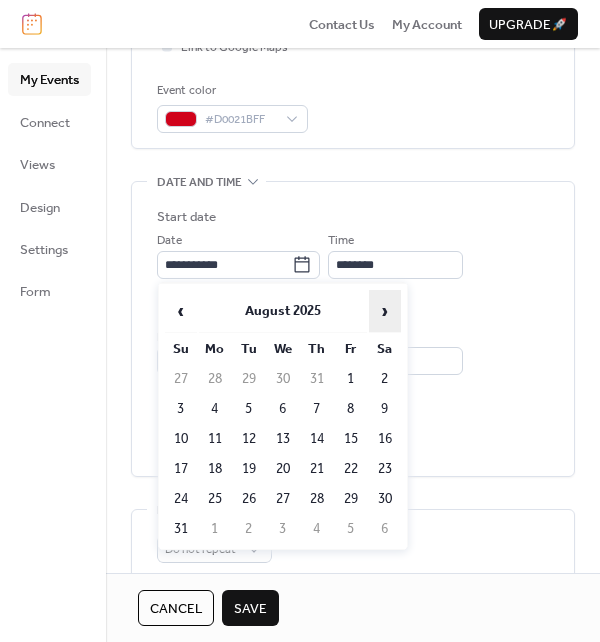 click on "›" at bounding box center [385, 311] 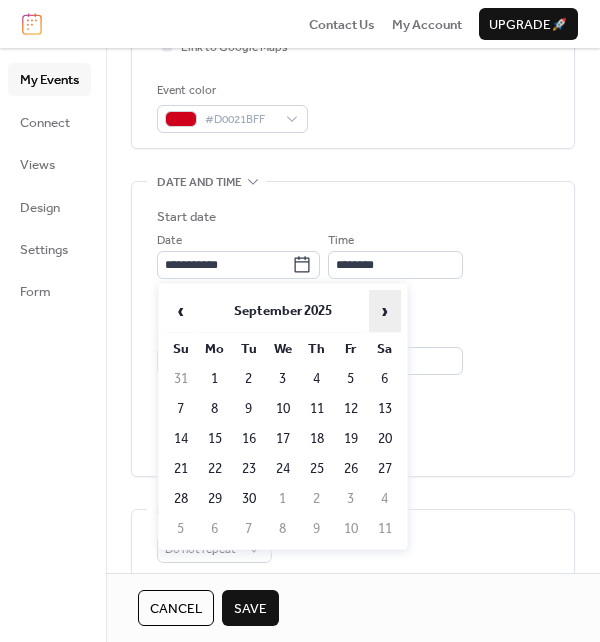 click on "›" at bounding box center [385, 311] 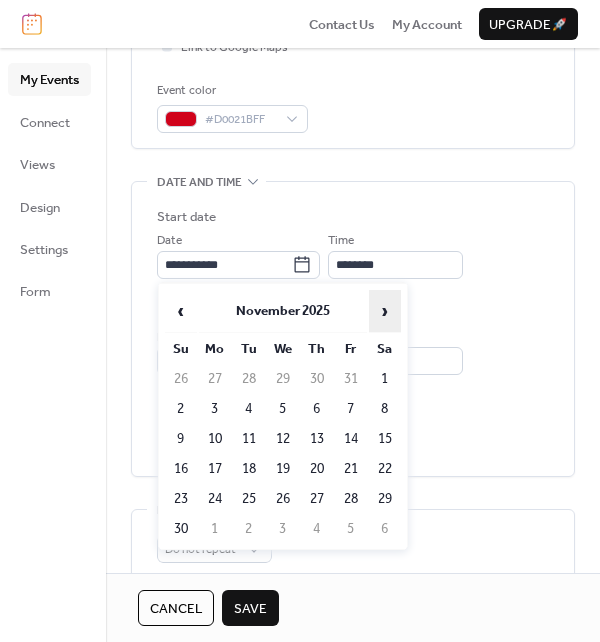 click on "›" at bounding box center (385, 311) 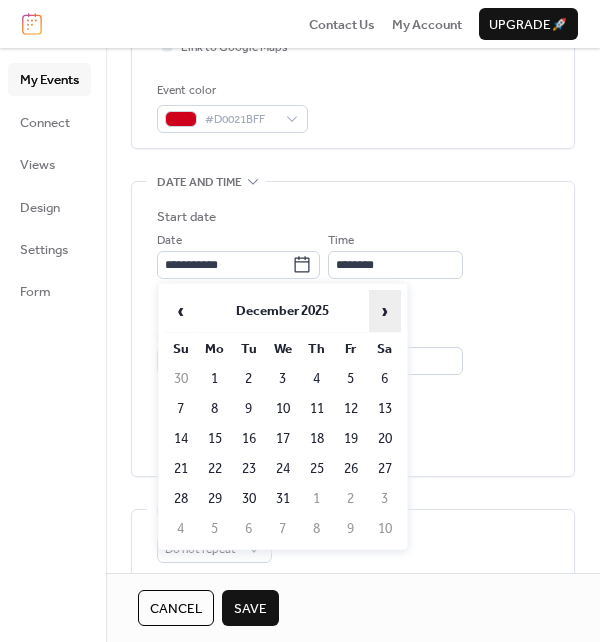 click on "›" at bounding box center (385, 311) 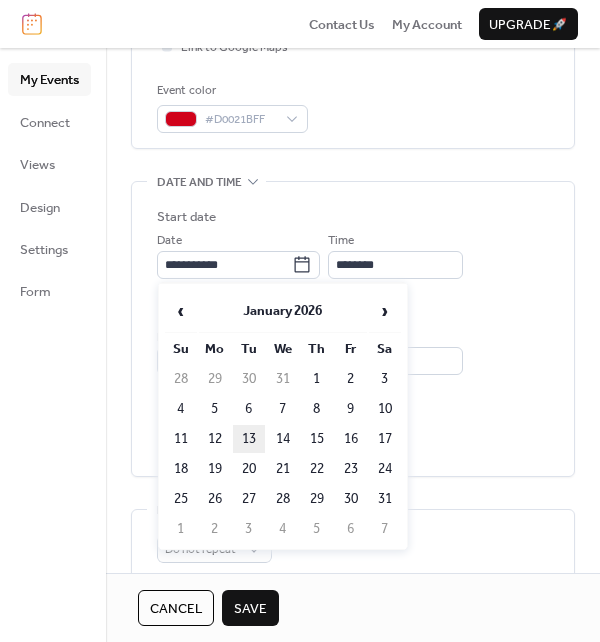 click on "13" at bounding box center [249, 439] 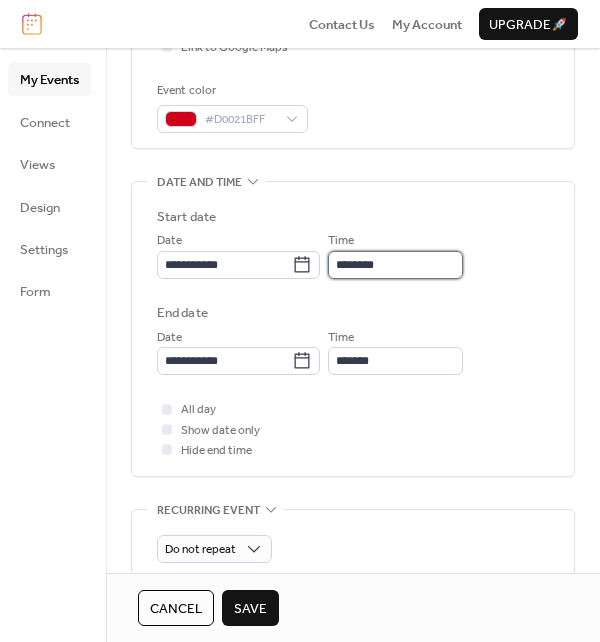 click on "********" at bounding box center (395, 265) 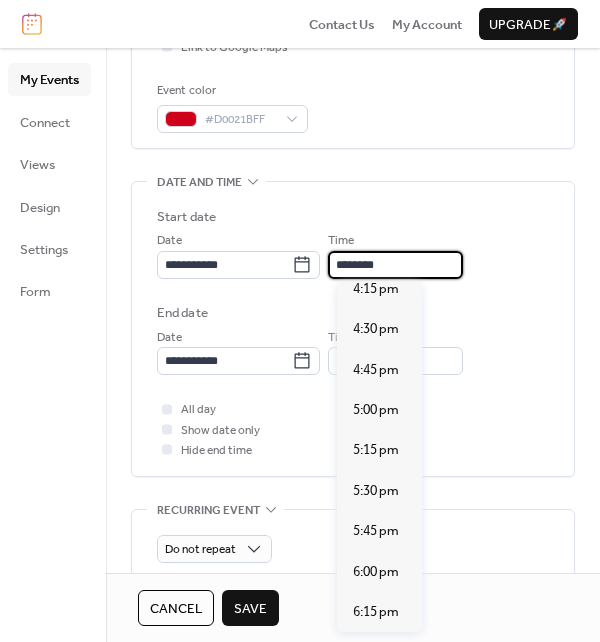 scroll, scrollTop: 3139, scrollLeft: 0, axis: vertical 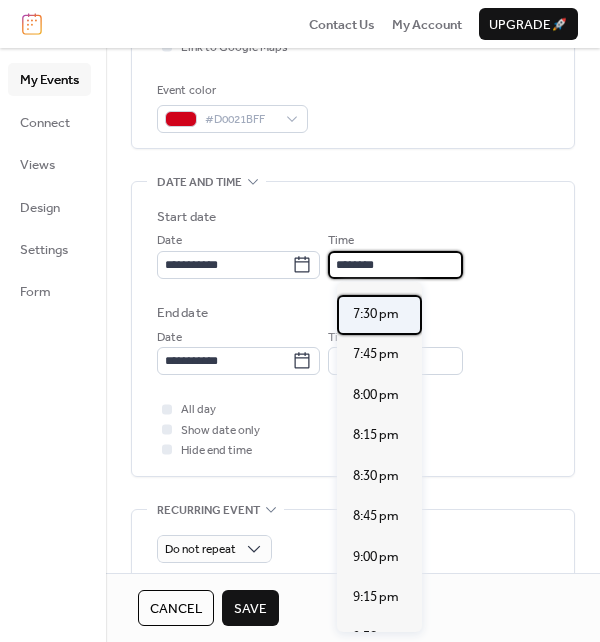 click on "7:30 pm" at bounding box center (376, 314) 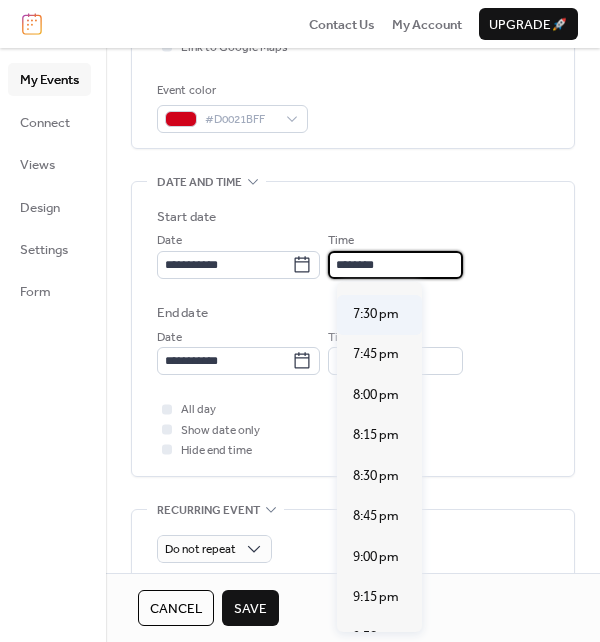 type on "*******" 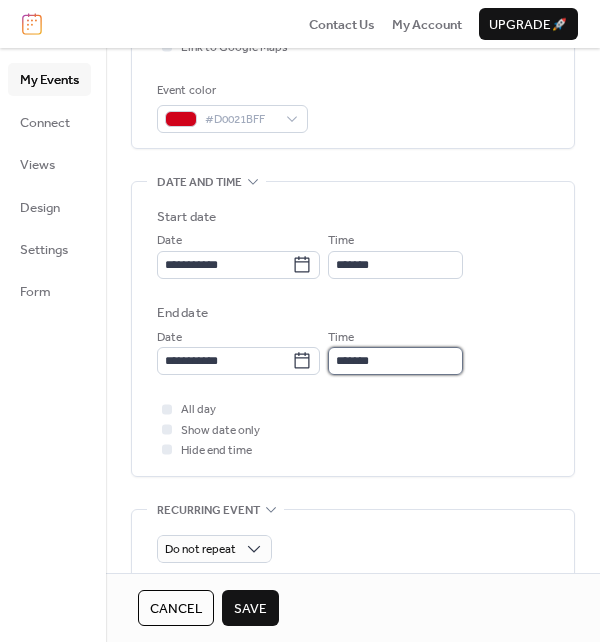 click on "*******" at bounding box center [395, 361] 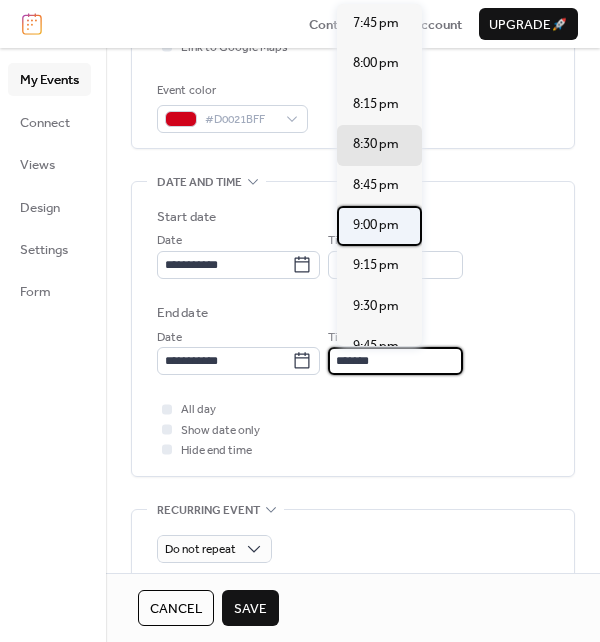 click on "9:00 pm" at bounding box center (376, 225) 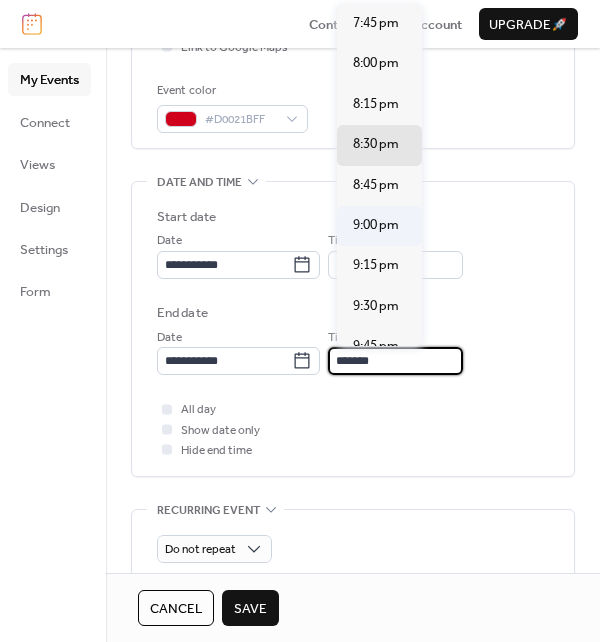 type on "*******" 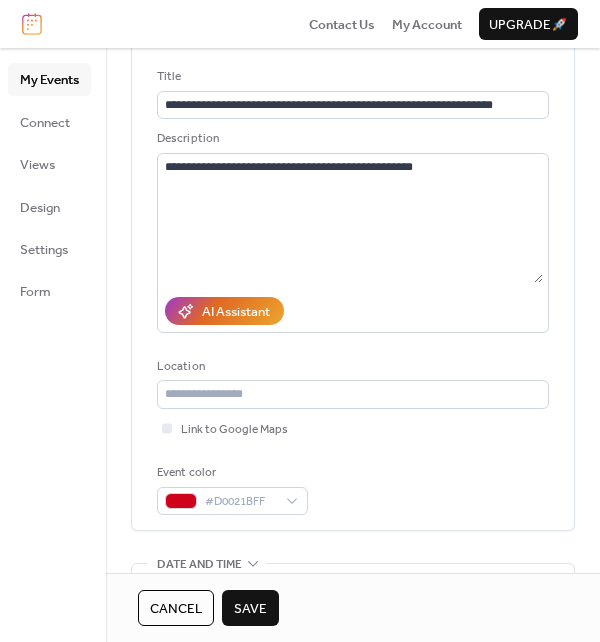 scroll, scrollTop: 100, scrollLeft: 0, axis: vertical 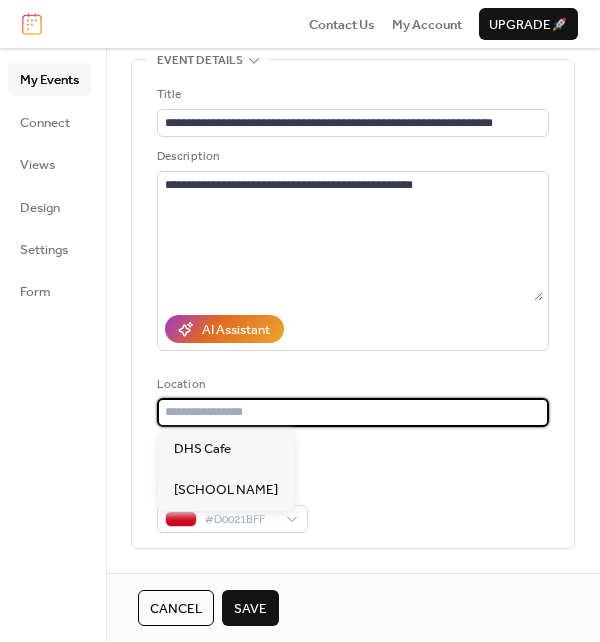 click at bounding box center [353, 412] 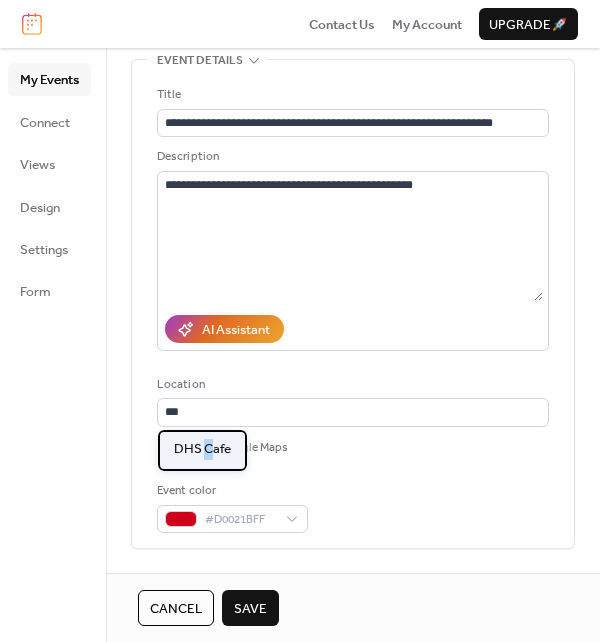 click on "DHS Cafe" at bounding box center [202, 449] 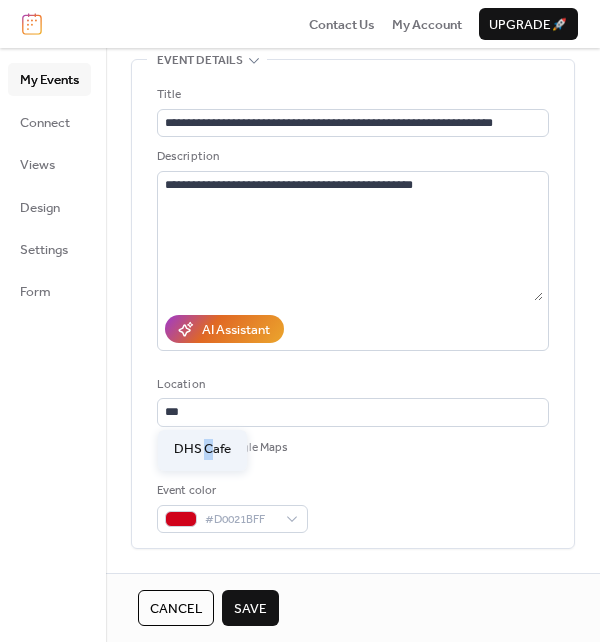 type on "********" 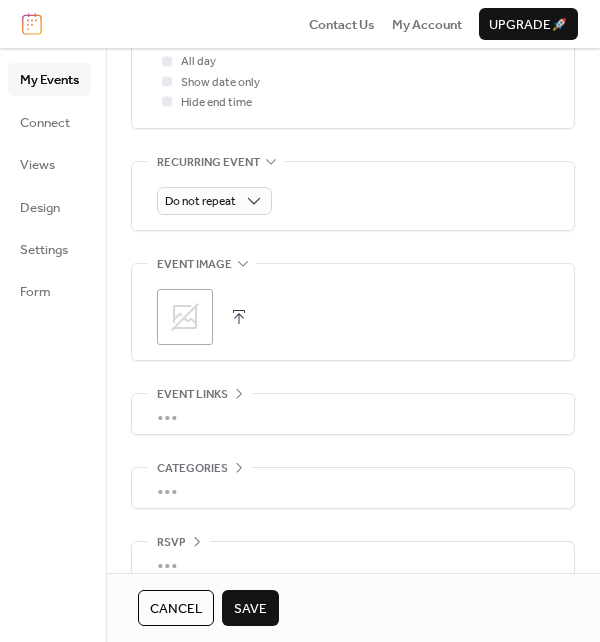 scroll, scrollTop: 875, scrollLeft: 0, axis: vertical 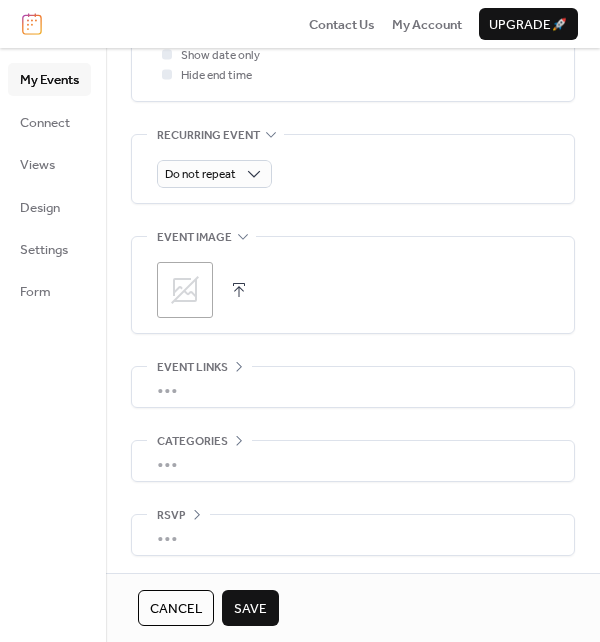 click on "Save" at bounding box center [250, 609] 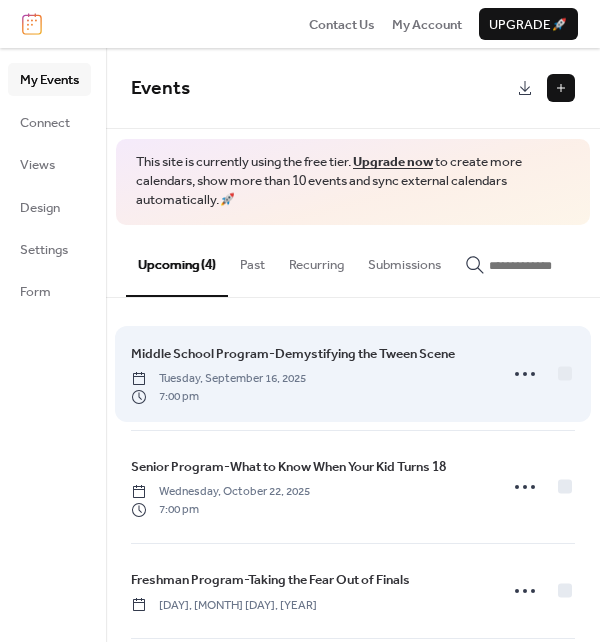 scroll, scrollTop: 134, scrollLeft: 0, axis: vertical 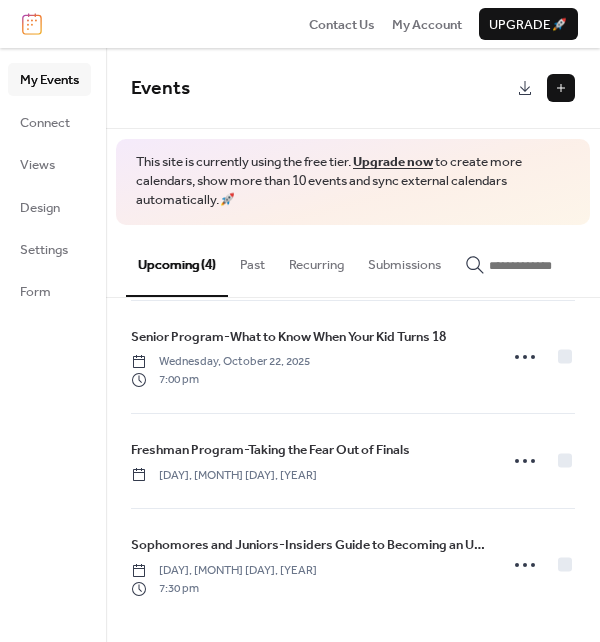 click at bounding box center [561, 88] 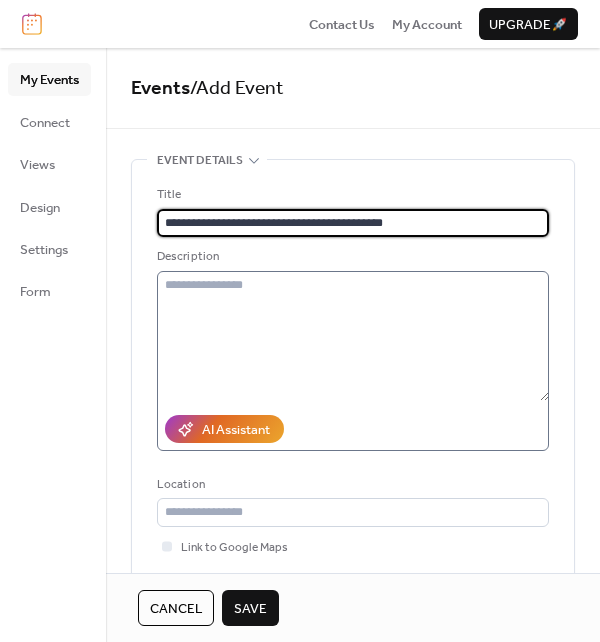type on "**********" 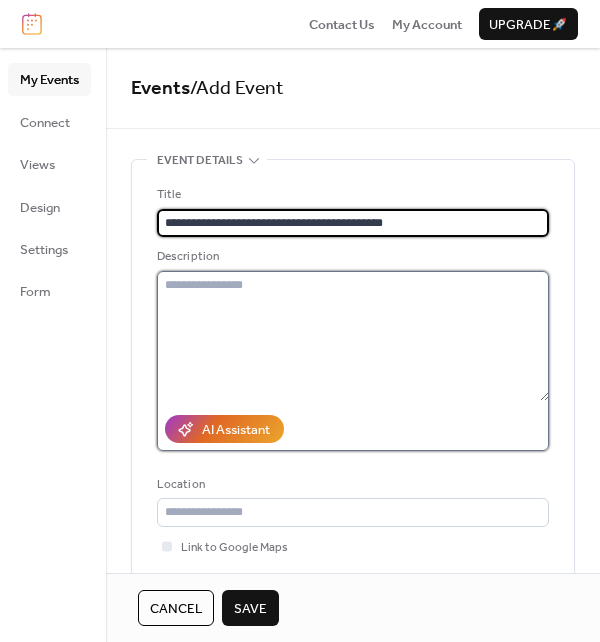click at bounding box center [353, 336] 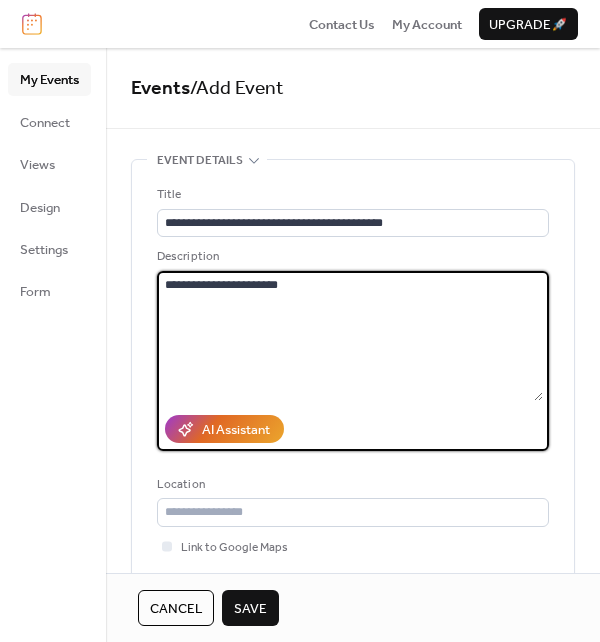 type on "**********" 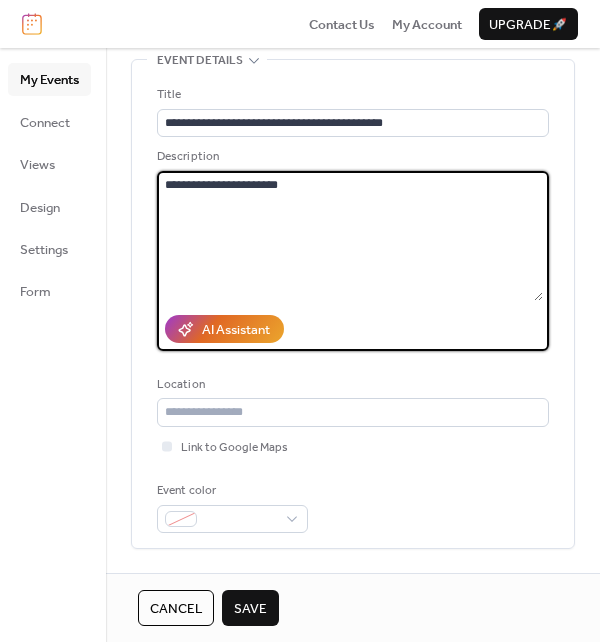 scroll, scrollTop: 200, scrollLeft: 0, axis: vertical 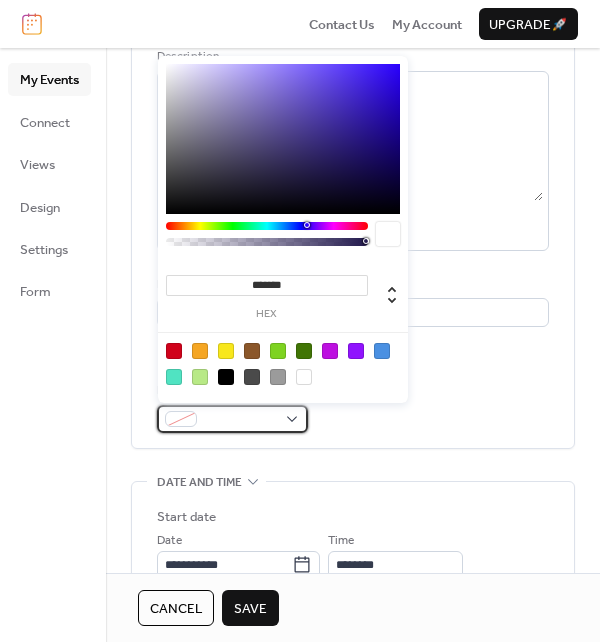 click at bounding box center (240, 420) 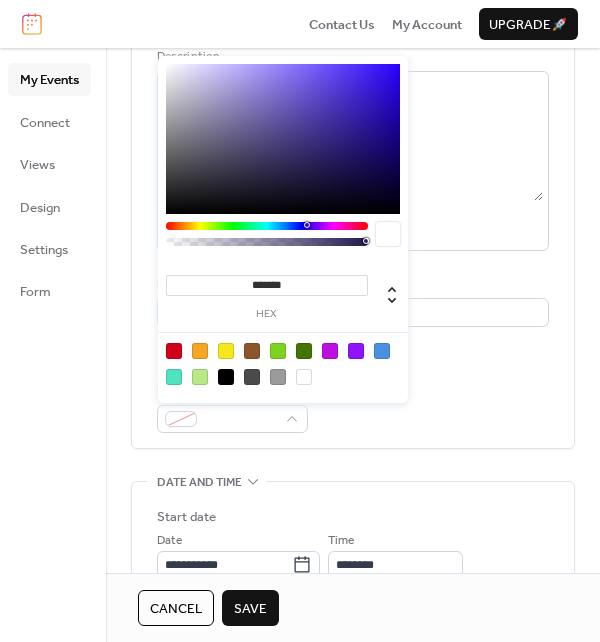click at bounding box center (174, 351) 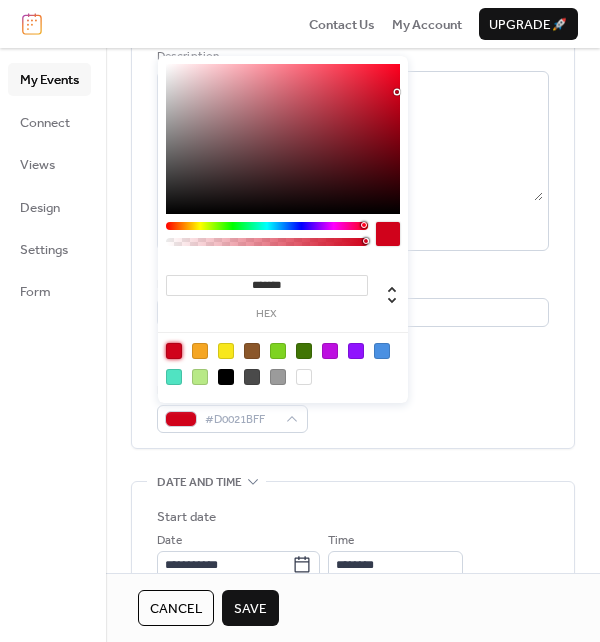 click on "Link to Google Maps" at bounding box center [353, 347] 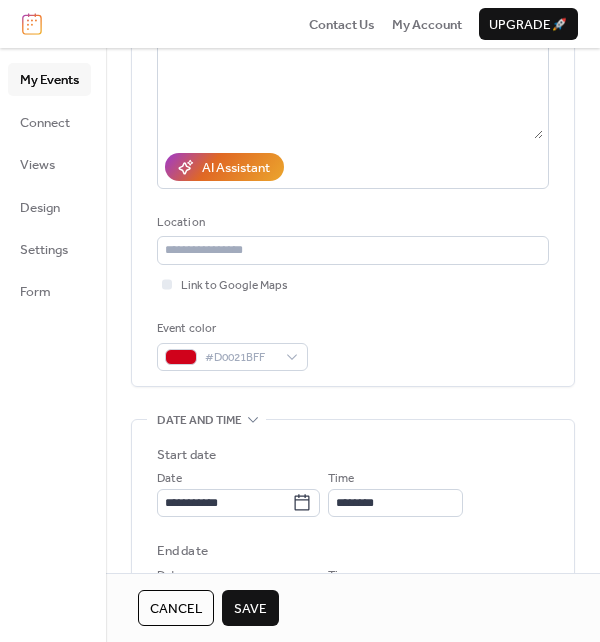 scroll, scrollTop: 400, scrollLeft: 0, axis: vertical 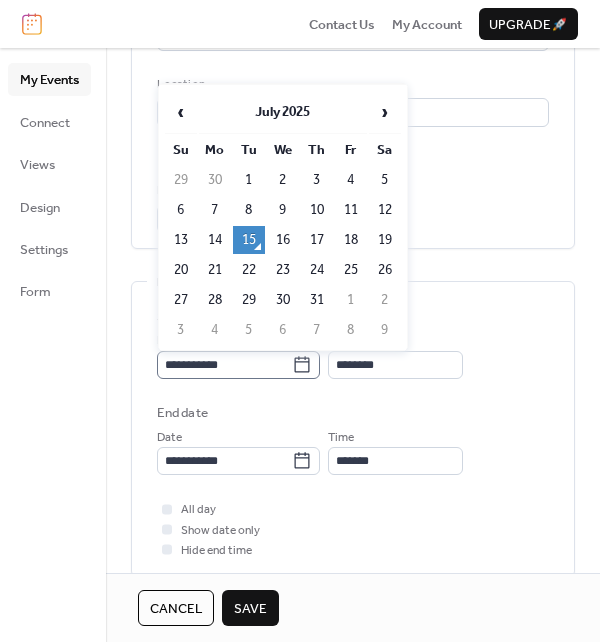 click 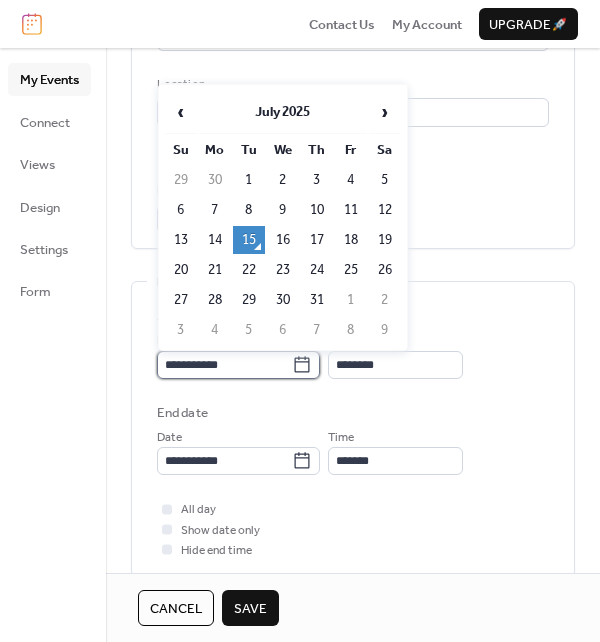 click on "**********" at bounding box center [224, 365] 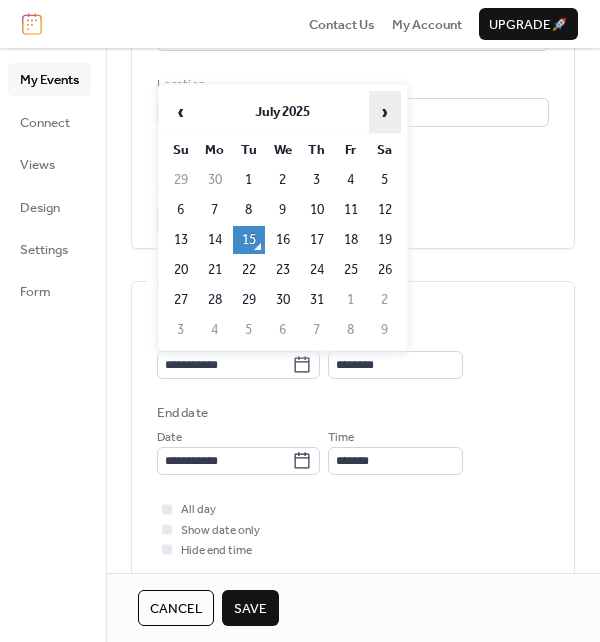 click on "›" at bounding box center (385, 112) 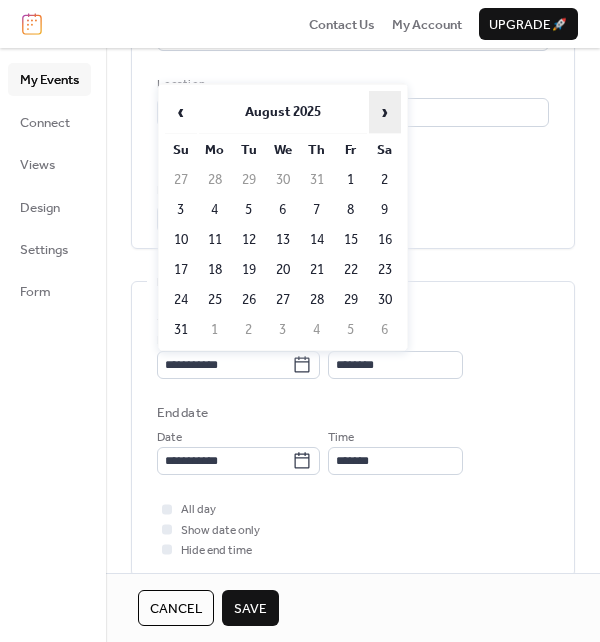 click on "›" at bounding box center [385, 112] 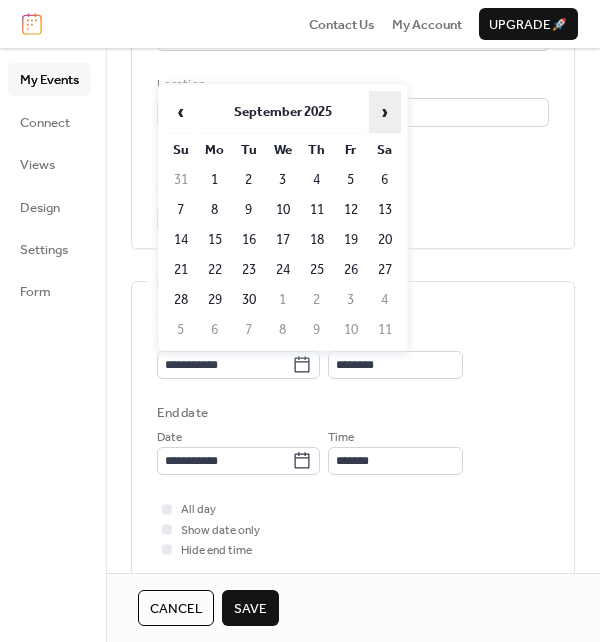 click on "›" at bounding box center (385, 112) 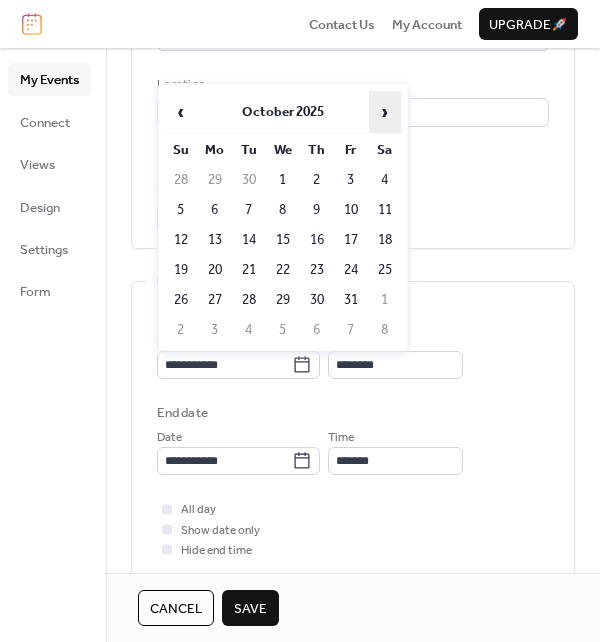 click on "›" at bounding box center (385, 112) 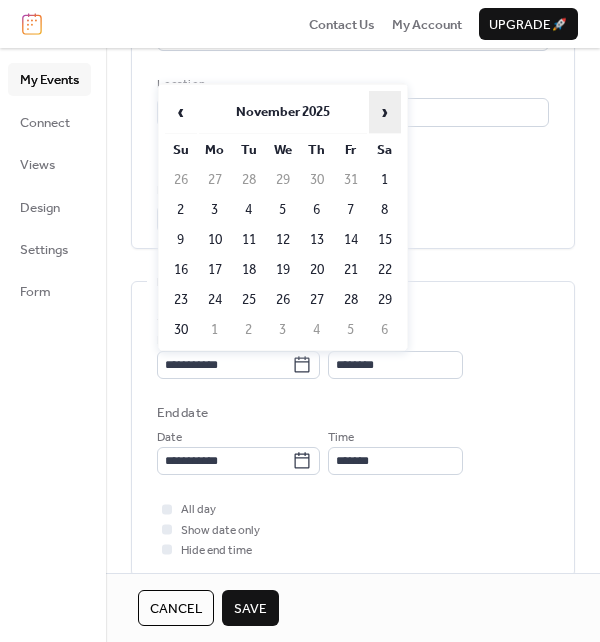 click on "›" at bounding box center [385, 112] 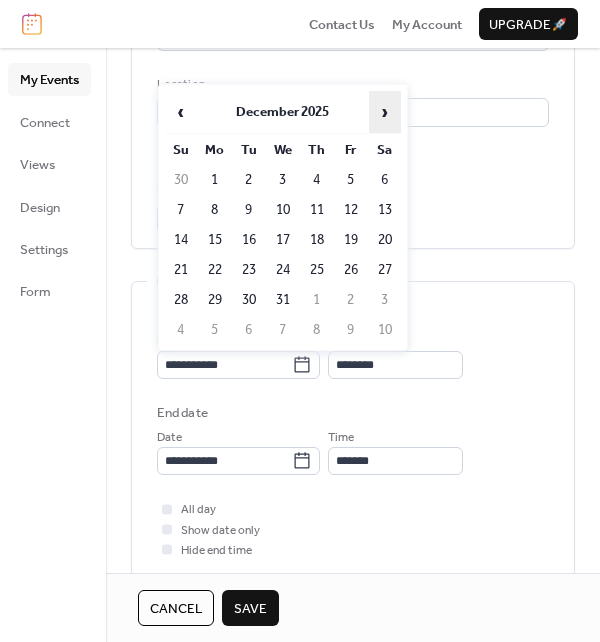 click on "›" at bounding box center [385, 112] 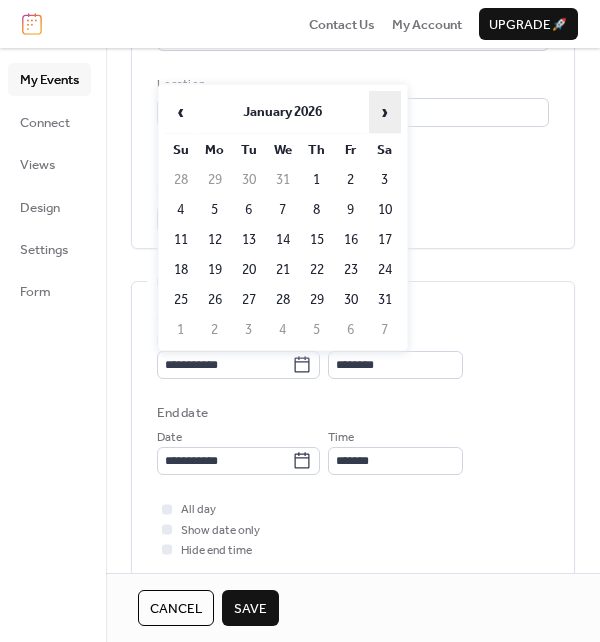 click on "›" at bounding box center [385, 112] 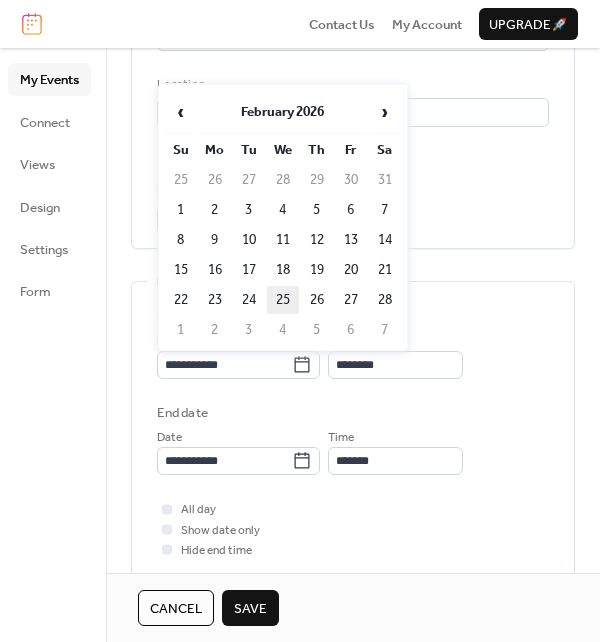 click on "25" at bounding box center (283, 300) 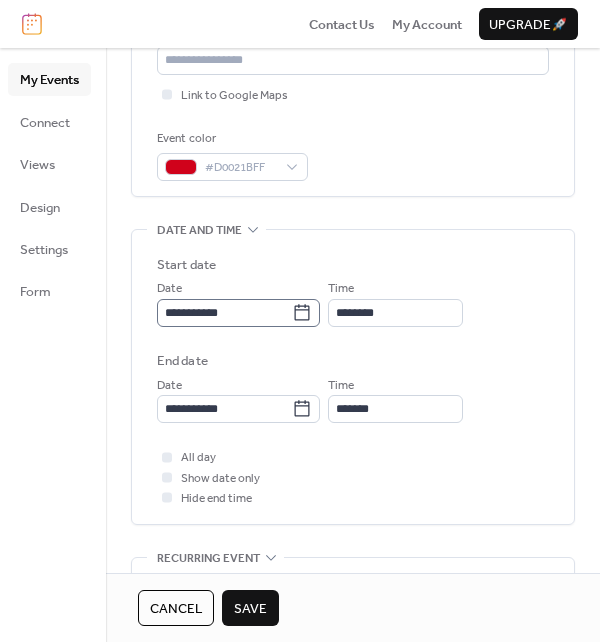 scroll, scrollTop: 500, scrollLeft: 0, axis: vertical 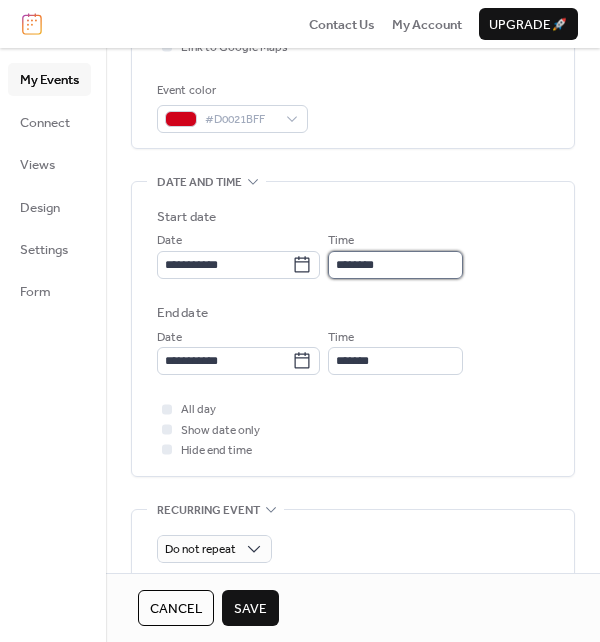 click on "********" at bounding box center (395, 265) 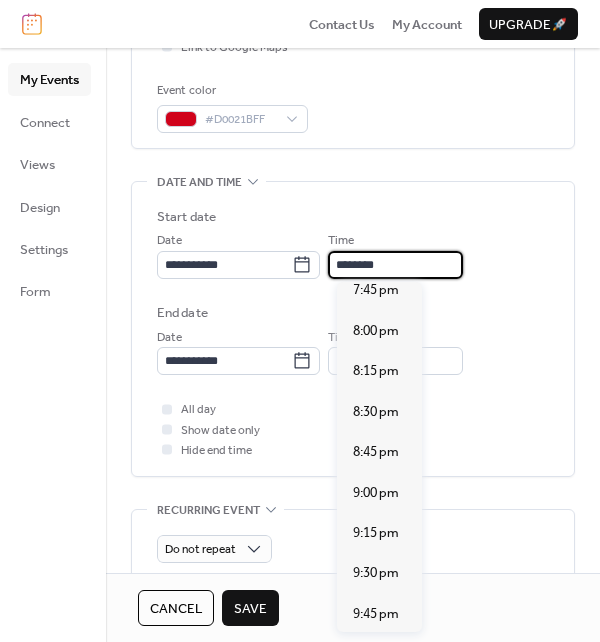 scroll, scrollTop: 3139, scrollLeft: 0, axis: vertical 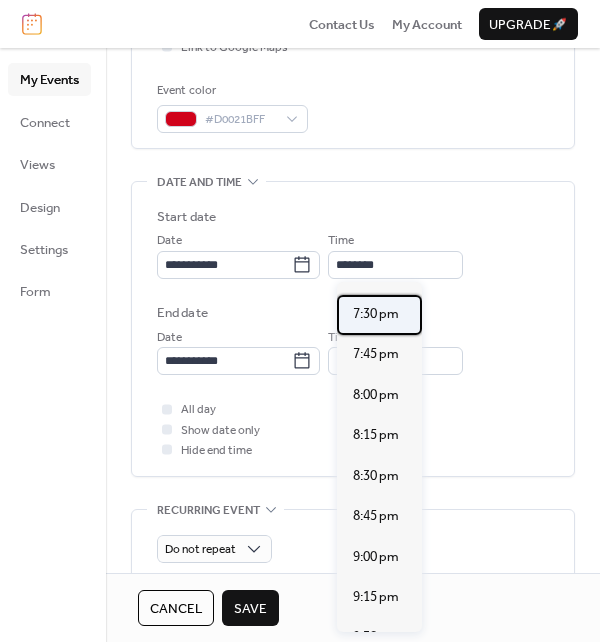 click on "7:30 pm" at bounding box center [376, 314] 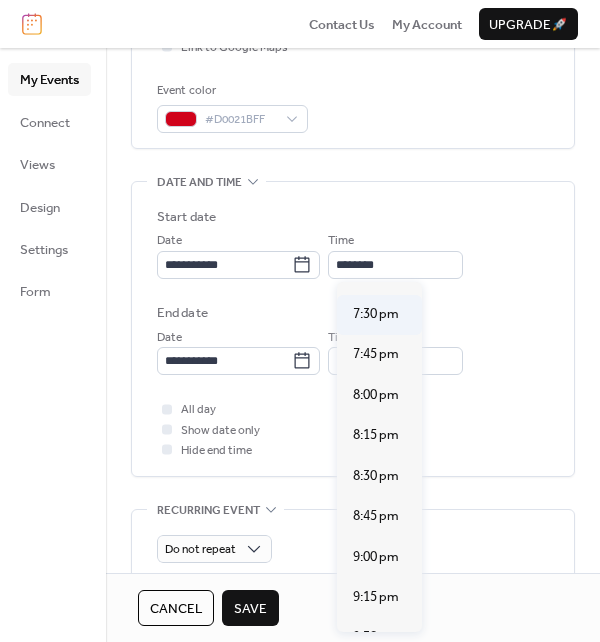 type on "*******" 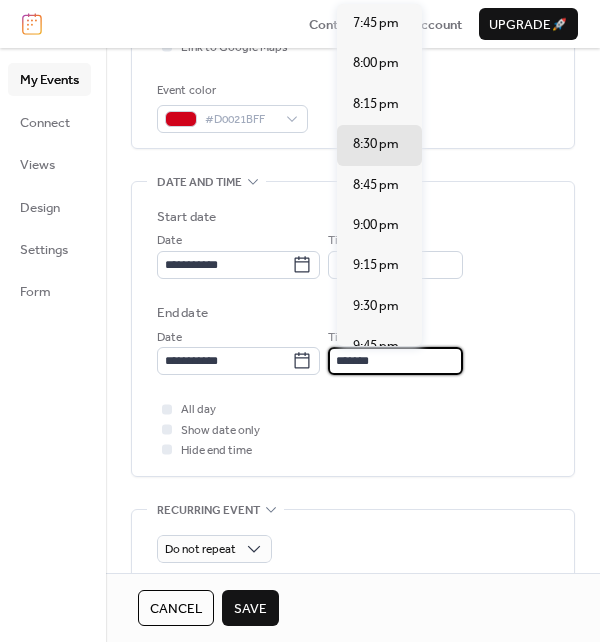 click on "*******" at bounding box center [395, 361] 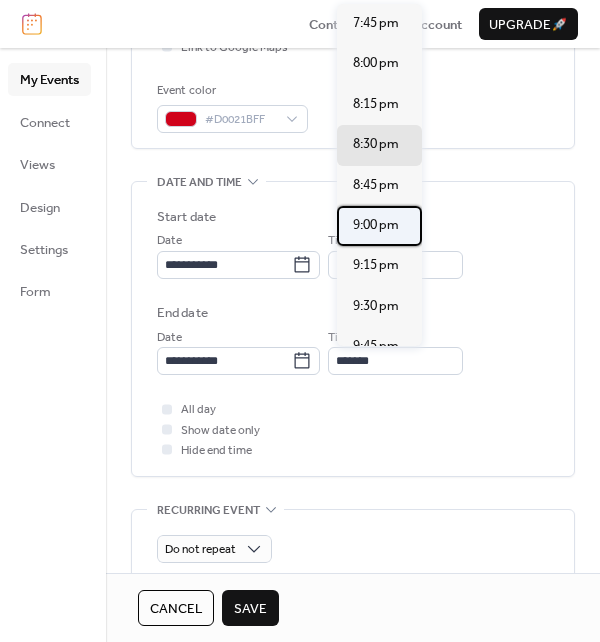 click on "9:00 pm" at bounding box center (376, 225) 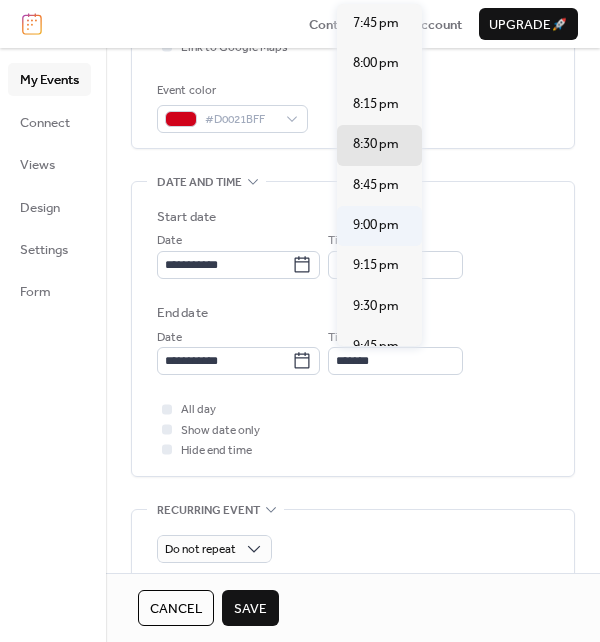 type on "*******" 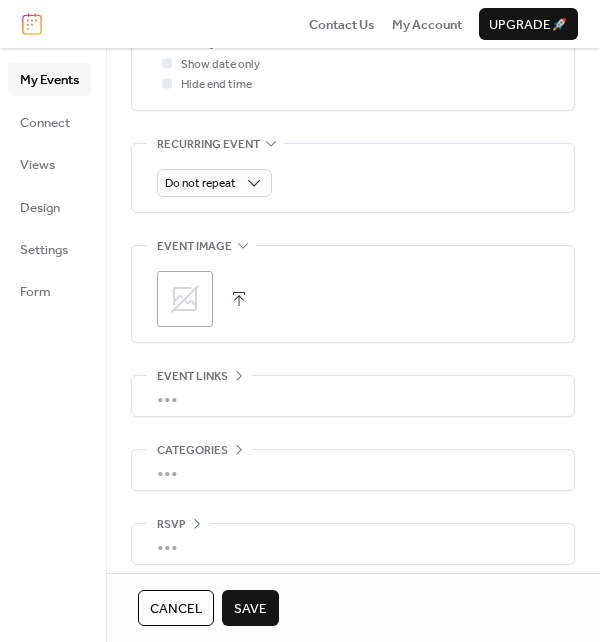 scroll, scrollTop: 875, scrollLeft: 0, axis: vertical 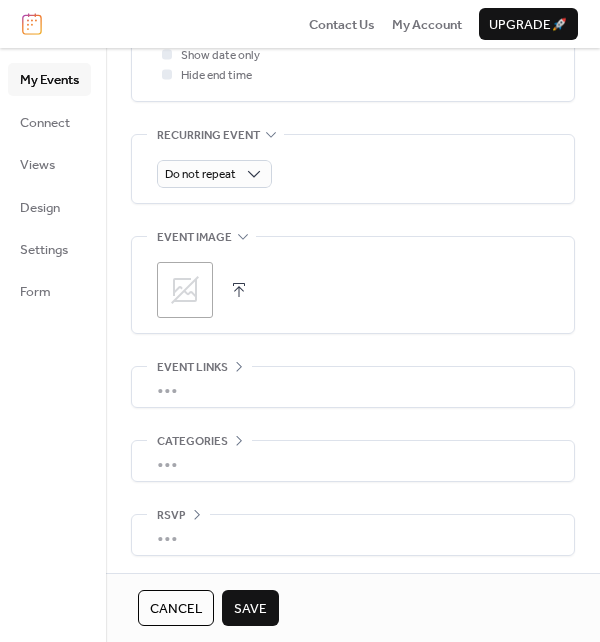 click on "Save" at bounding box center [250, 609] 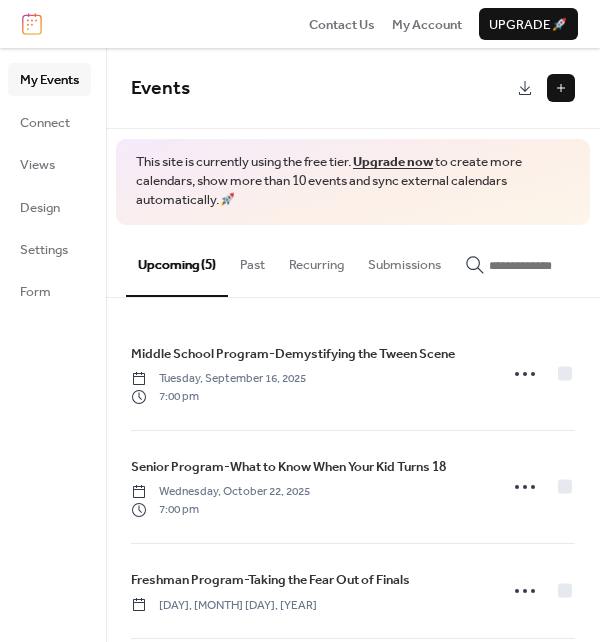 click at bounding box center [561, 88] 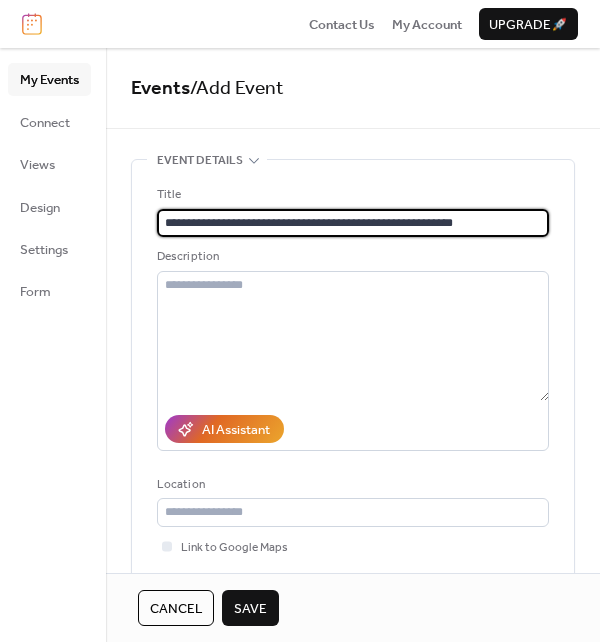 type on "**********" 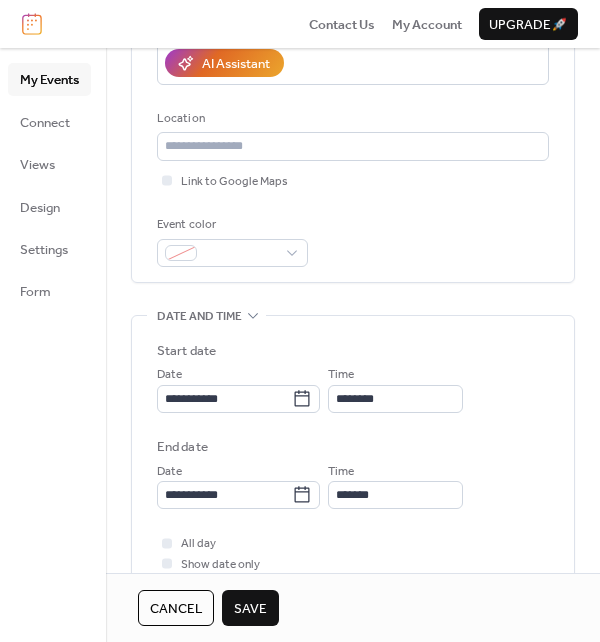 scroll, scrollTop: 400, scrollLeft: 0, axis: vertical 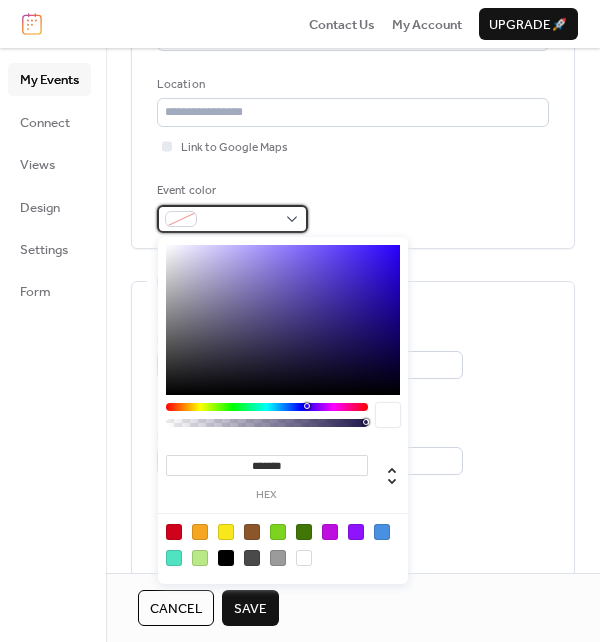 click at bounding box center (232, 219) 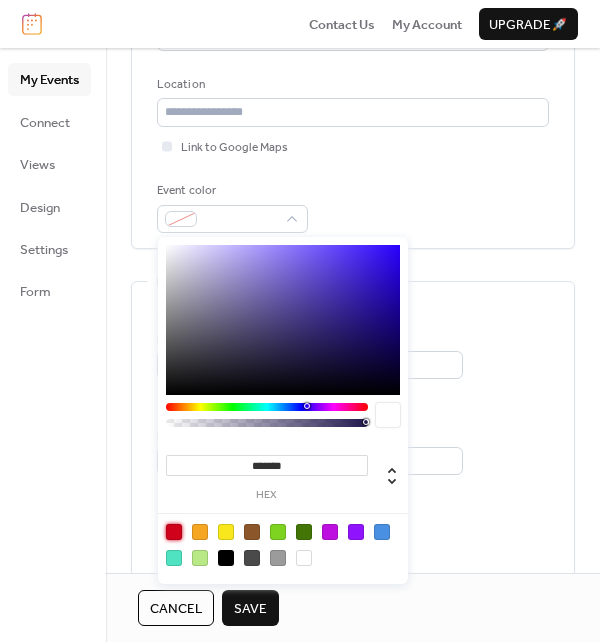 click at bounding box center (174, 532) 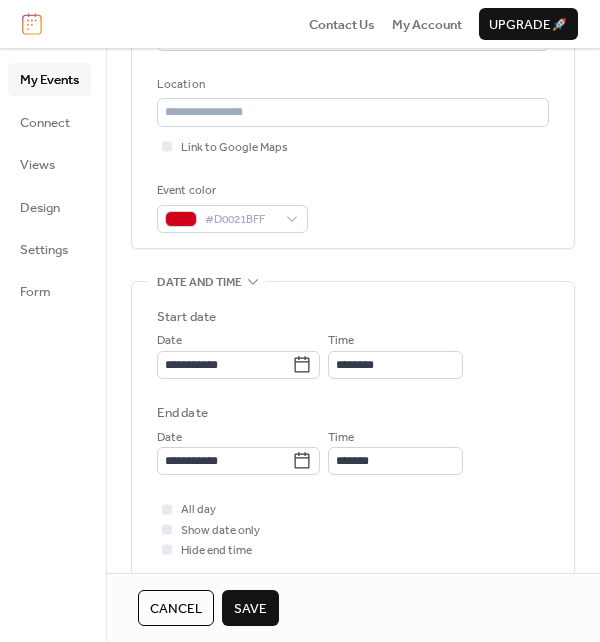 click on "**********" at bounding box center [353, 395] 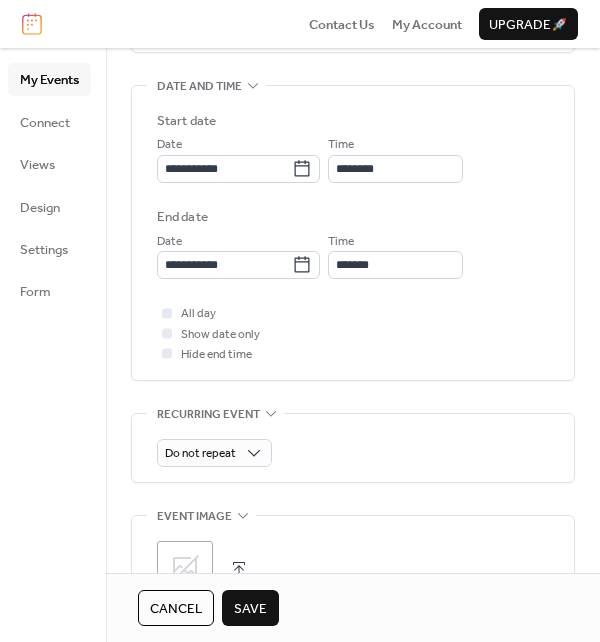 scroll, scrollTop: 600, scrollLeft: 0, axis: vertical 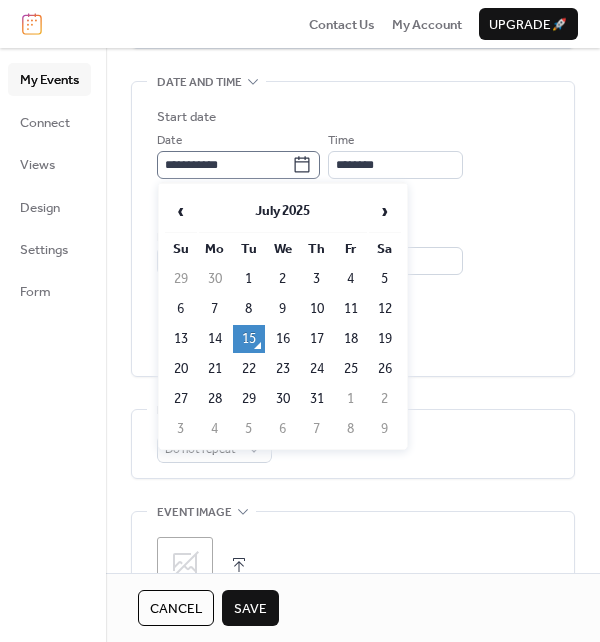 click 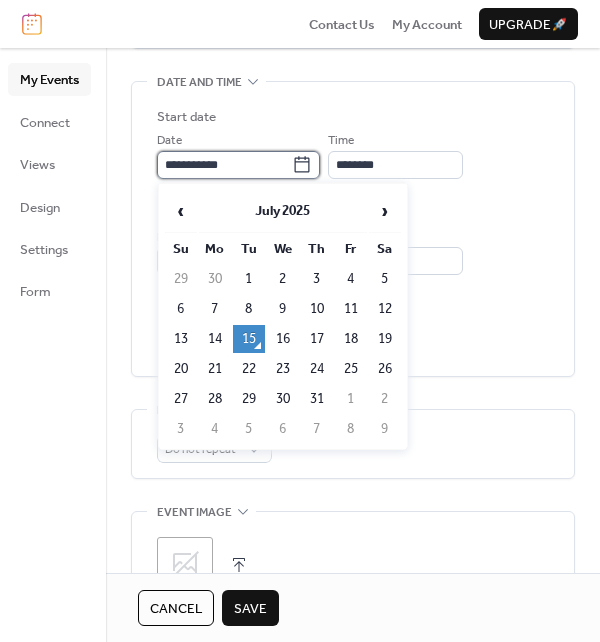 click on "**********" at bounding box center [224, 165] 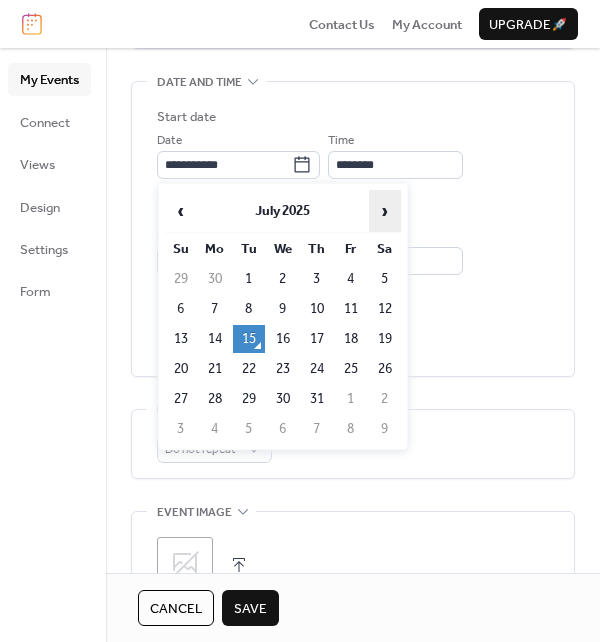 click on "›" at bounding box center (385, 211) 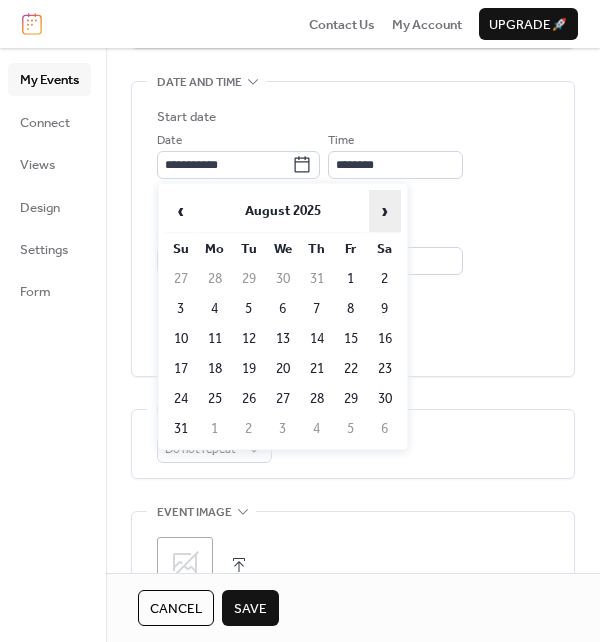 click on "›" at bounding box center [385, 211] 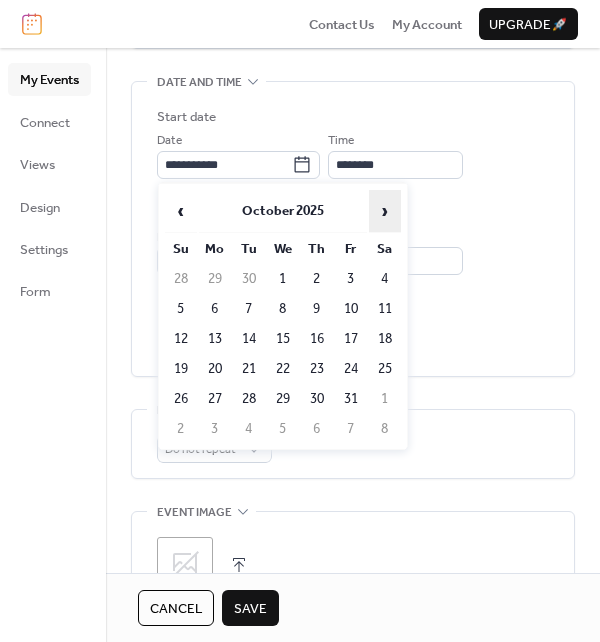 click on "›" at bounding box center (385, 211) 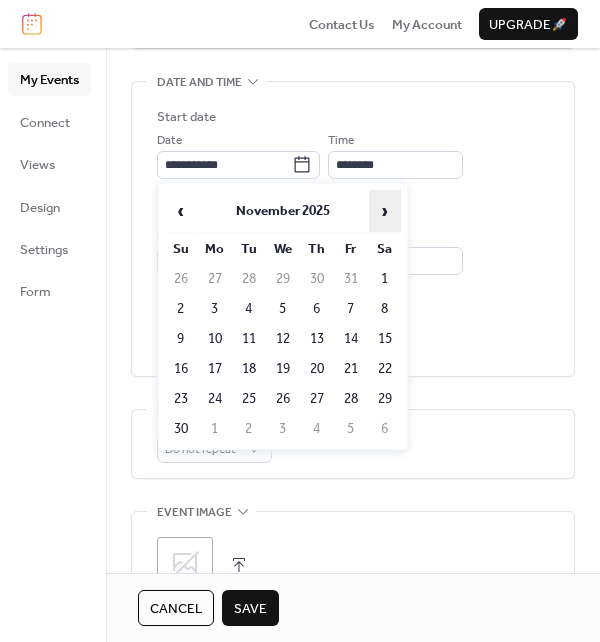 click on "›" at bounding box center (385, 211) 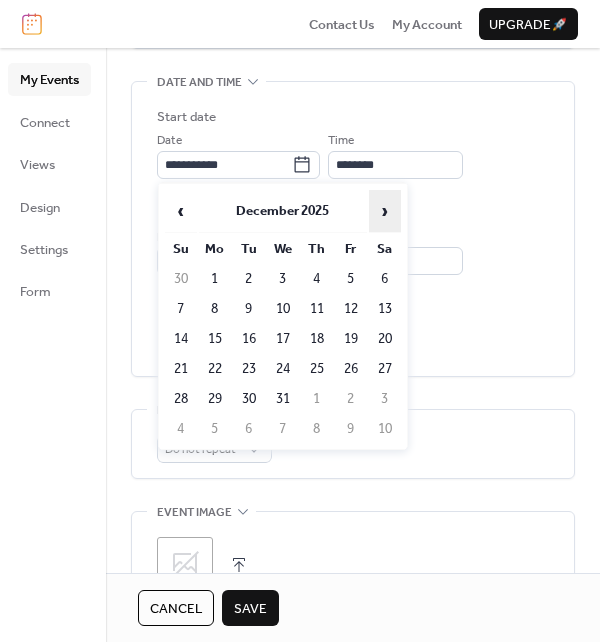 click on "›" at bounding box center [385, 211] 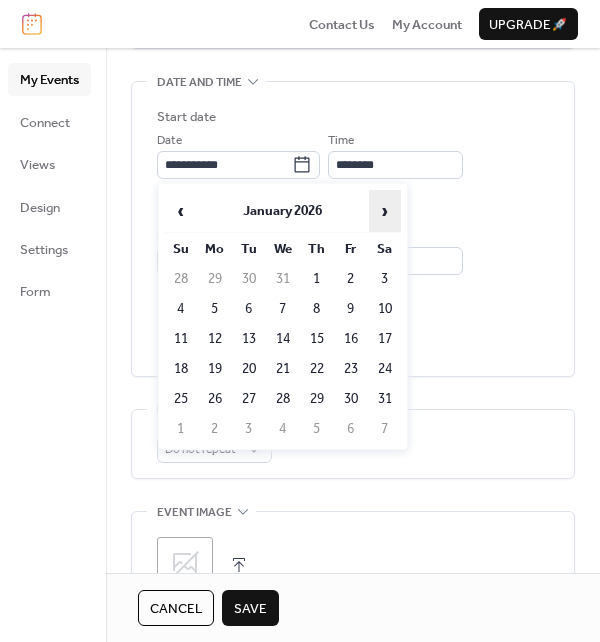 click on "›" at bounding box center (385, 211) 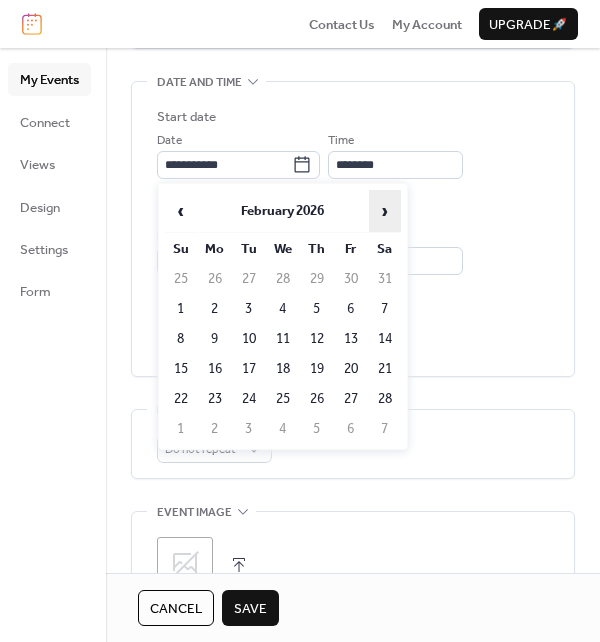 click on "›" at bounding box center [385, 211] 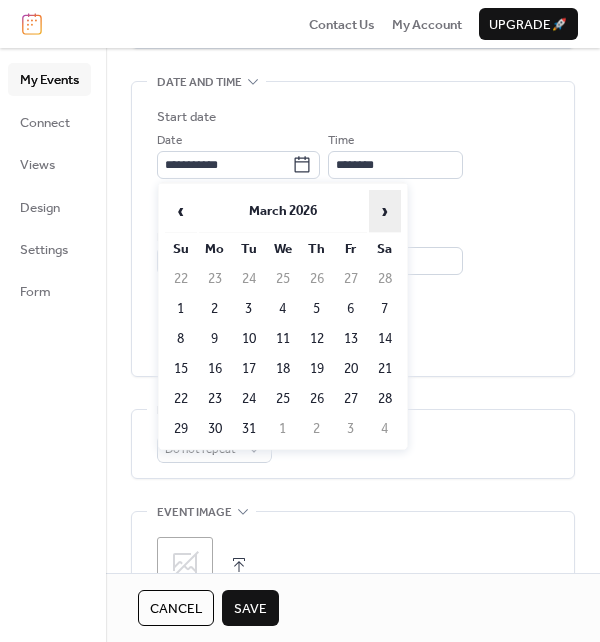 click on "›" at bounding box center [385, 211] 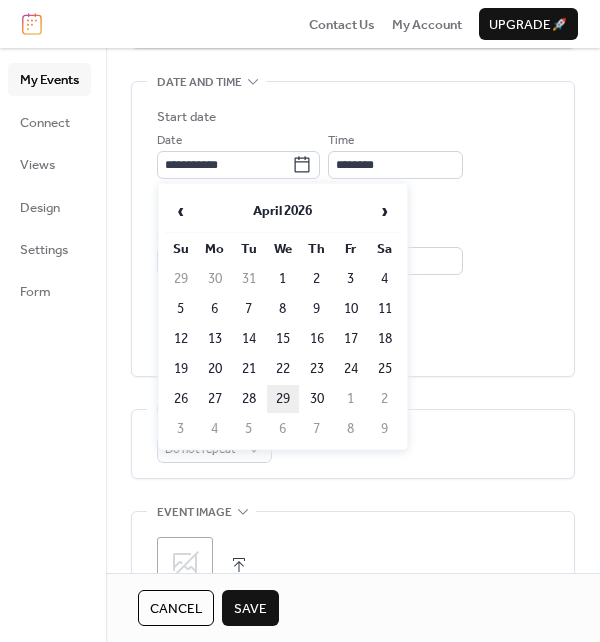 click on "29" at bounding box center (283, 399) 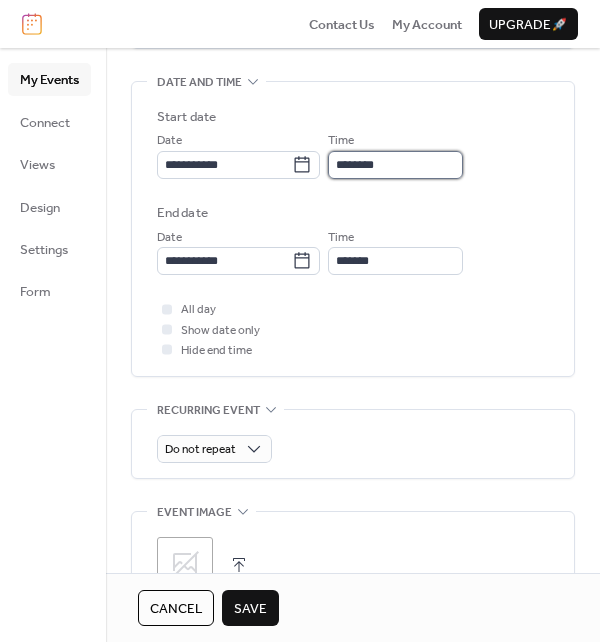 click on "********" at bounding box center (395, 165) 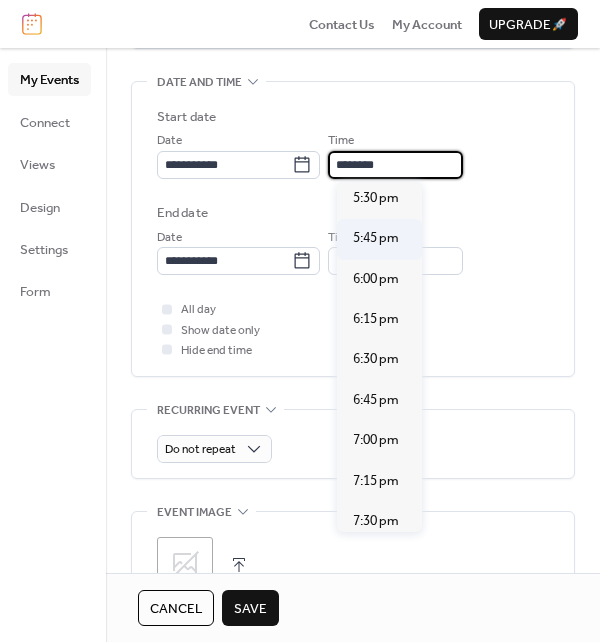 scroll, scrollTop: 2939, scrollLeft: 0, axis: vertical 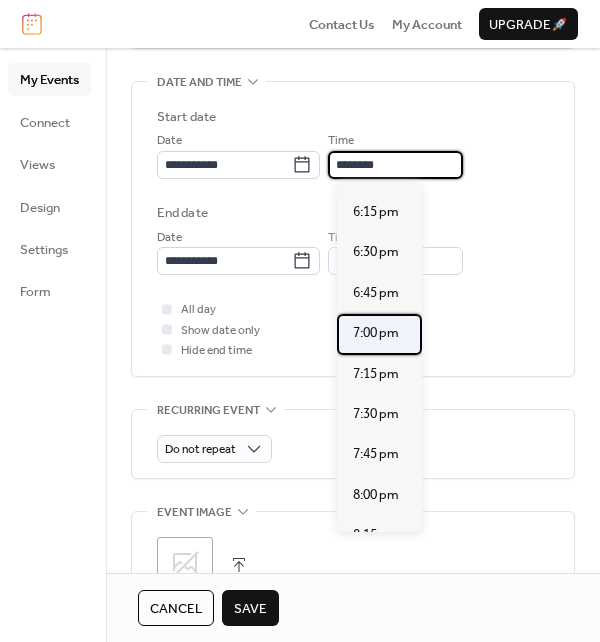 click on "7:00 pm" at bounding box center (379, 334) 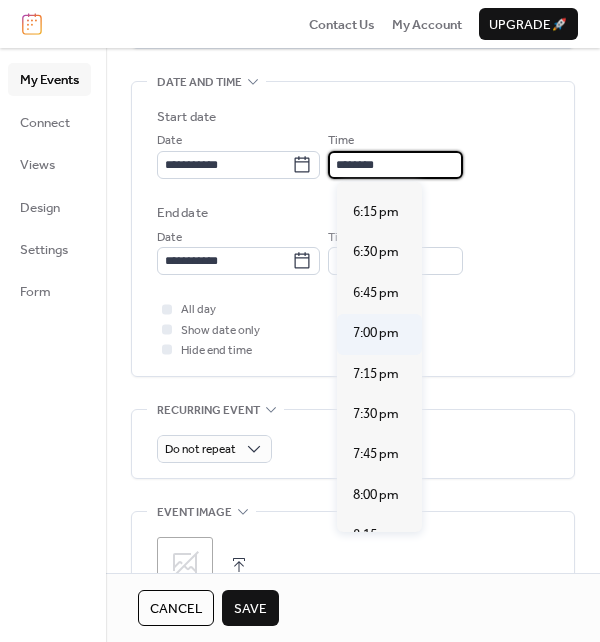type on "*******" 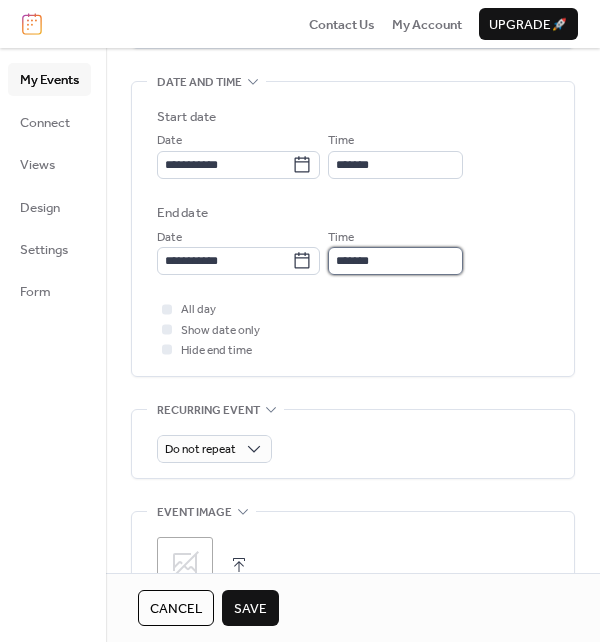 click on "*******" at bounding box center [395, 261] 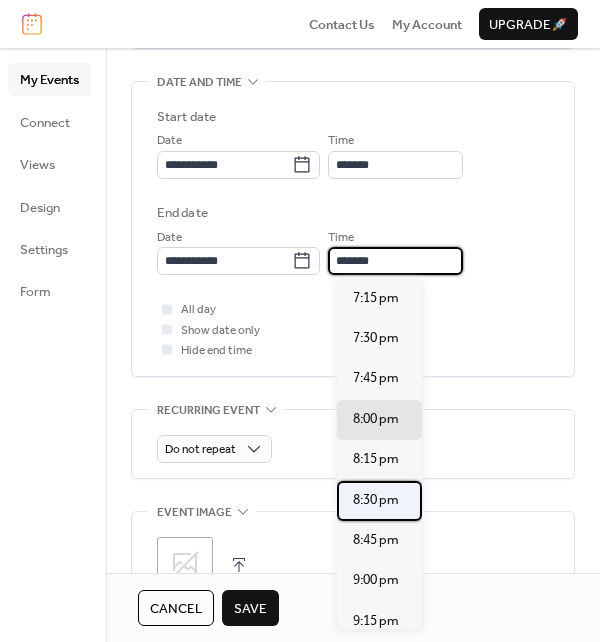 click on "8:30 pm" at bounding box center [376, 500] 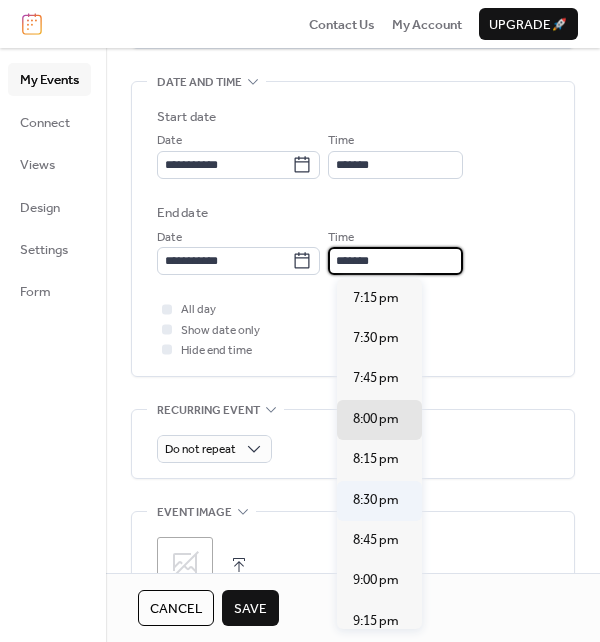 type on "*******" 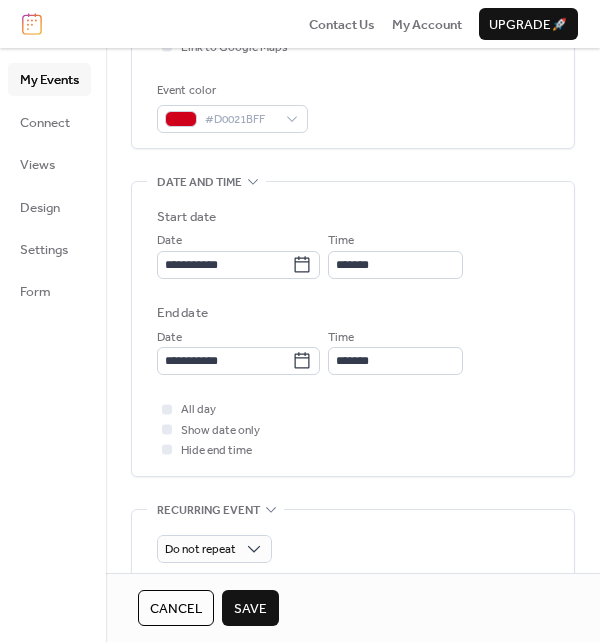 scroll, scrollTop: 300, scrollLeft: 0, axis: vertical 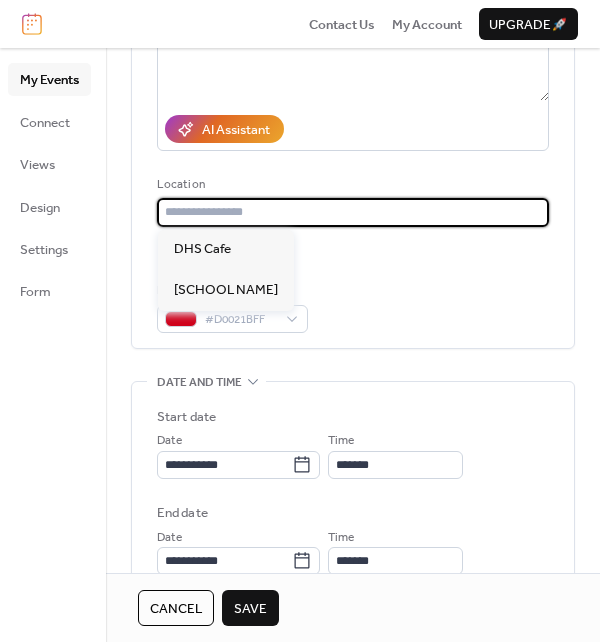 click at bounding box center [353, 212] 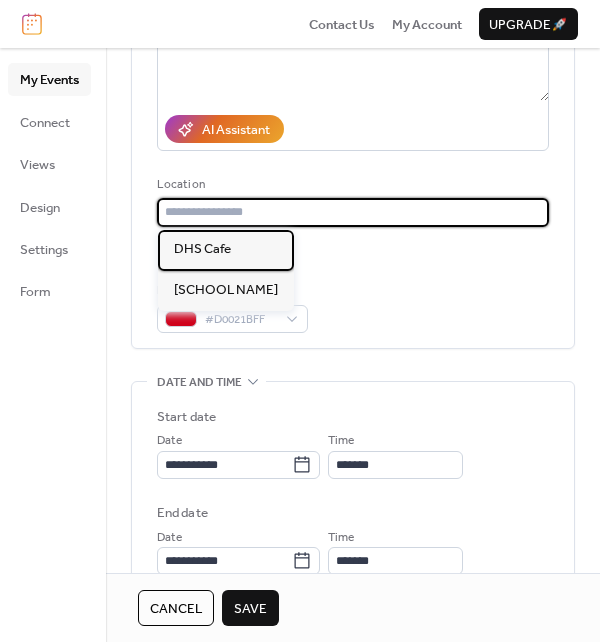 click on "DHS Cafe" at bounding box center [226, 250] 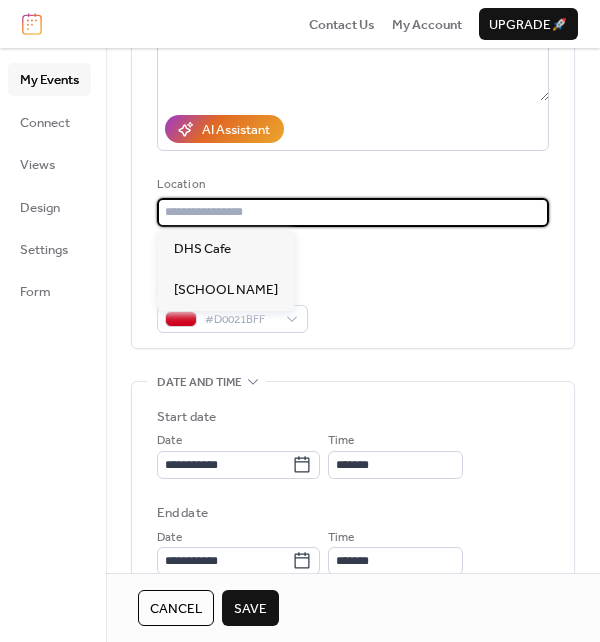 type on "********" 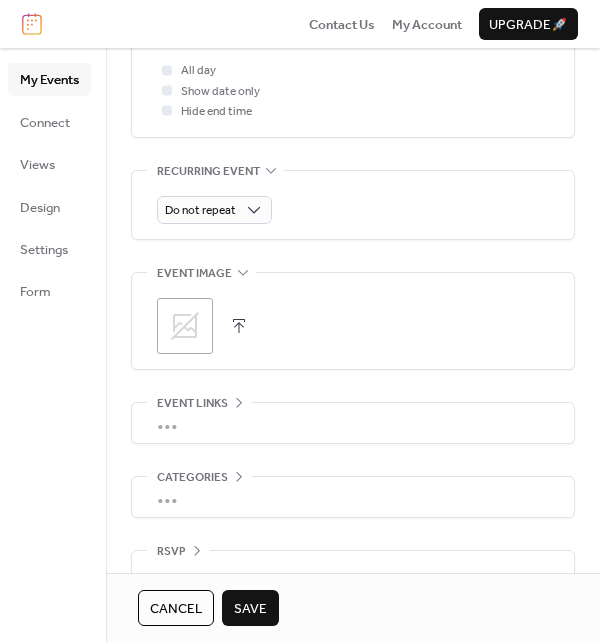 scroll, scrollTop: 875, scrollLeft: 0, axis: vertical 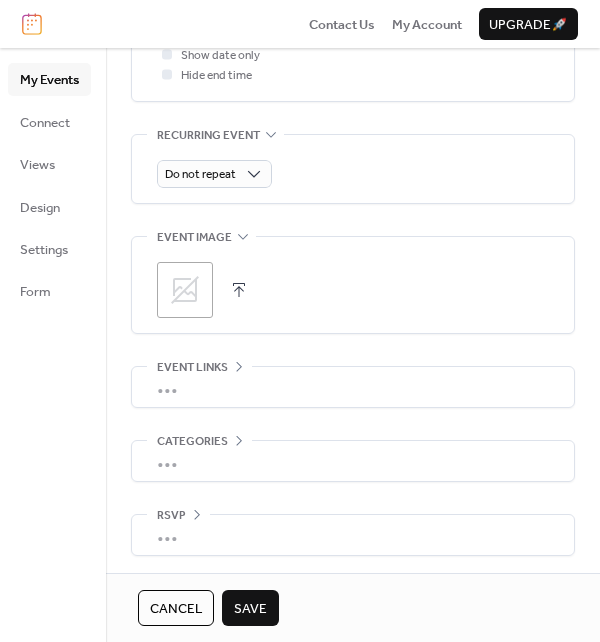 click on "Save" at bounding box center (250, 609) 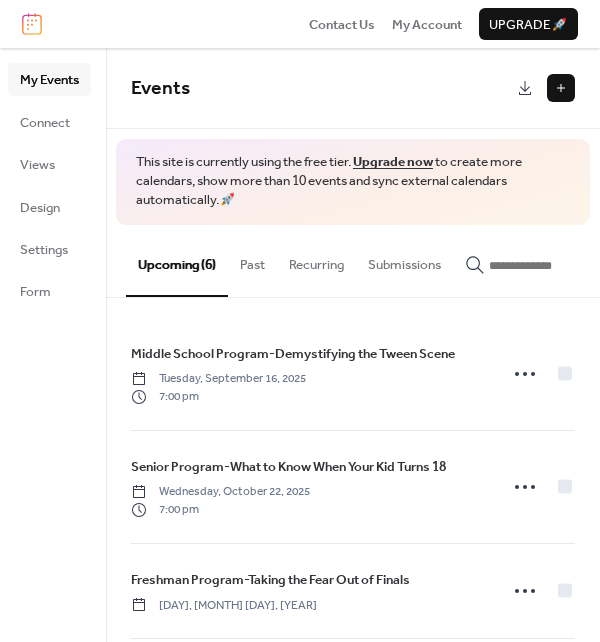 click at bounding box center (561, 88) 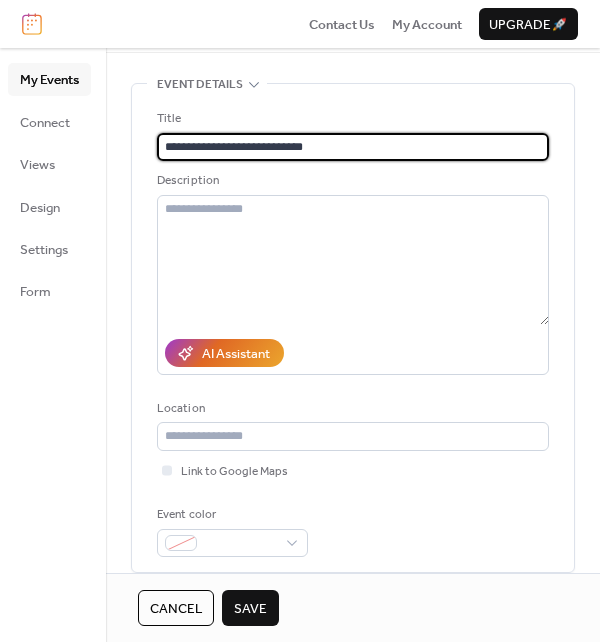 scroll, scrollTop: 200, scrollLeft: 0, axis: vertical 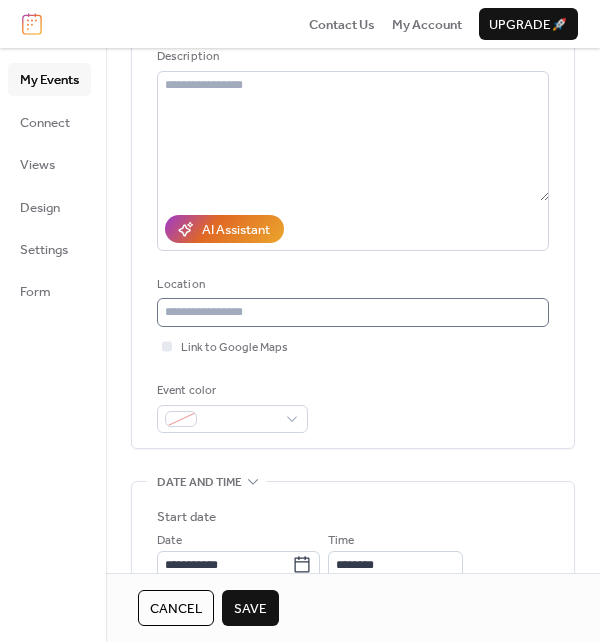 type on "**********" 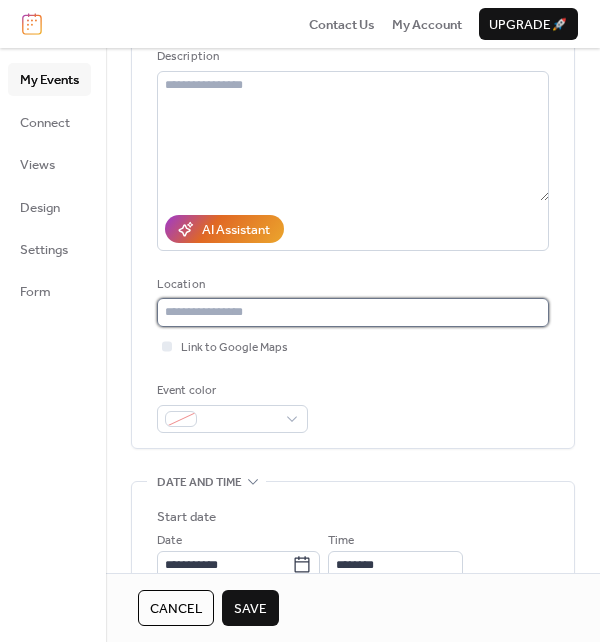 click at bounding box center (353, 312) 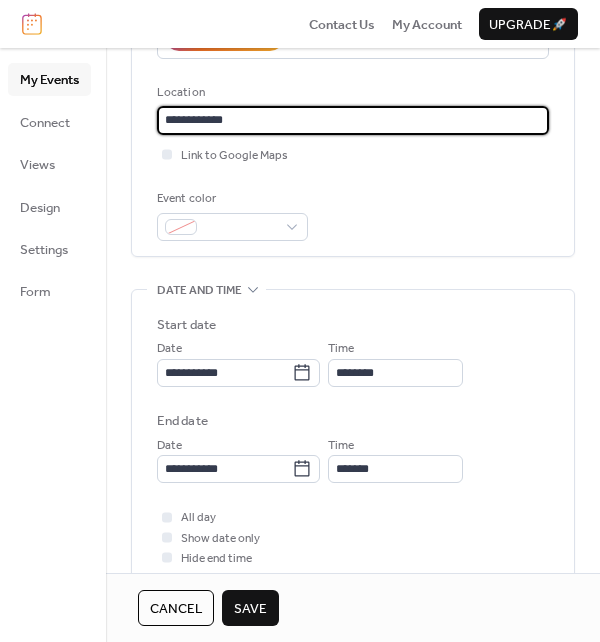 scroll, scrollTop: 400, scrollLeft: 0, axis: vertical 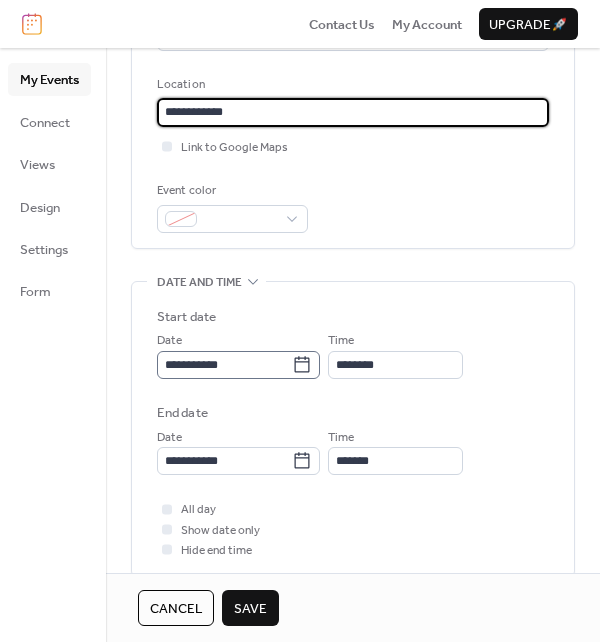 type on "**********" 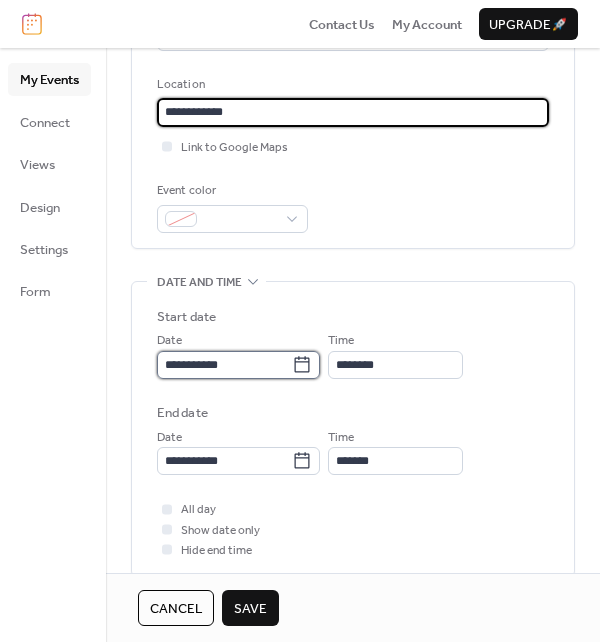 click on "**********" at bounding box center [224, 365] 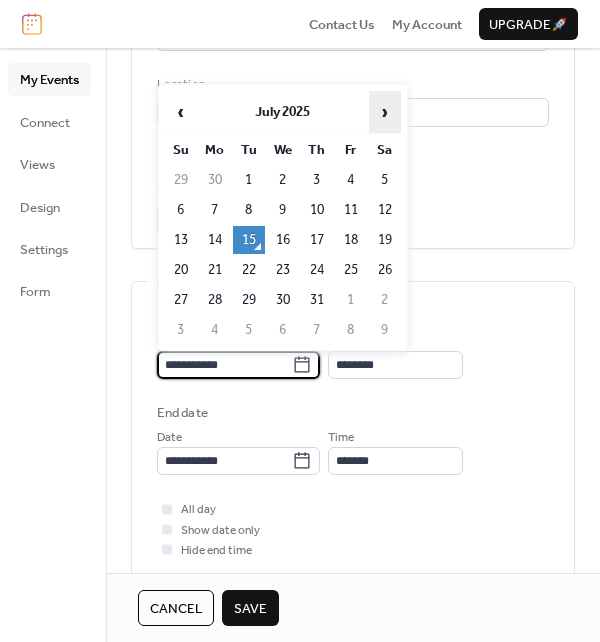 click on "›" at bounding box center (385, 112) 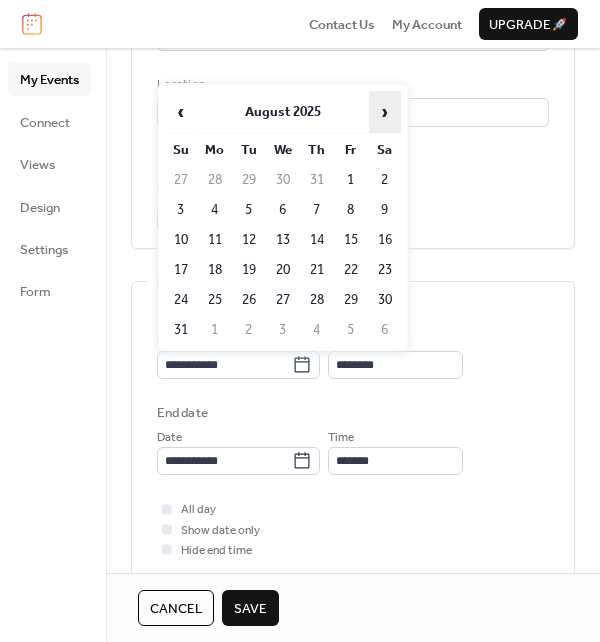 click on "›" at bounding box center [385, 112] 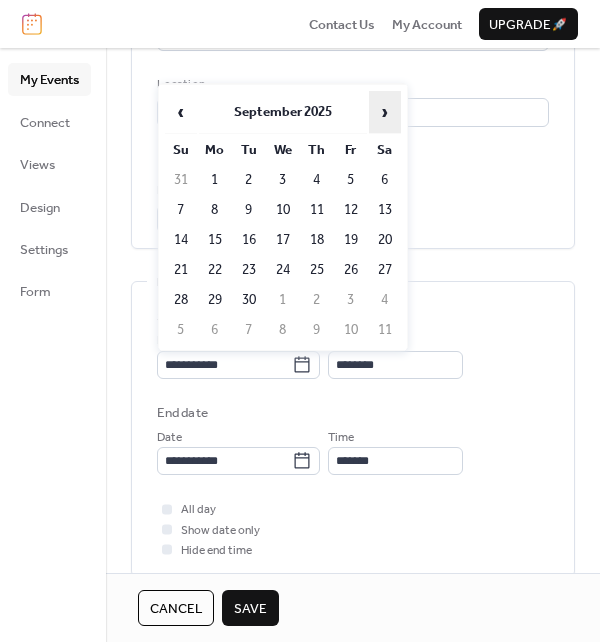 click on "›" at bounding box center (385, 112) 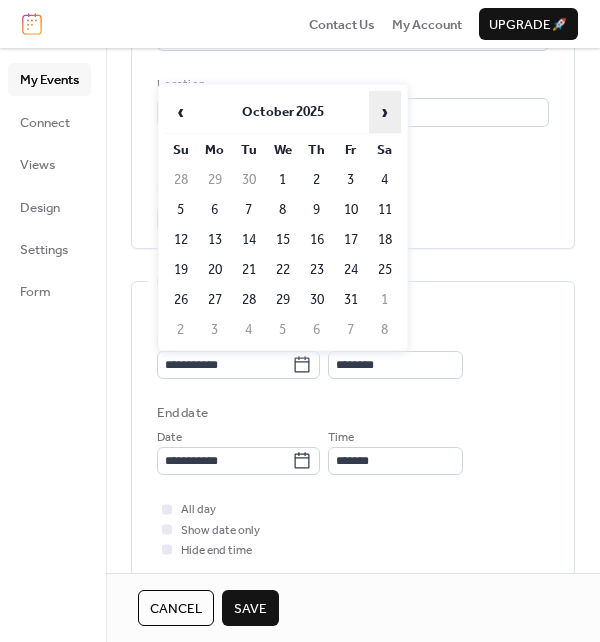 click on "›" at bounding box center [385, 112] 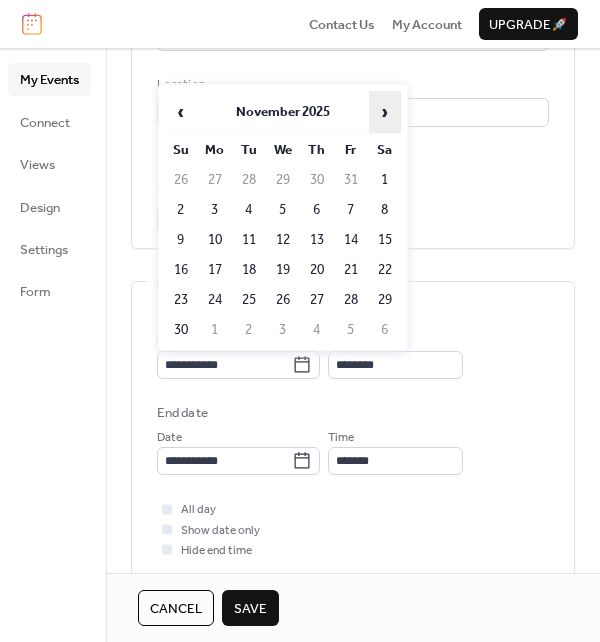 click on "›" at bounding box center (385, 112) 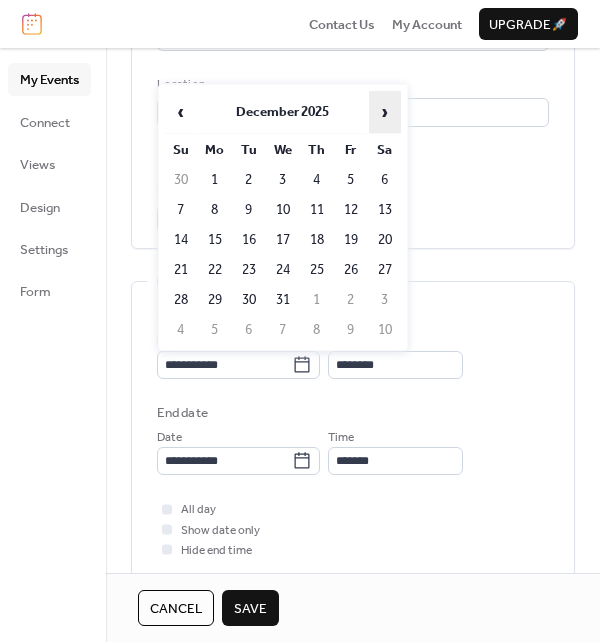 click on "›" at bounding box center (385, 112) 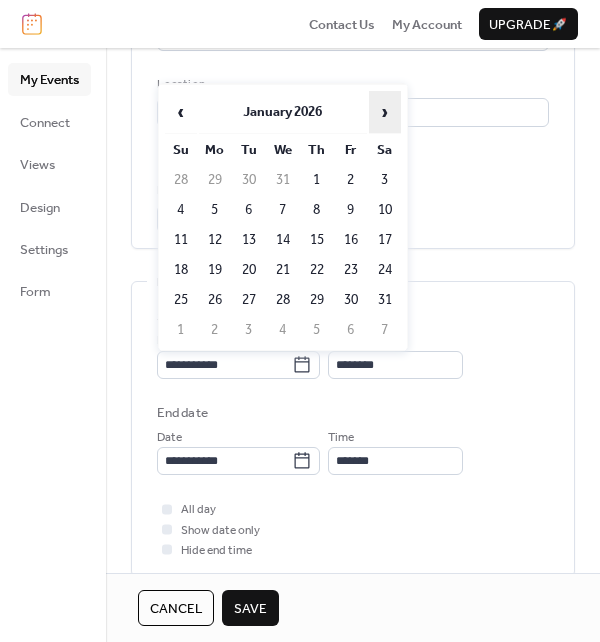 click on "›" at bounding box center (385, 112) 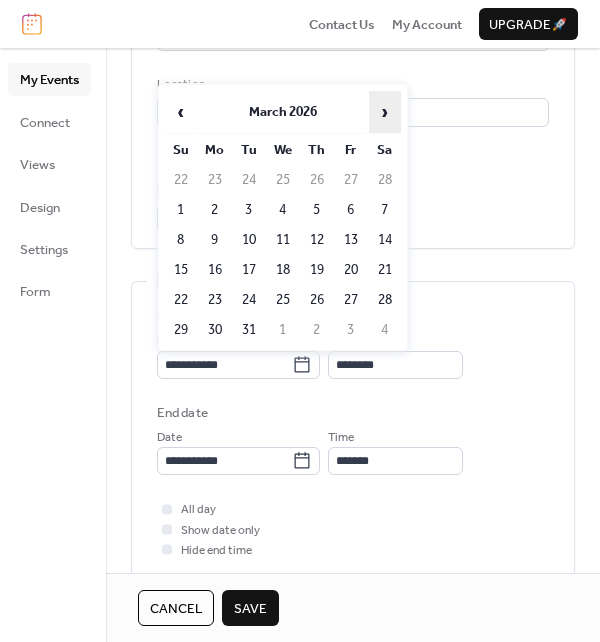 click on "›" at bounding box center [385, 112] 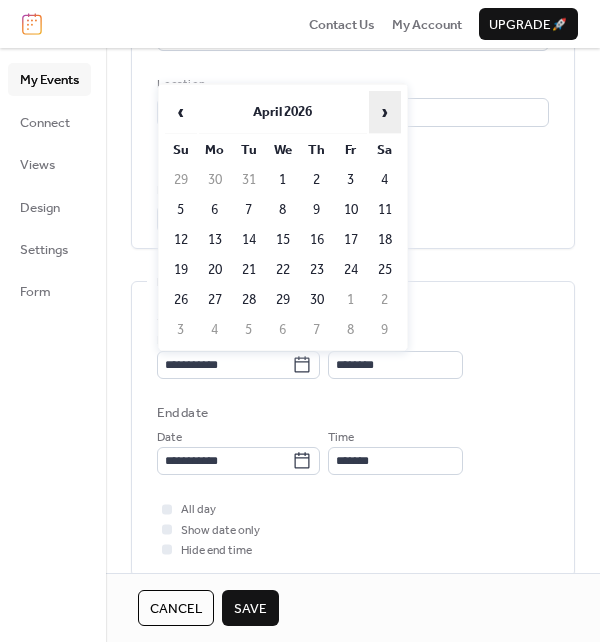 click on "›" at bounding box center [385, 112] 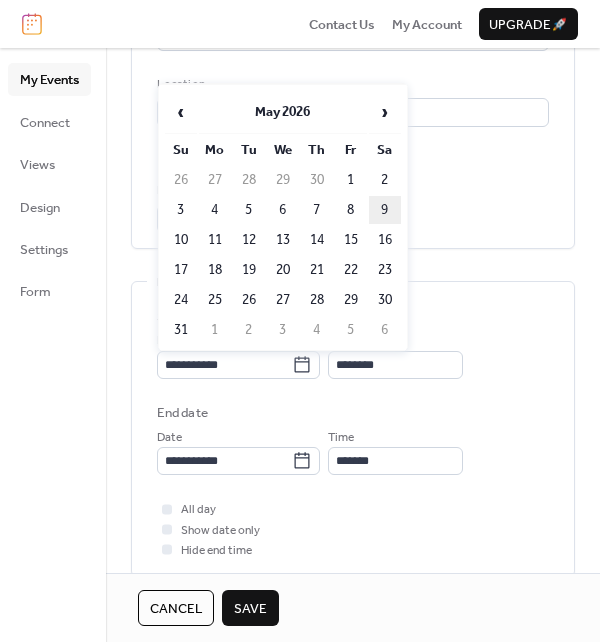 click on "9" 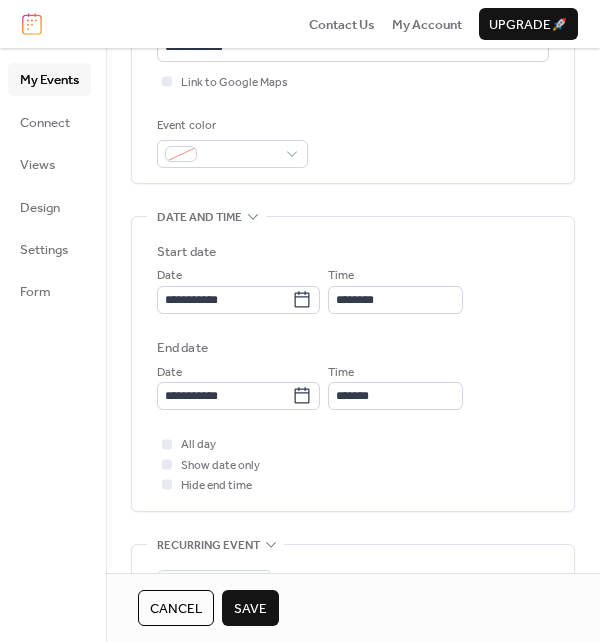 scroll, scrollTop: 500, scrollLeft: 0, axis: vertical 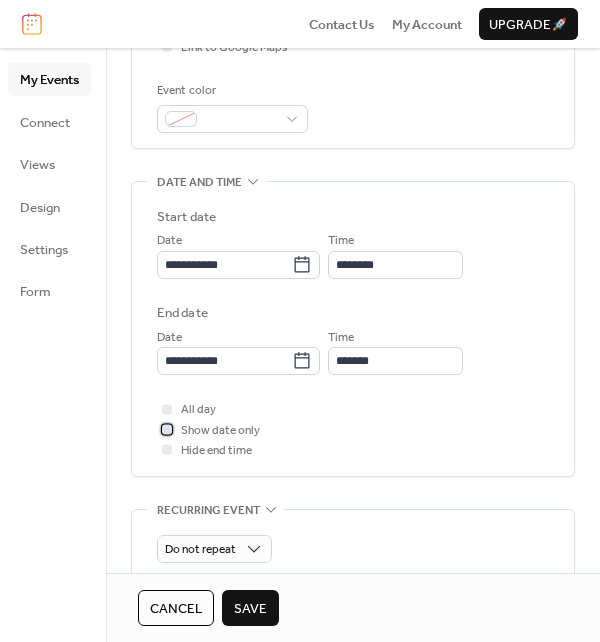 click 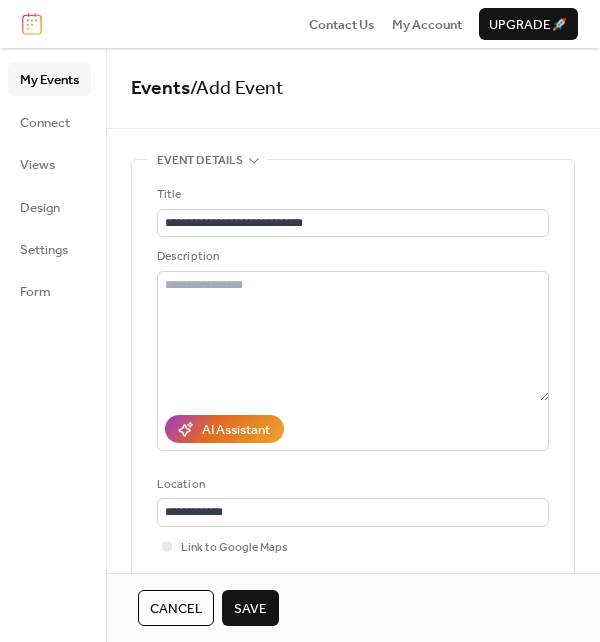 scroll, scrollTop: 100, scrollLeft: 0, axis: vertical 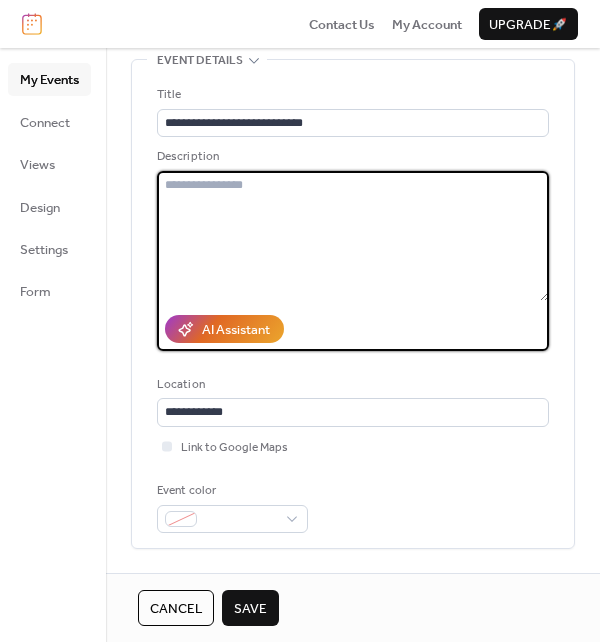 click 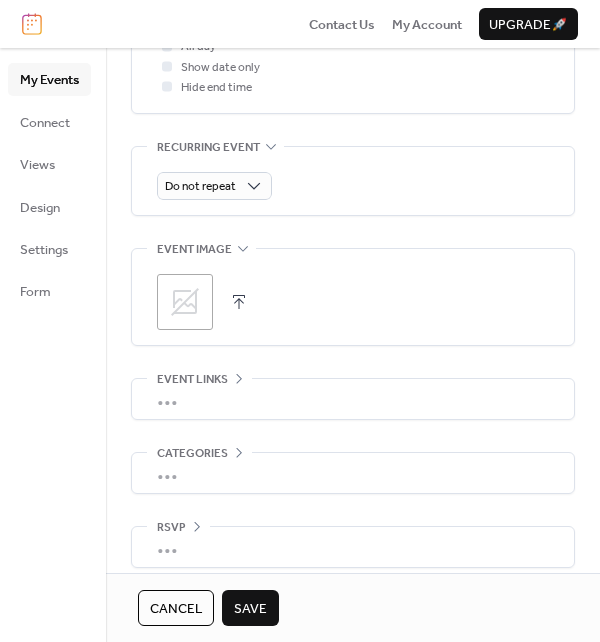 scroll, scrollTop: 875, scrollLeft: 0, axis: vertical 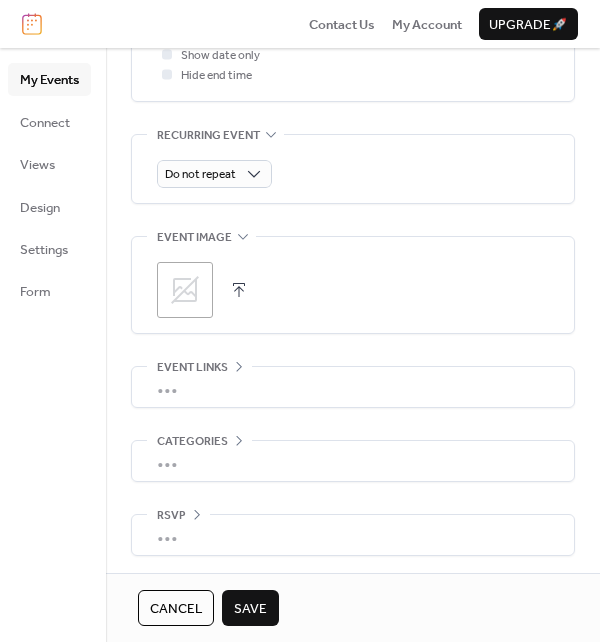 type on "**********" 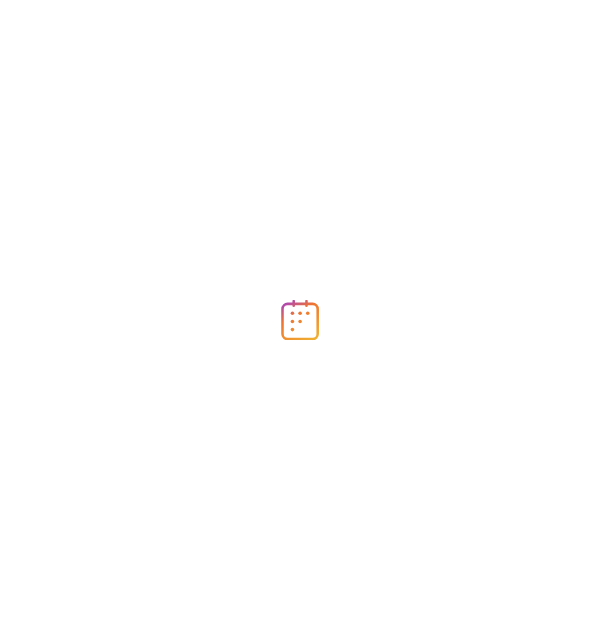 scroll, scrollTop: 0, scrollLeft: 0, axis: both 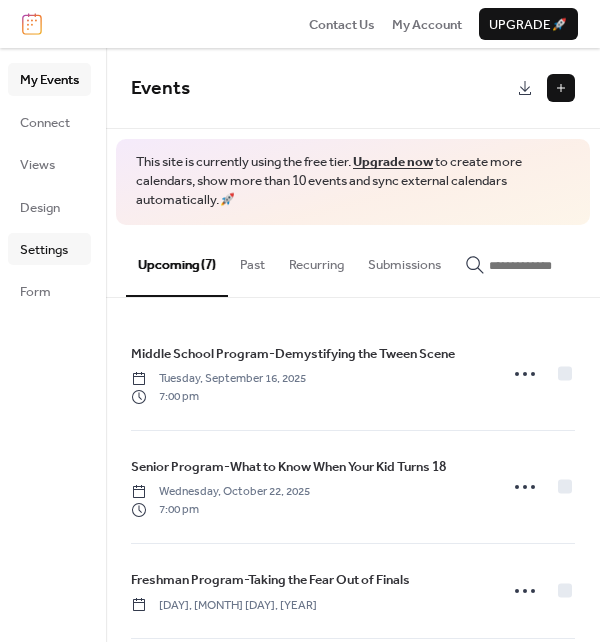 click on "Settings" at bounding box center [44, 250] 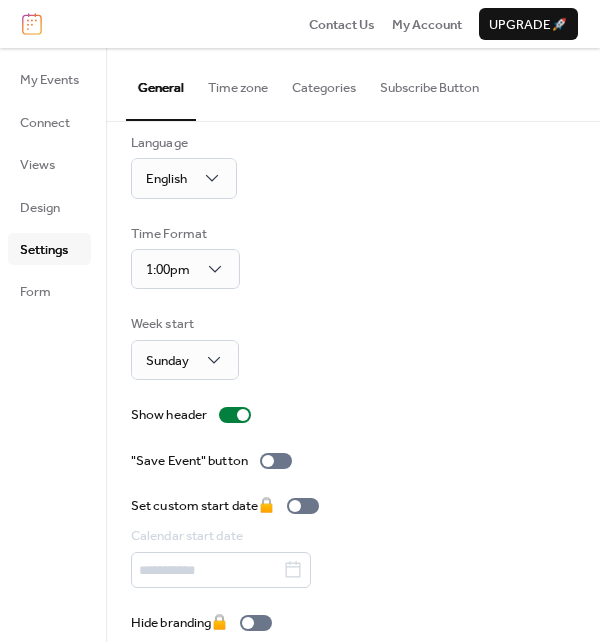 scroll, scrollTop: 0, scrollLeft: 0, axis: both 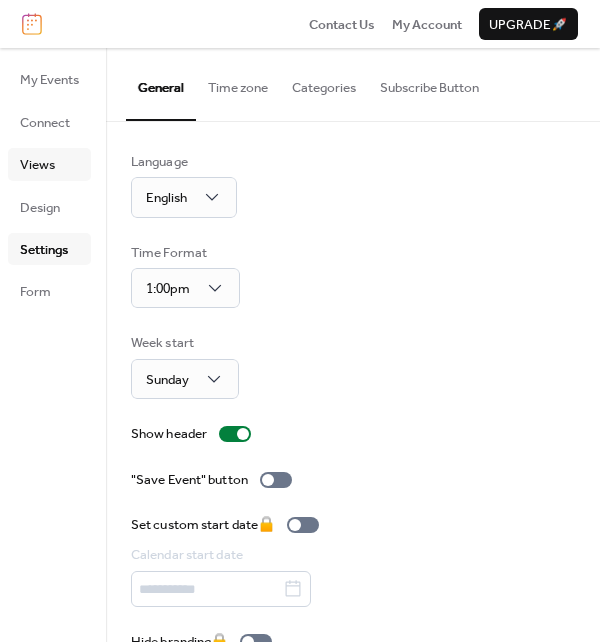 click on "Views" at bounding box center (37, 165) 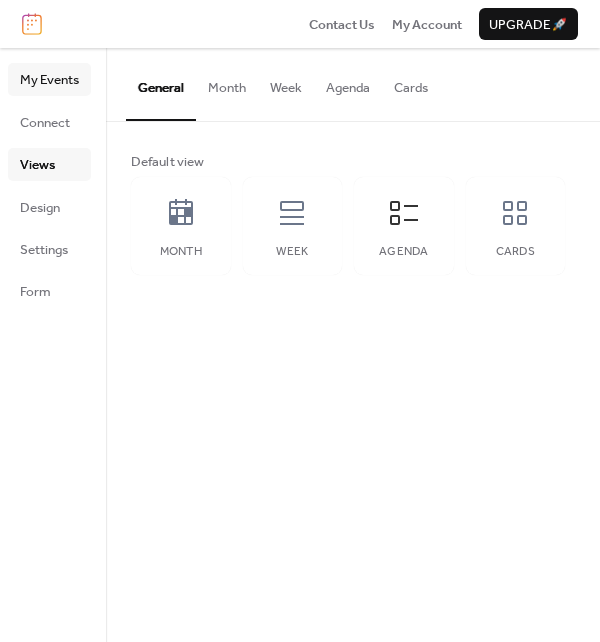 click on "My Events" at bounding box center (49, 80) 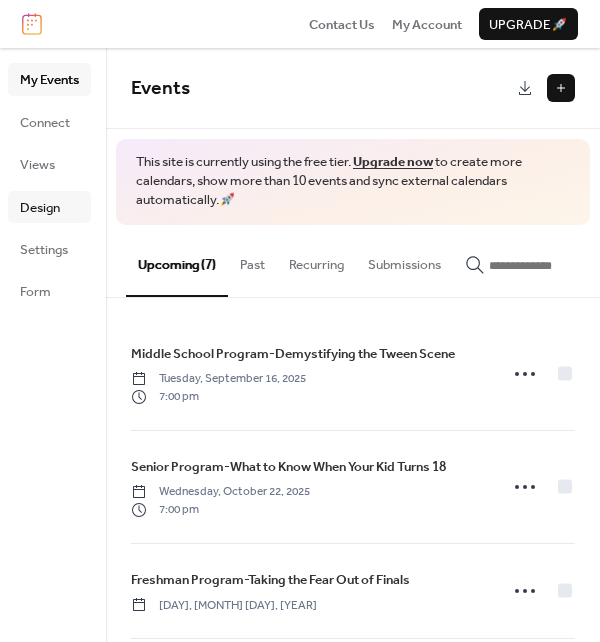 click on "Design" at bounding box center [40, 208] 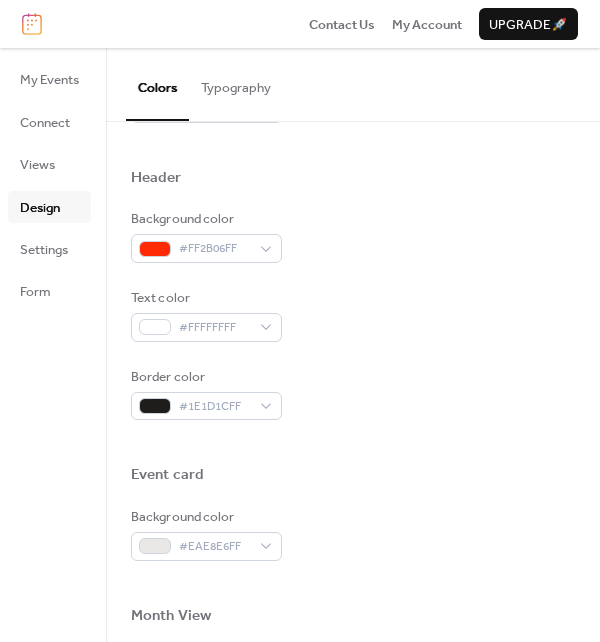 scroll, scrollTop: 700, scrollLeft: 0, axis: vertical 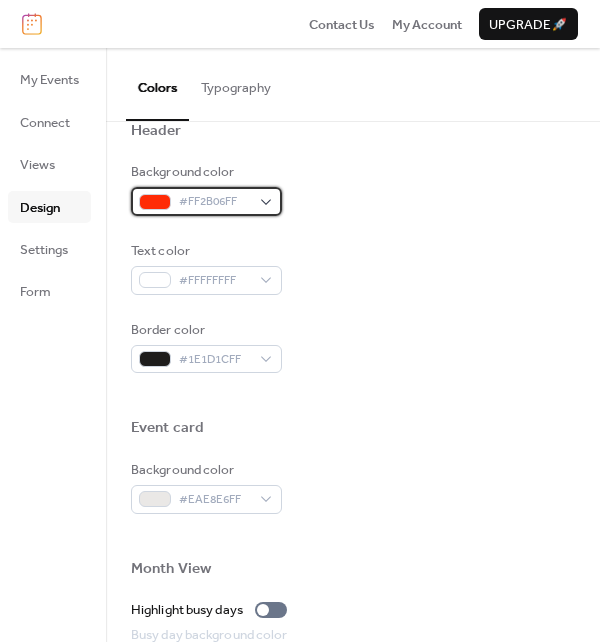 click on "#FF2B06FF" at bounding box center [206, 201] 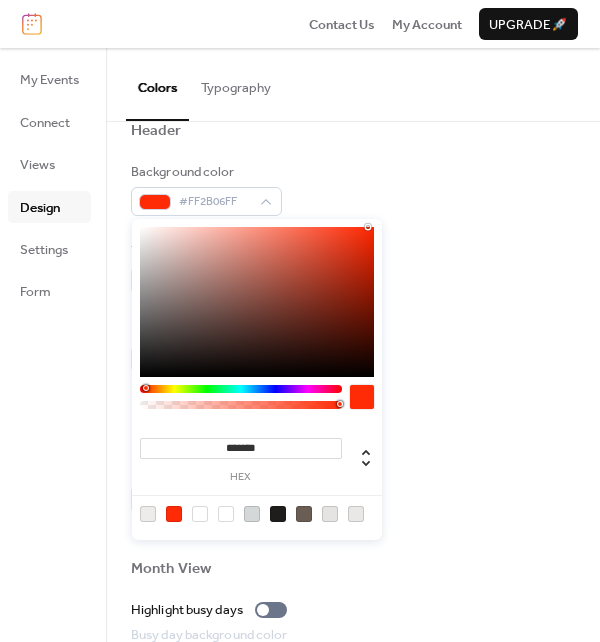 type on "***" 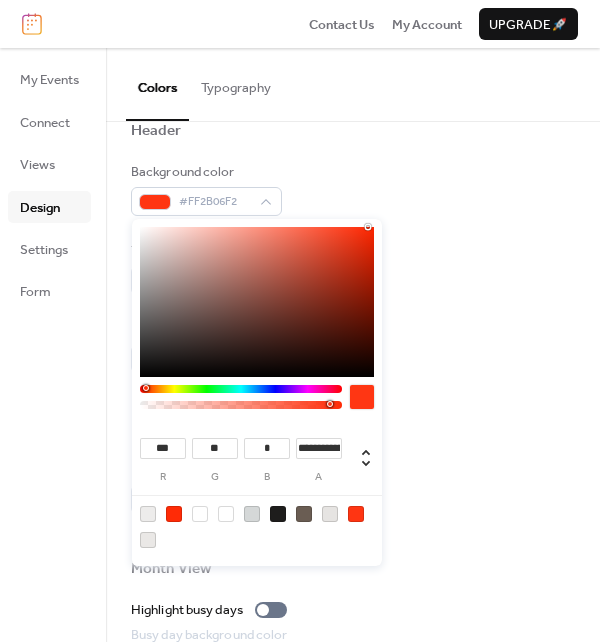type on "**********" 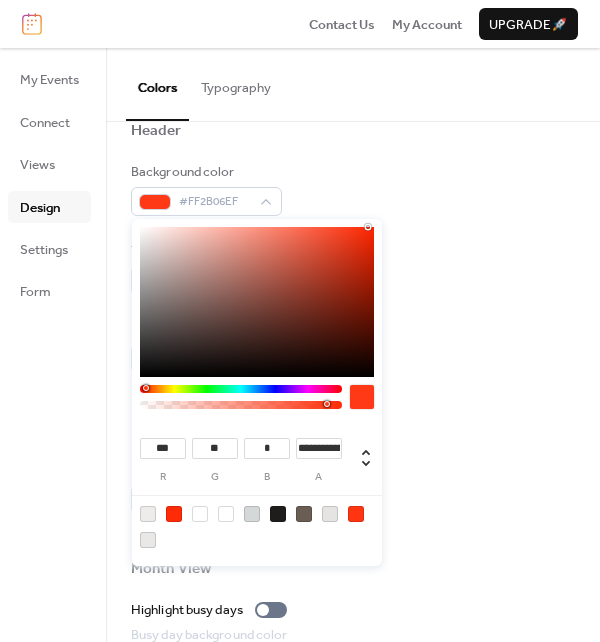 drag, startPoint x: 337, startPoint y: 403, endPoint x: 326, endPoint y: 406, distance: 11.401754 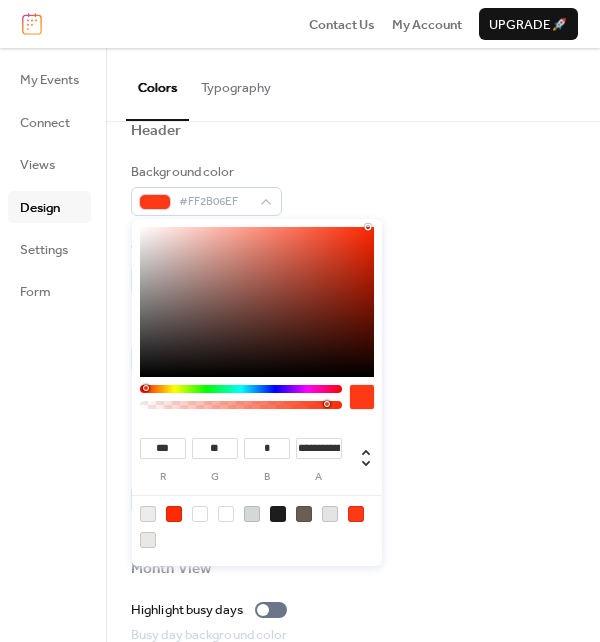 type on "***" 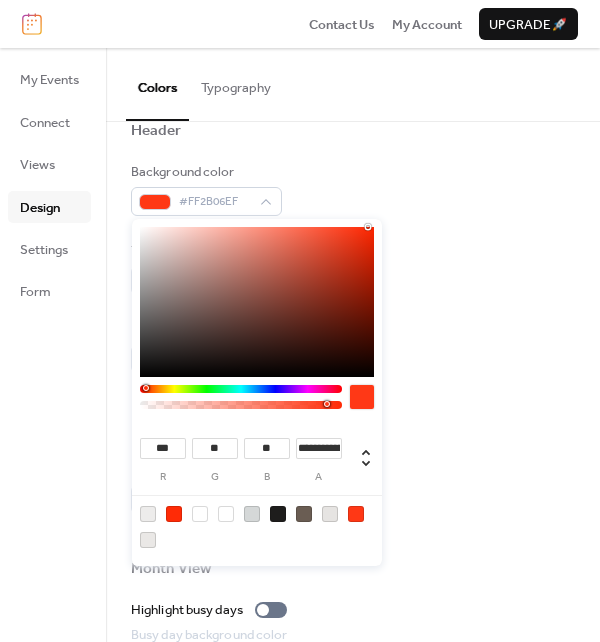 click at bounding box center (257, 302) 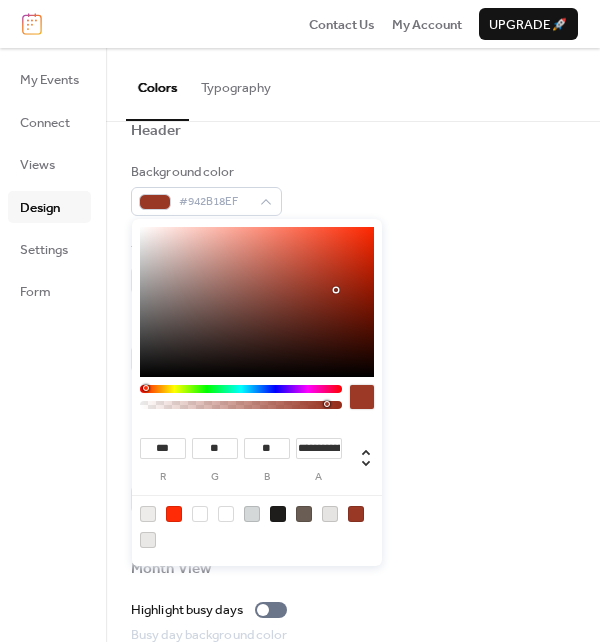 type on "***" 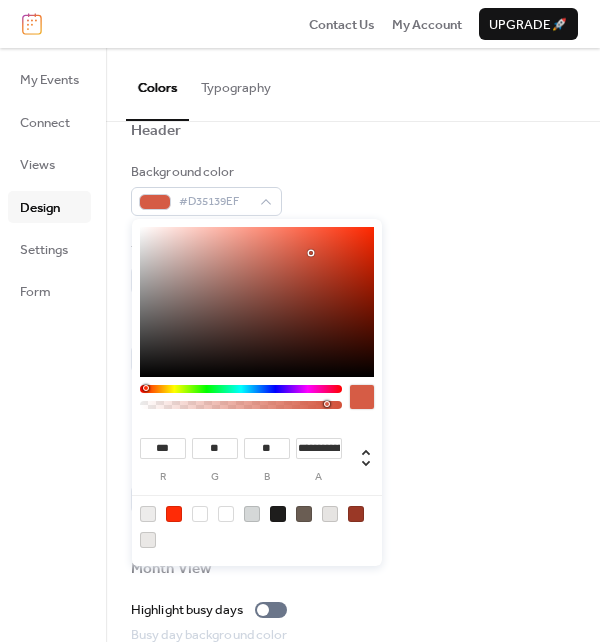 click at bounding box center [257, 302] 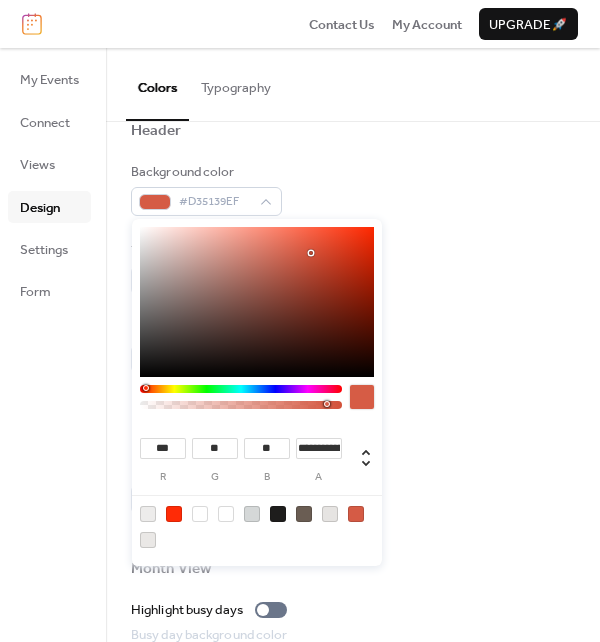 click at bounding box center (174, 514) 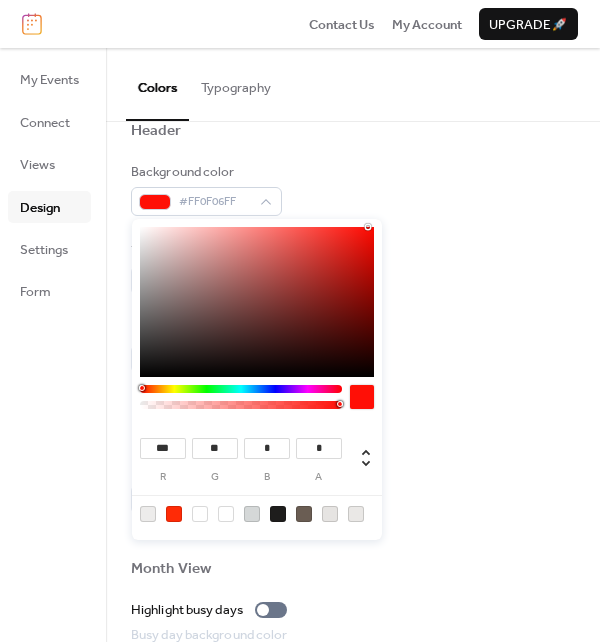 type on "*" 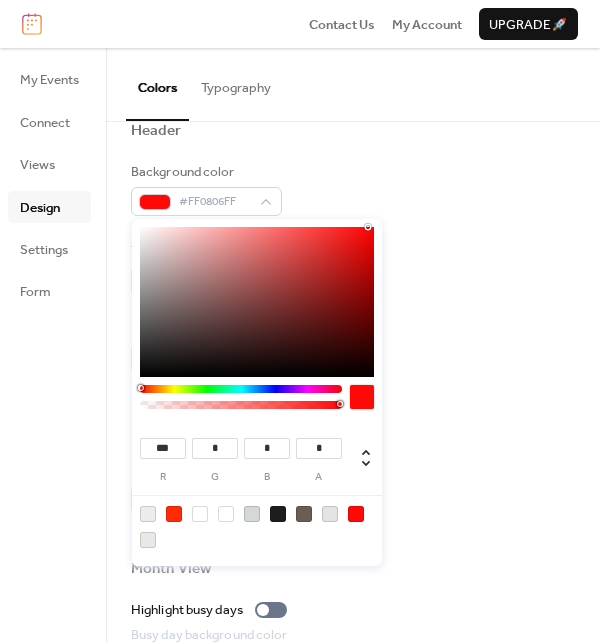 click at bounding box center (141, 388) 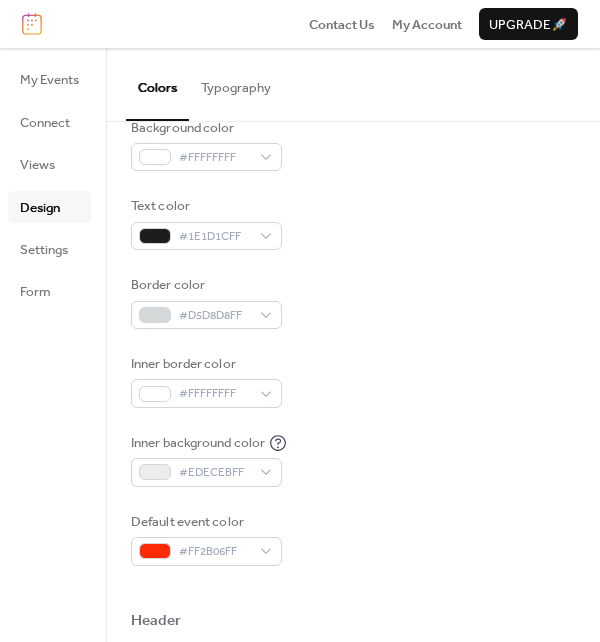 scroll, scrollTop: 0, scrollLeft: 0, axis: both 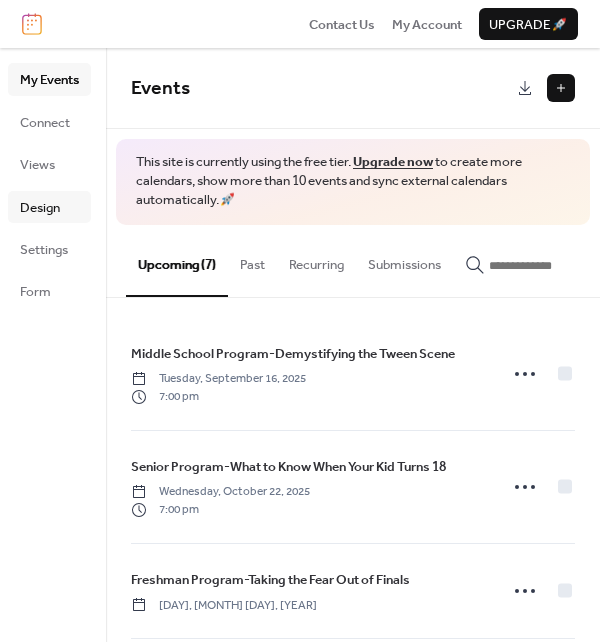 click on "Design" at bounding box center (40, 208) 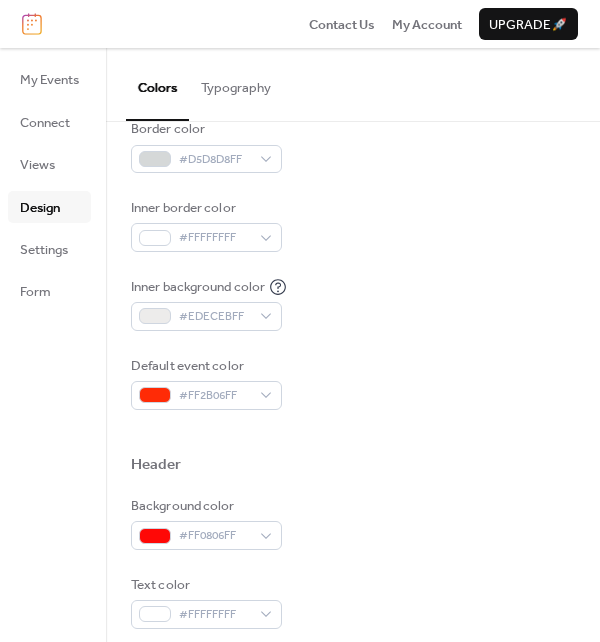 scroll, scrollTop: 400, scrollLeft: 0, axis: vertical 